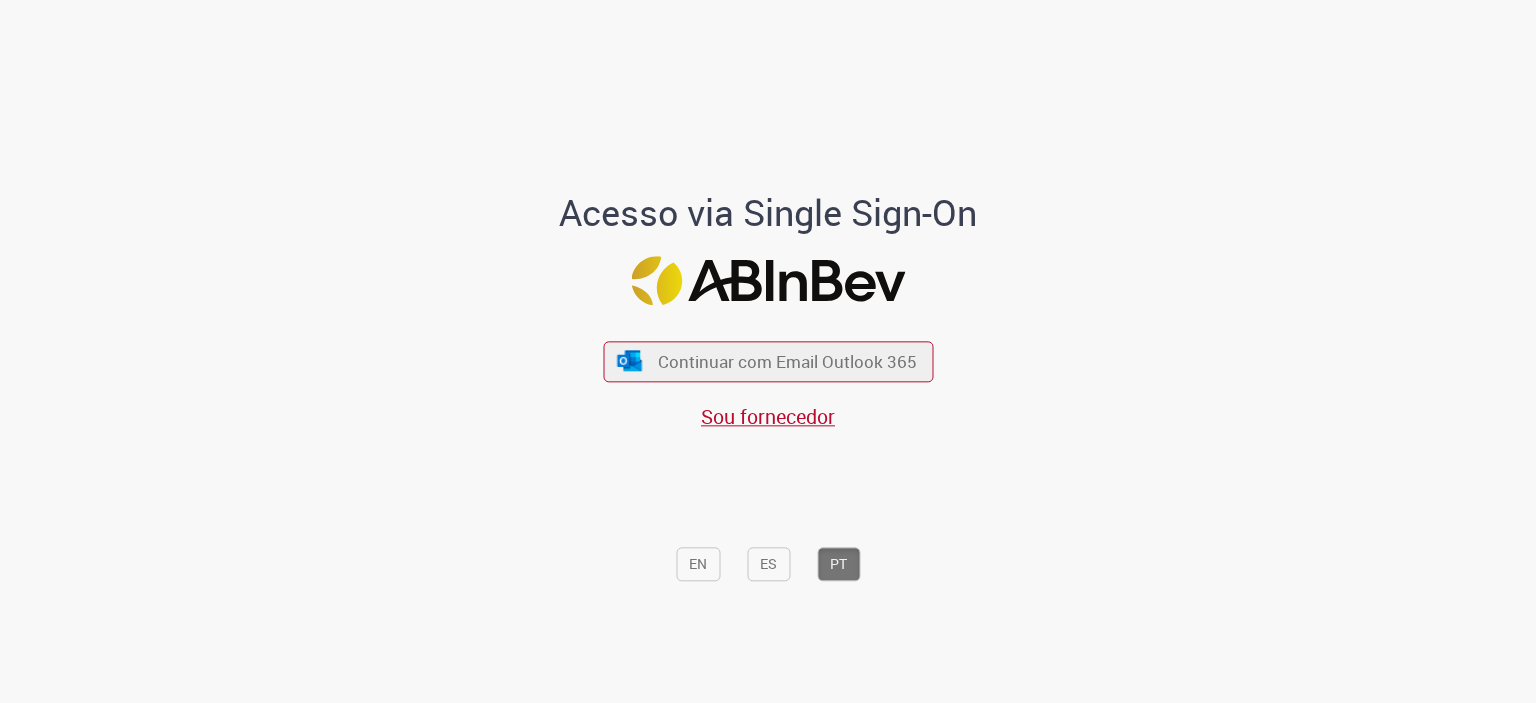 scroll, scrollTop: 0, scrollLeft: 0, axis: both 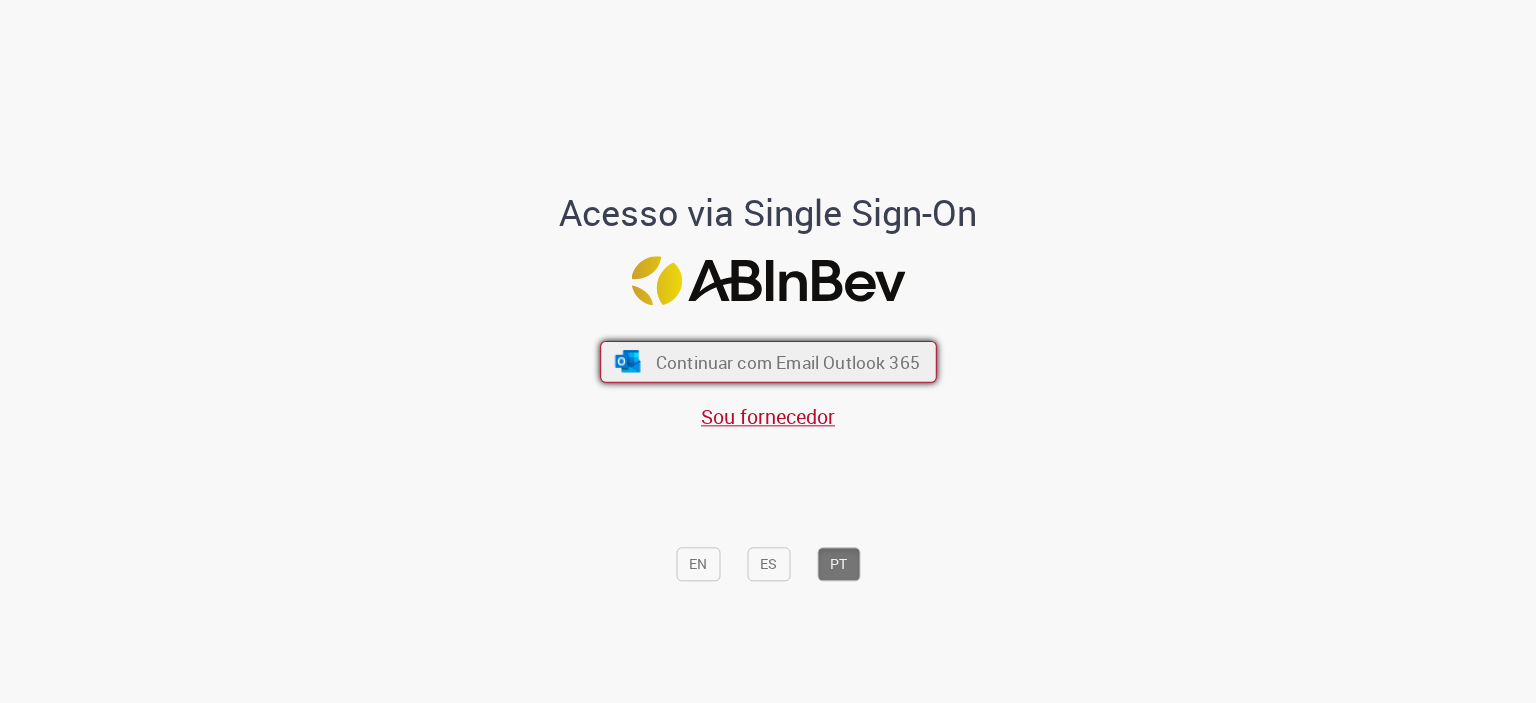 click on "Continuar com Email Outlook 365" at bounding box center (768, 361) 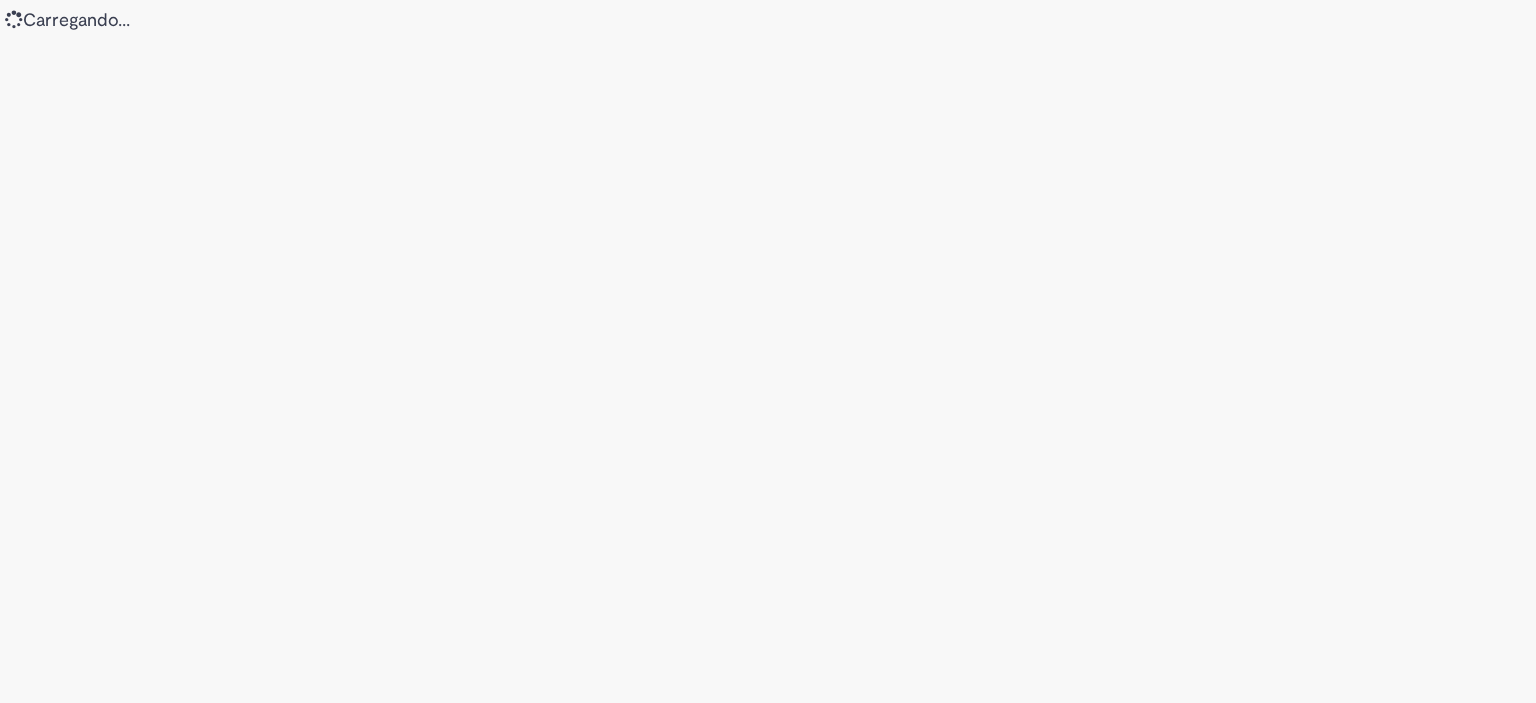 scroll, scrollTop: 0, scrollLeft: 0, axis: both 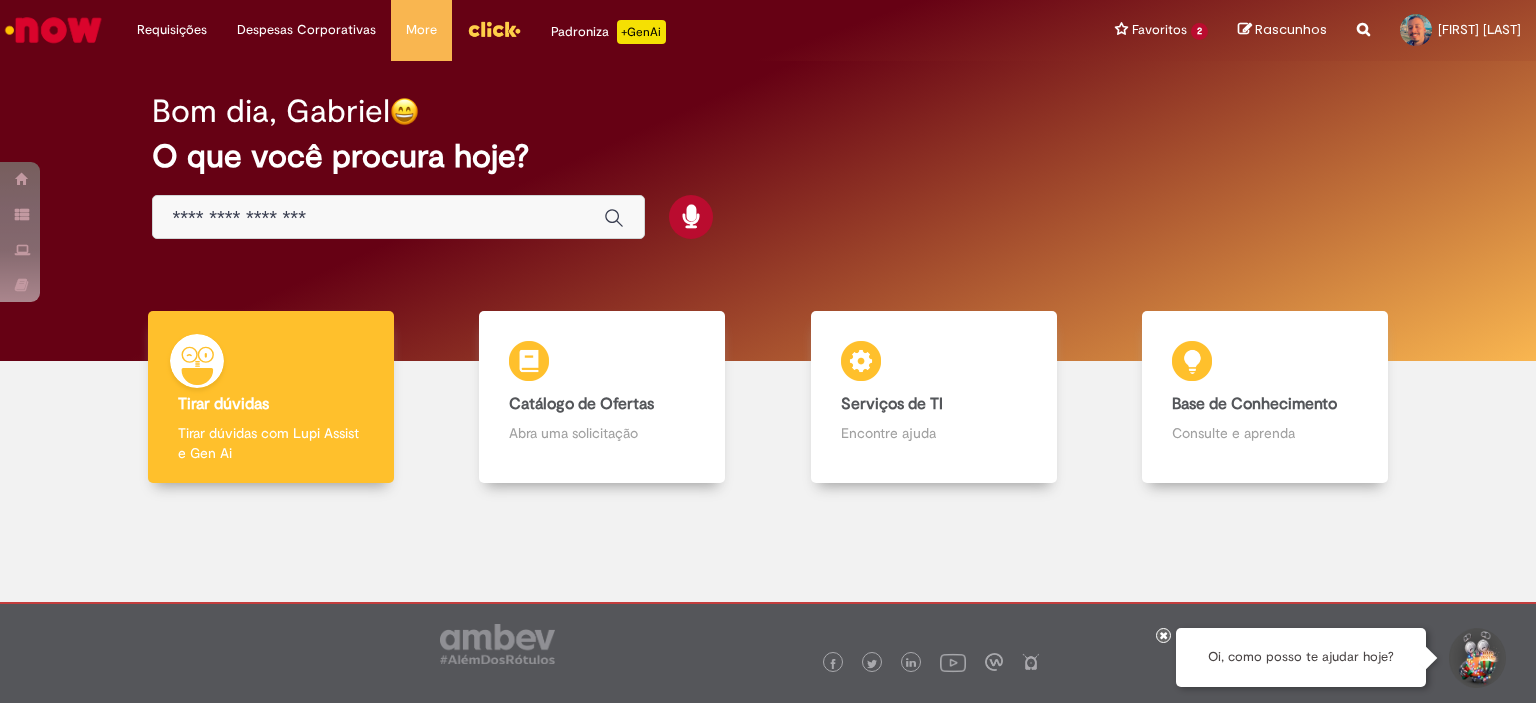 click on "Bom dia, [FIRST]
O que você procura hoje?" at bounding box center (768, 167) 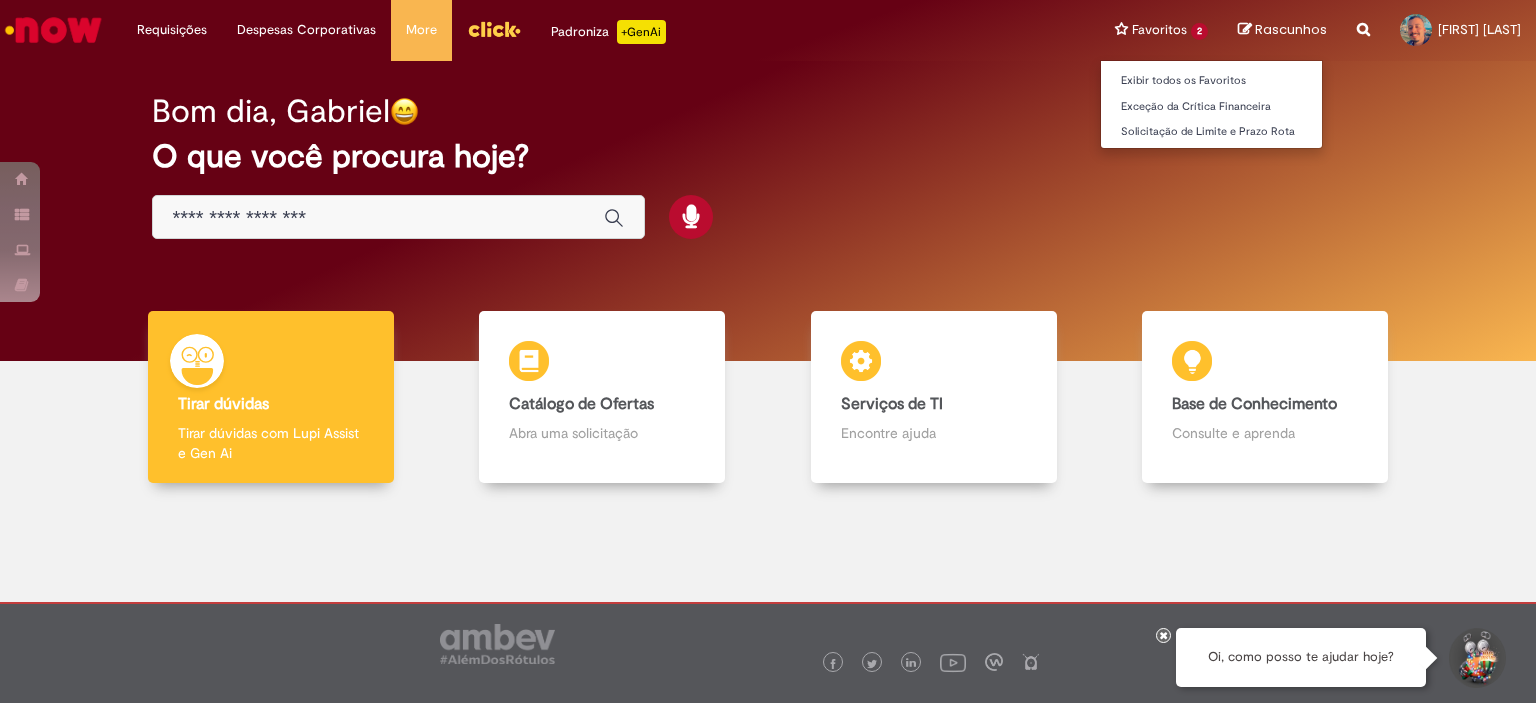 click on "Favoritos   2
Exibir todos os Favoritos
Exceção da Crítica Financeira
Solicitação de Limite e Prazo Rota" at bounding box center [1161, 30] 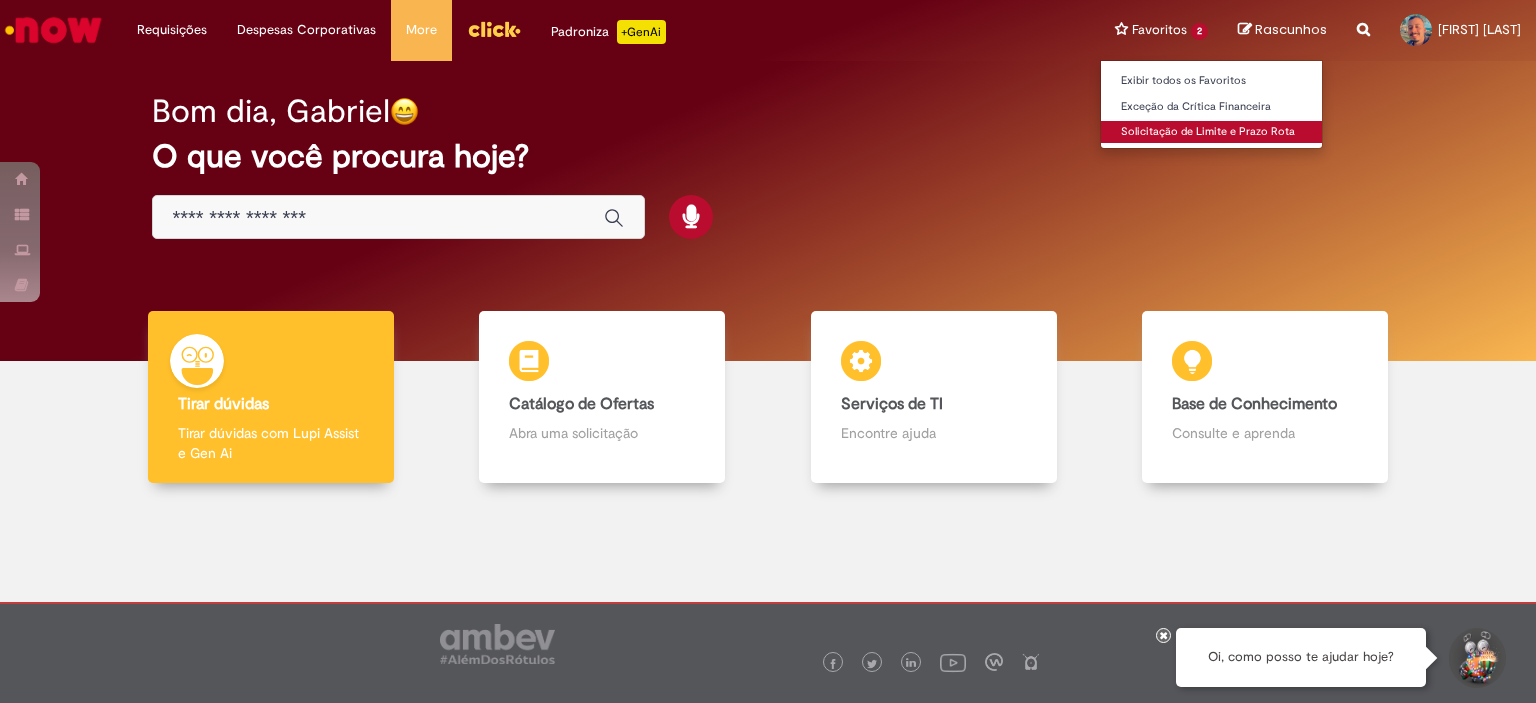 click on "Solicitação de Limite e Prazo Rota" at bounding box center (1211, 132) 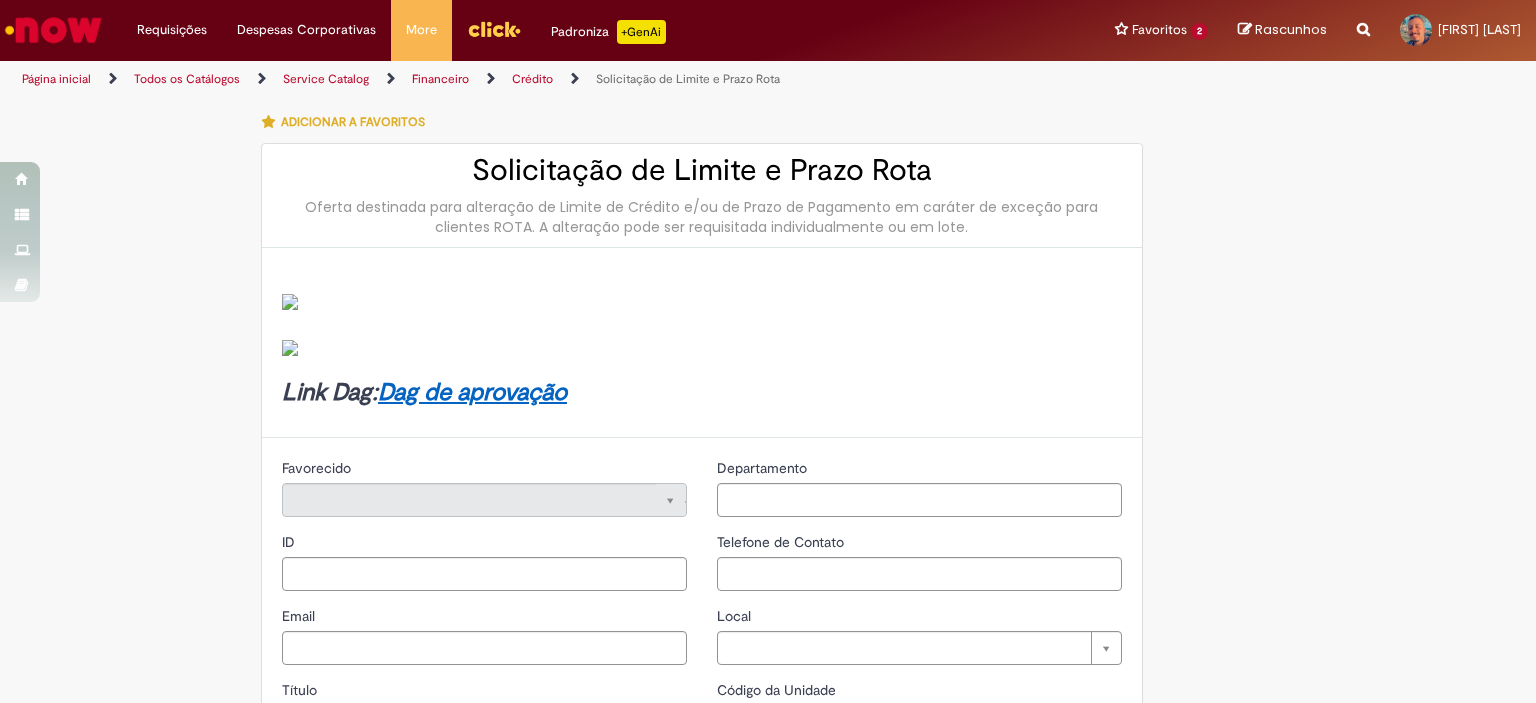 type on "********" 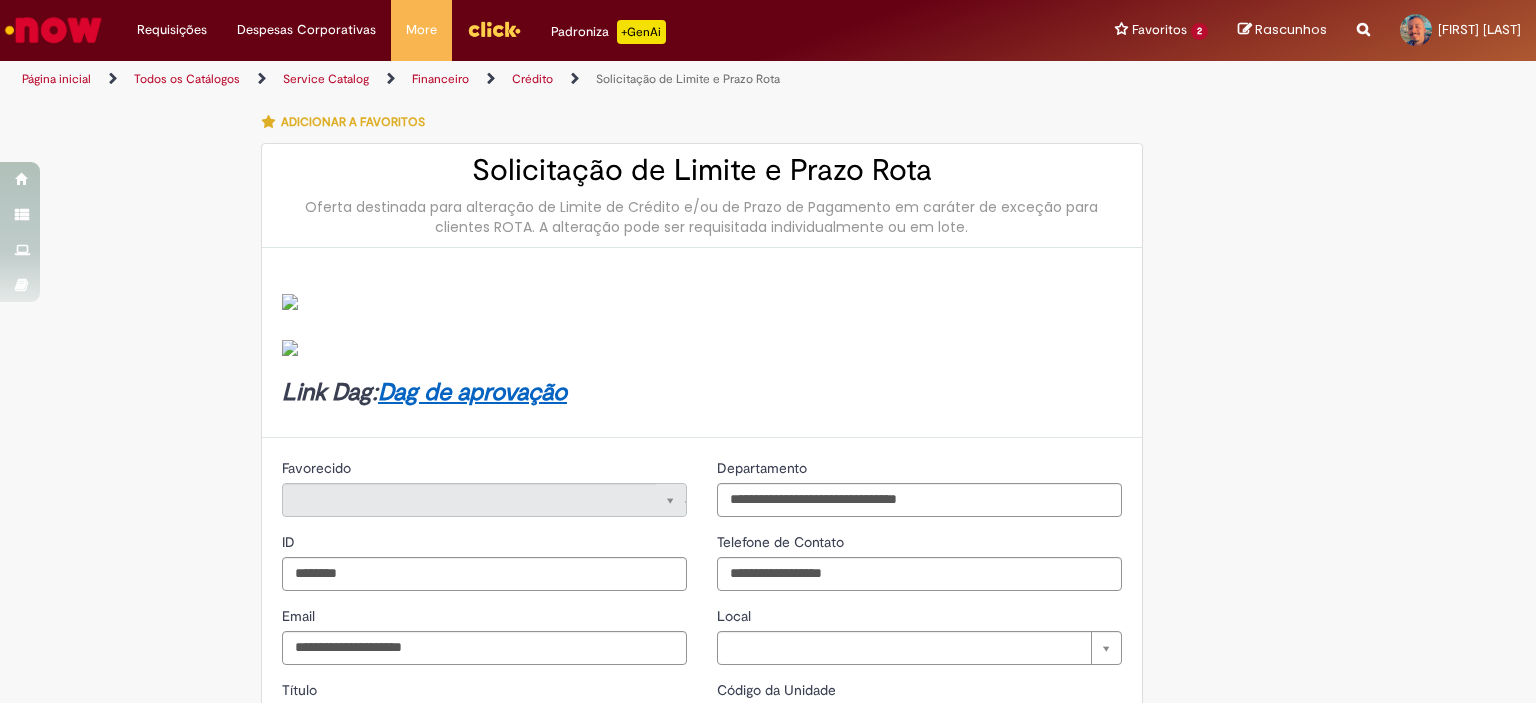 type on "**********" 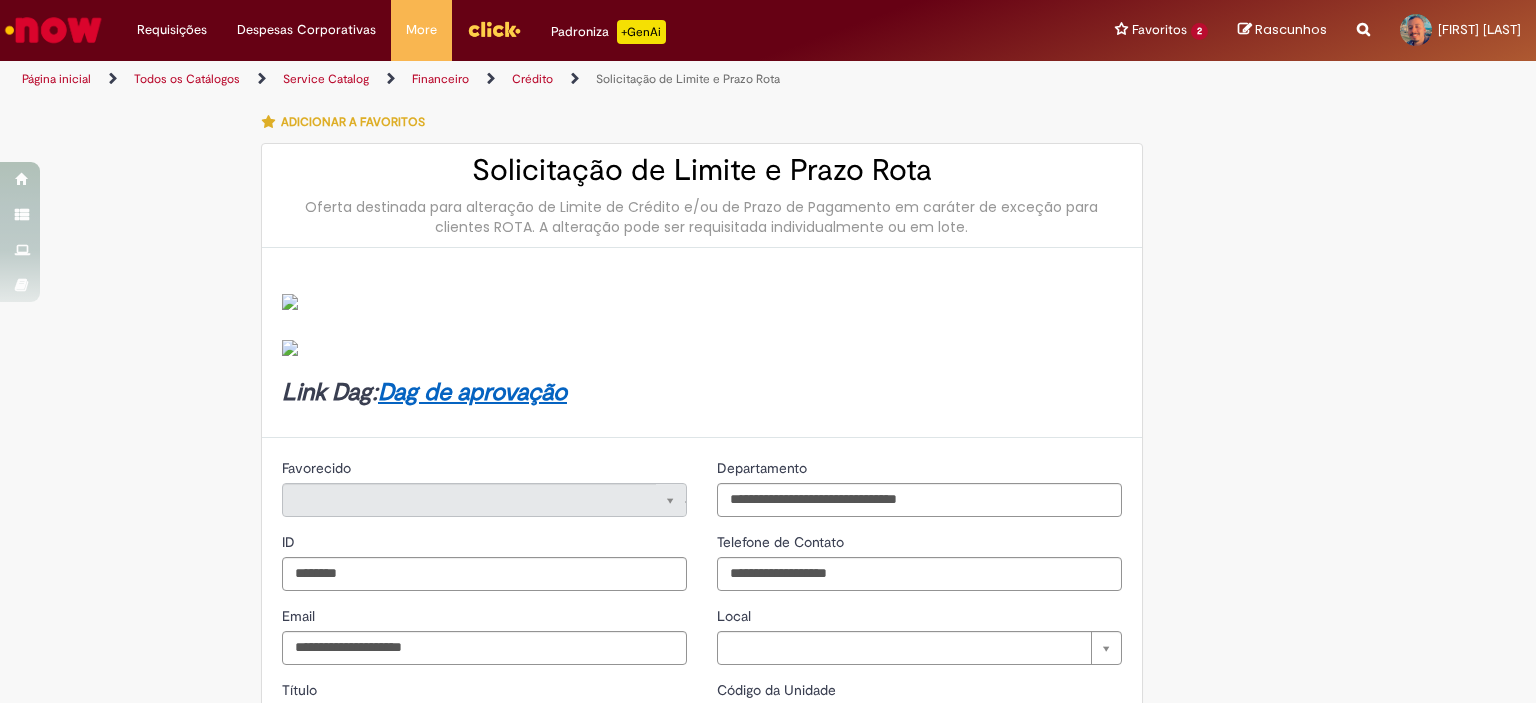 type on "**********" 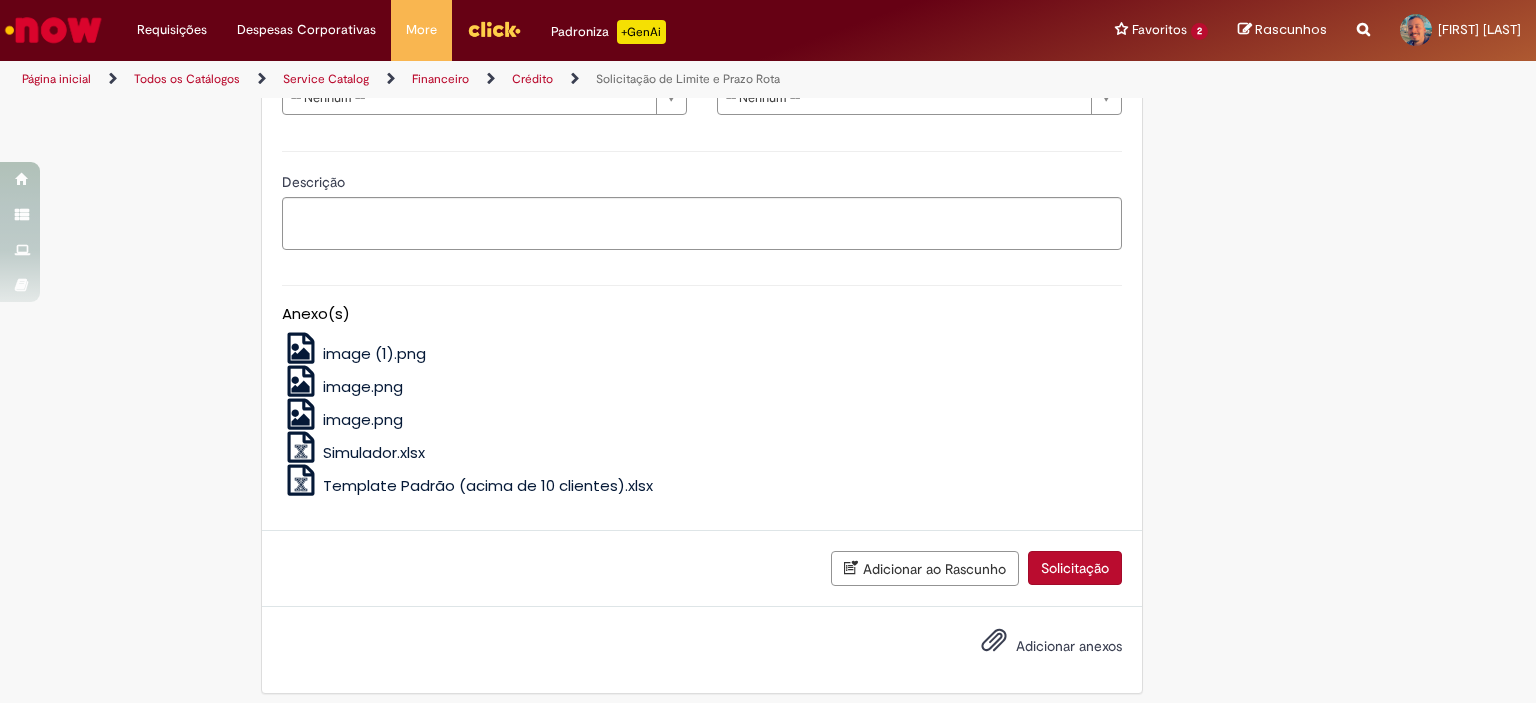 scroll, scrollTop: 500, scrollLeft: 0, axis: vertical 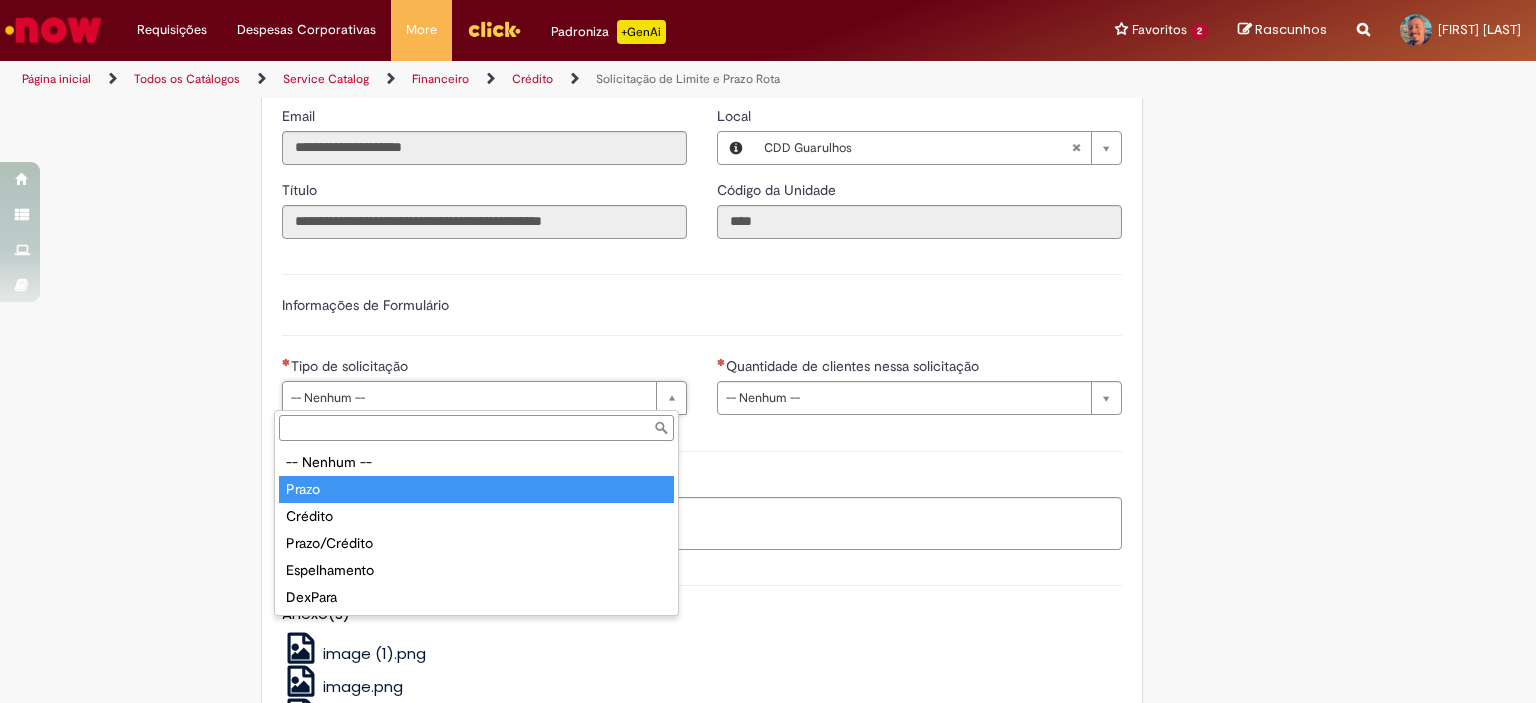 type on "*****" 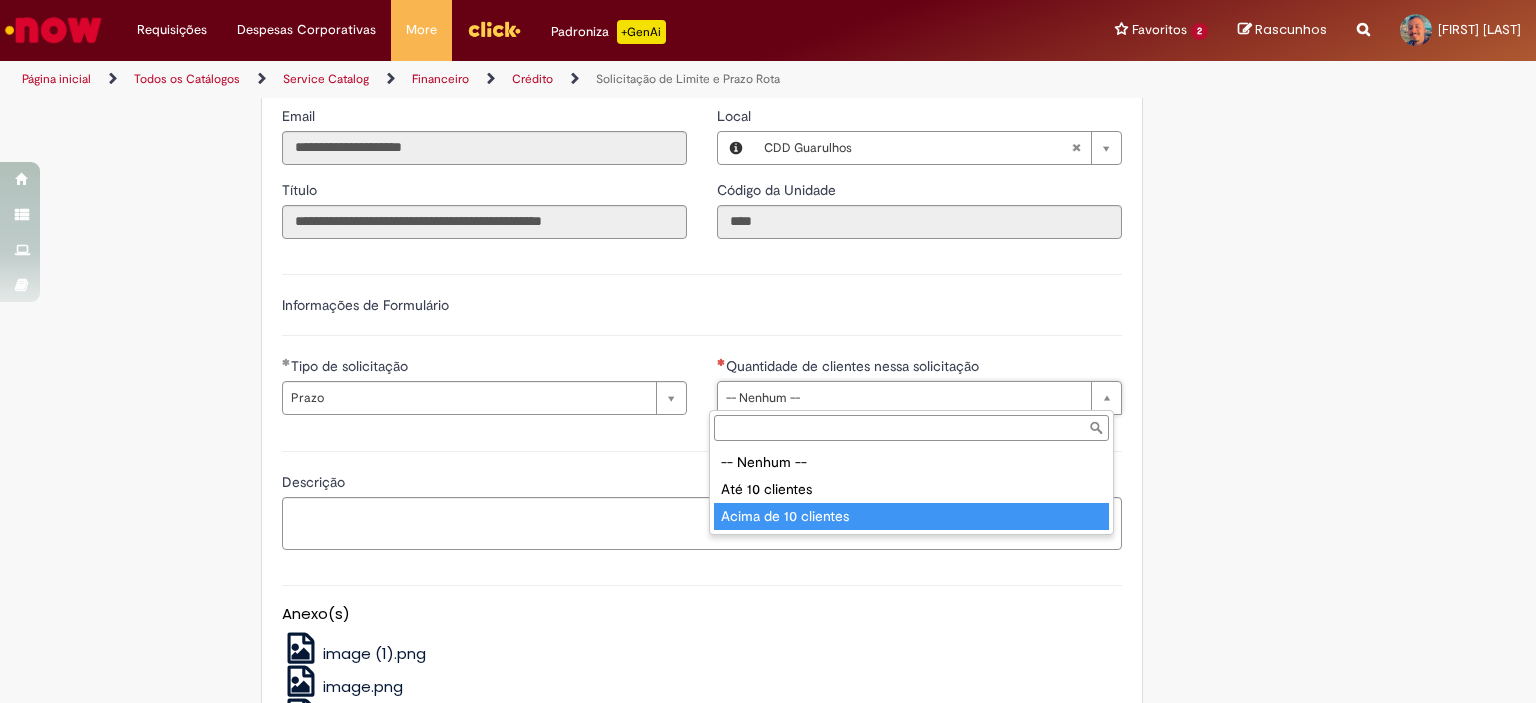 type on "**********" 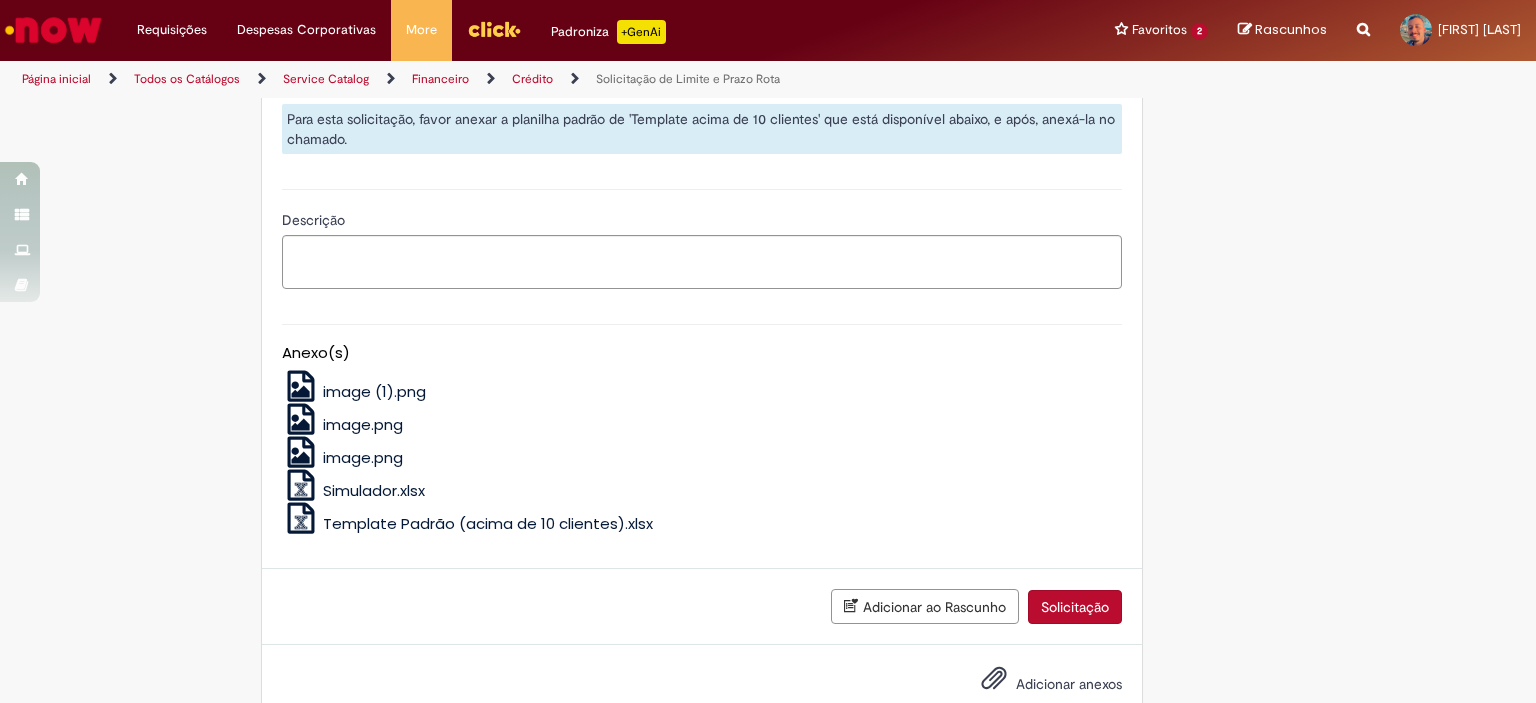 scroll, scrollTop: 800, scrollLeft: 0, axis: vertical 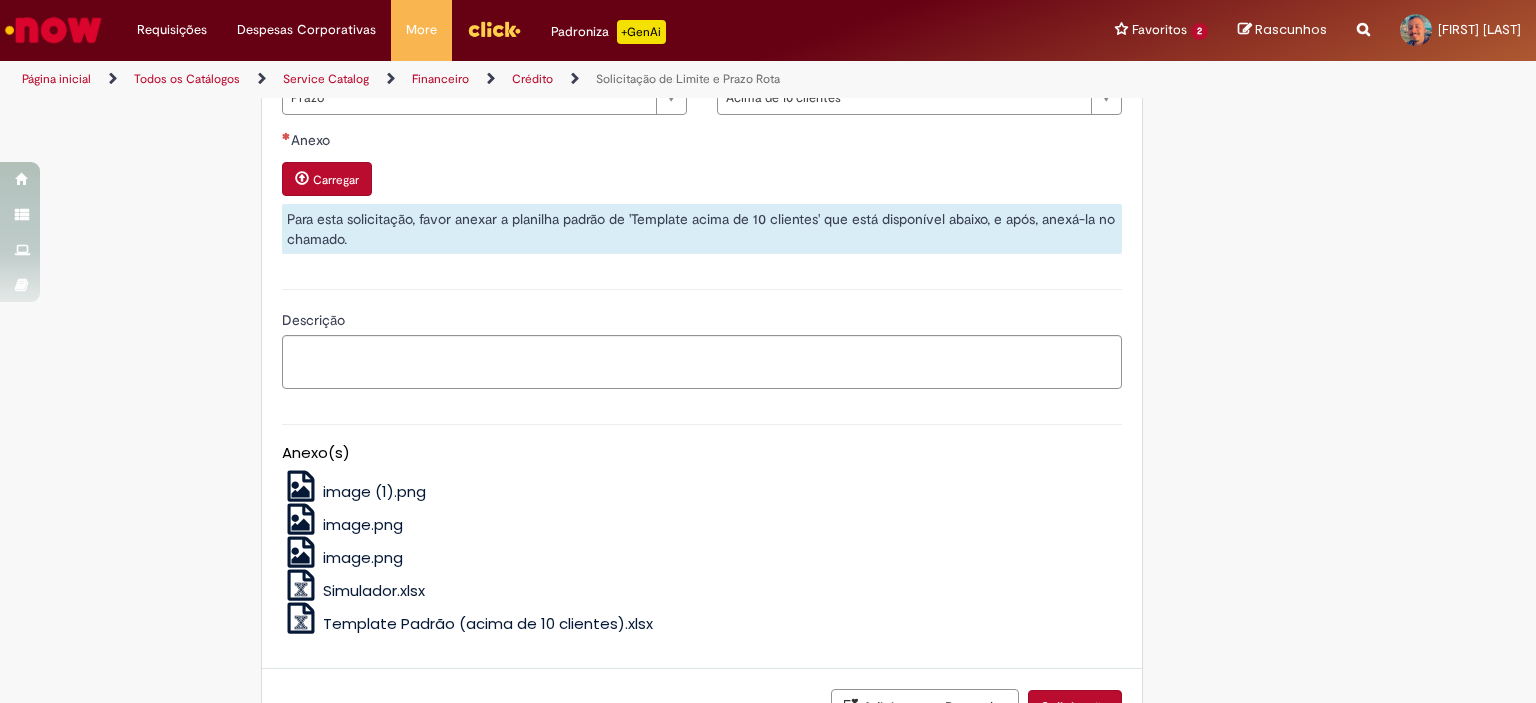 click on "Template Padrão (acima de 10 clientes).xlsx" at bounding box center [488, 623] 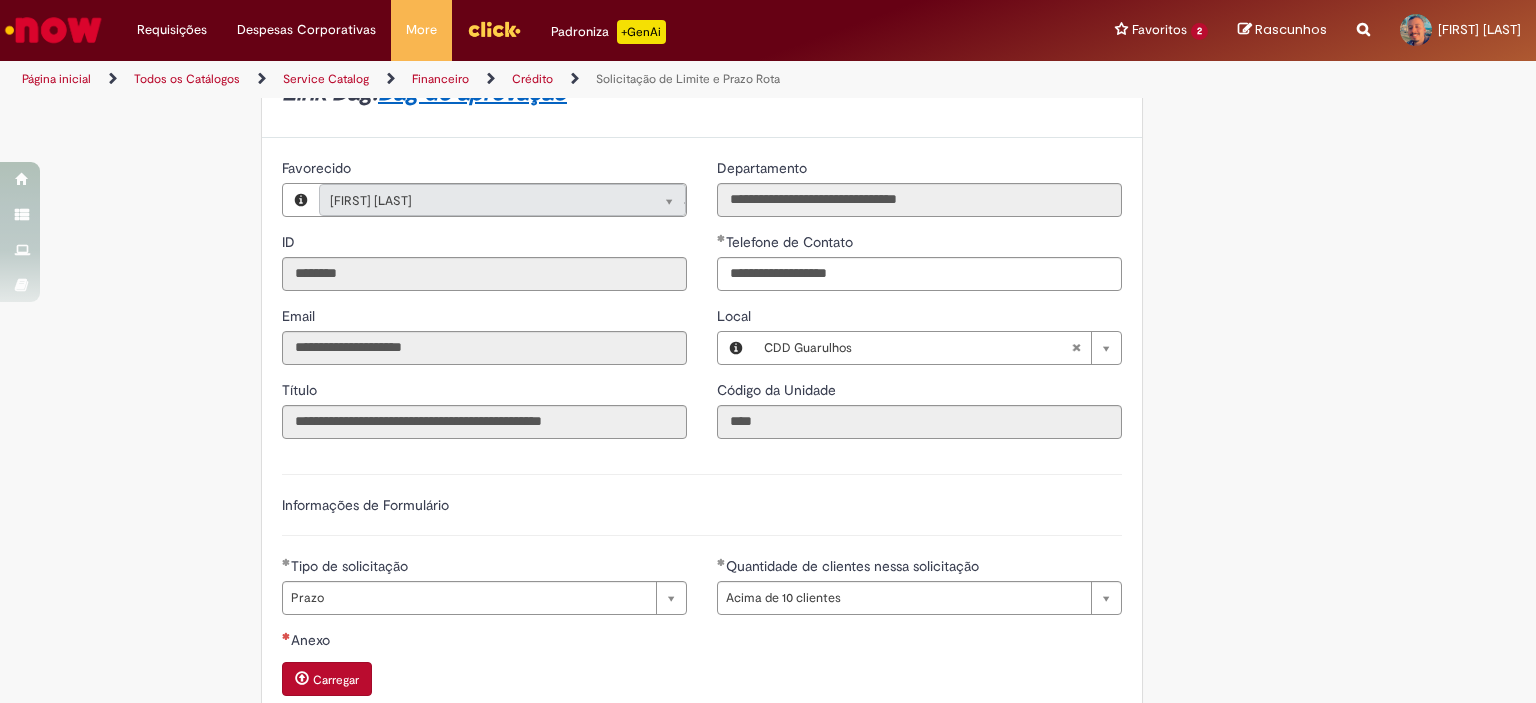 scroll, scrollTop: 500, scrollLeft: 0, axis: vertical 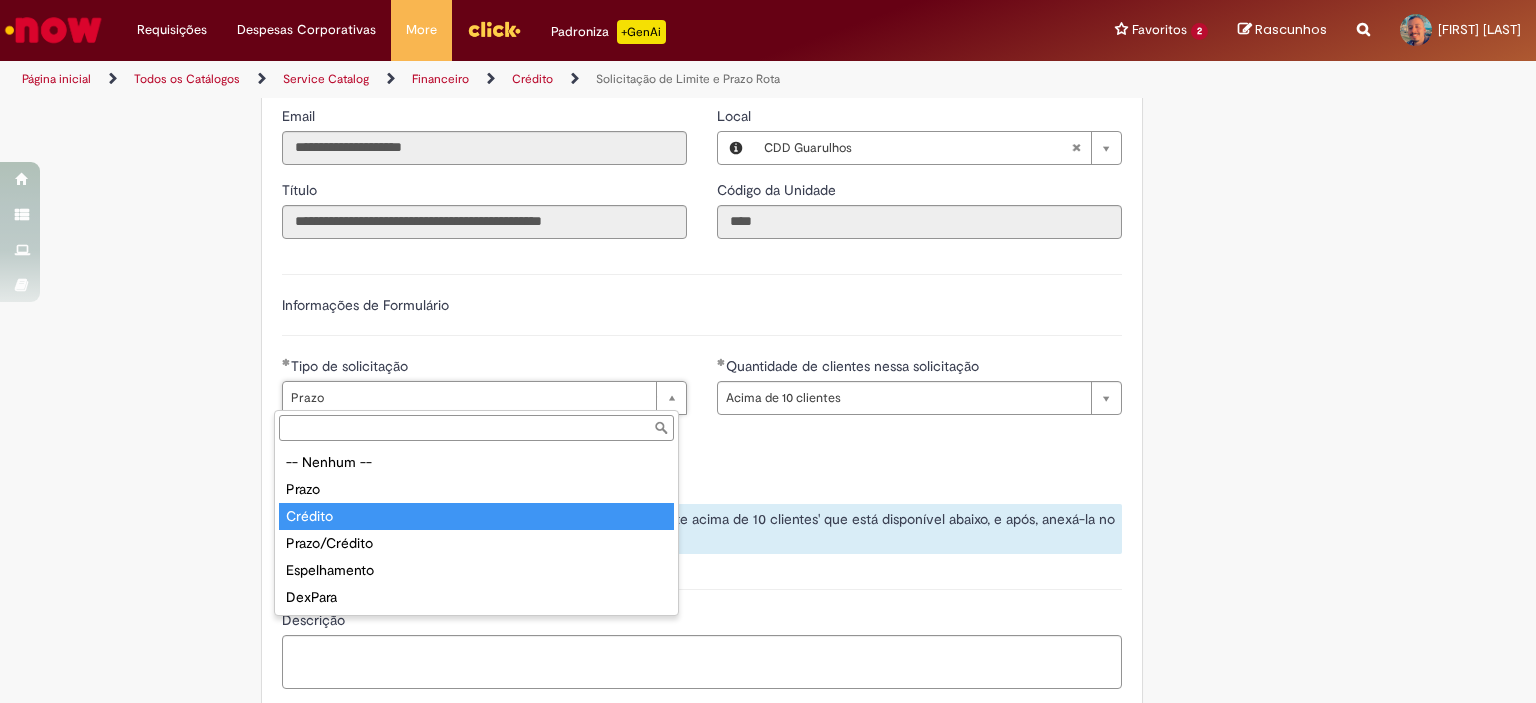 type on "*******" 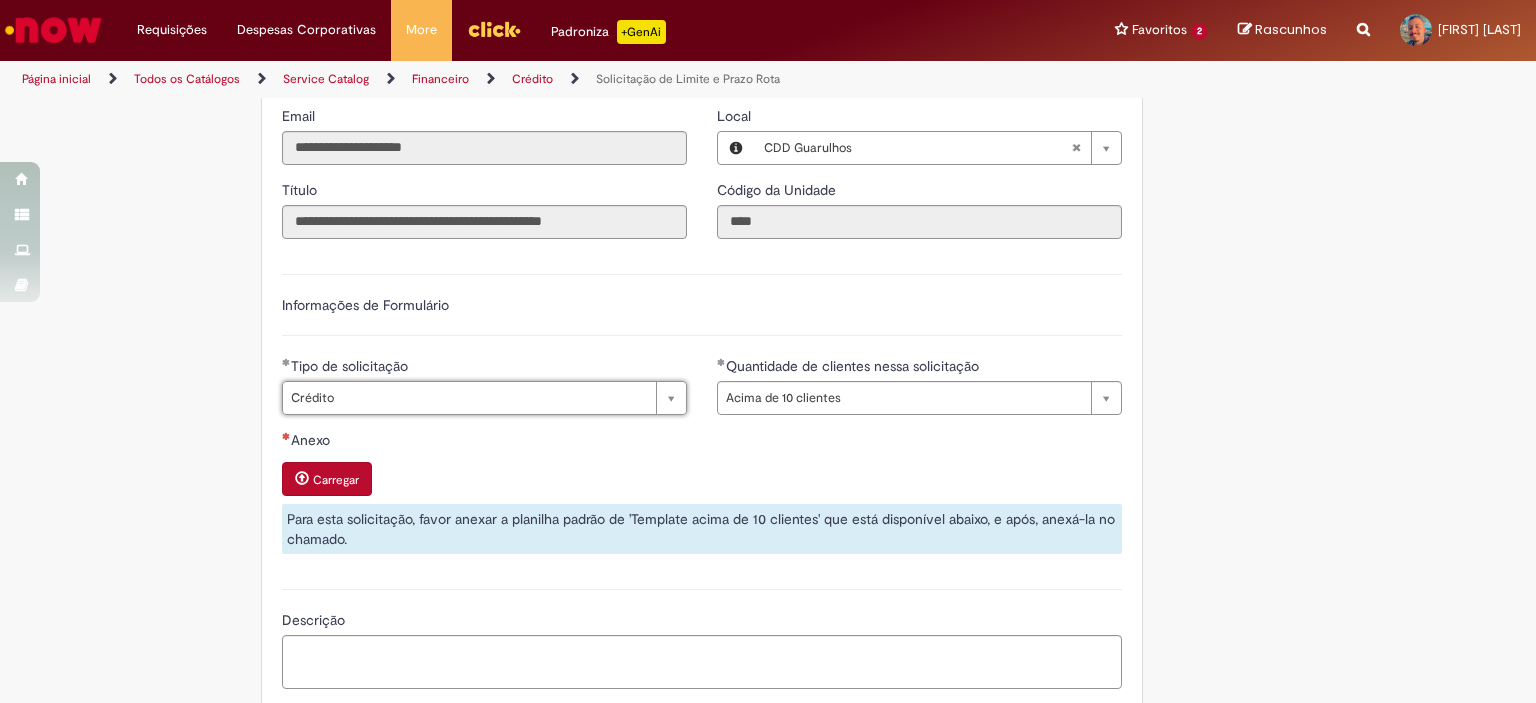 scroll, scrollTop: 0, scrollLeft: 32, axis: horizontal 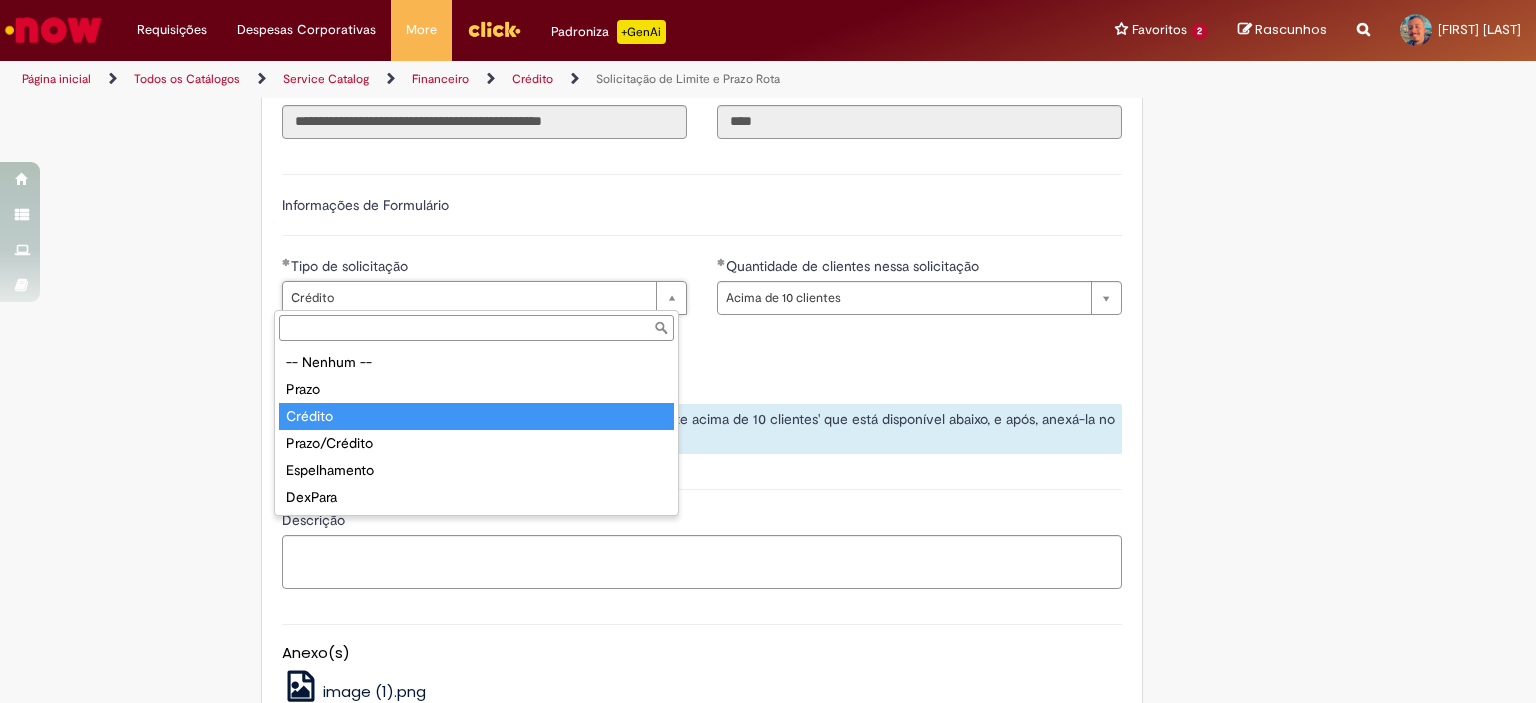 type on "*******" 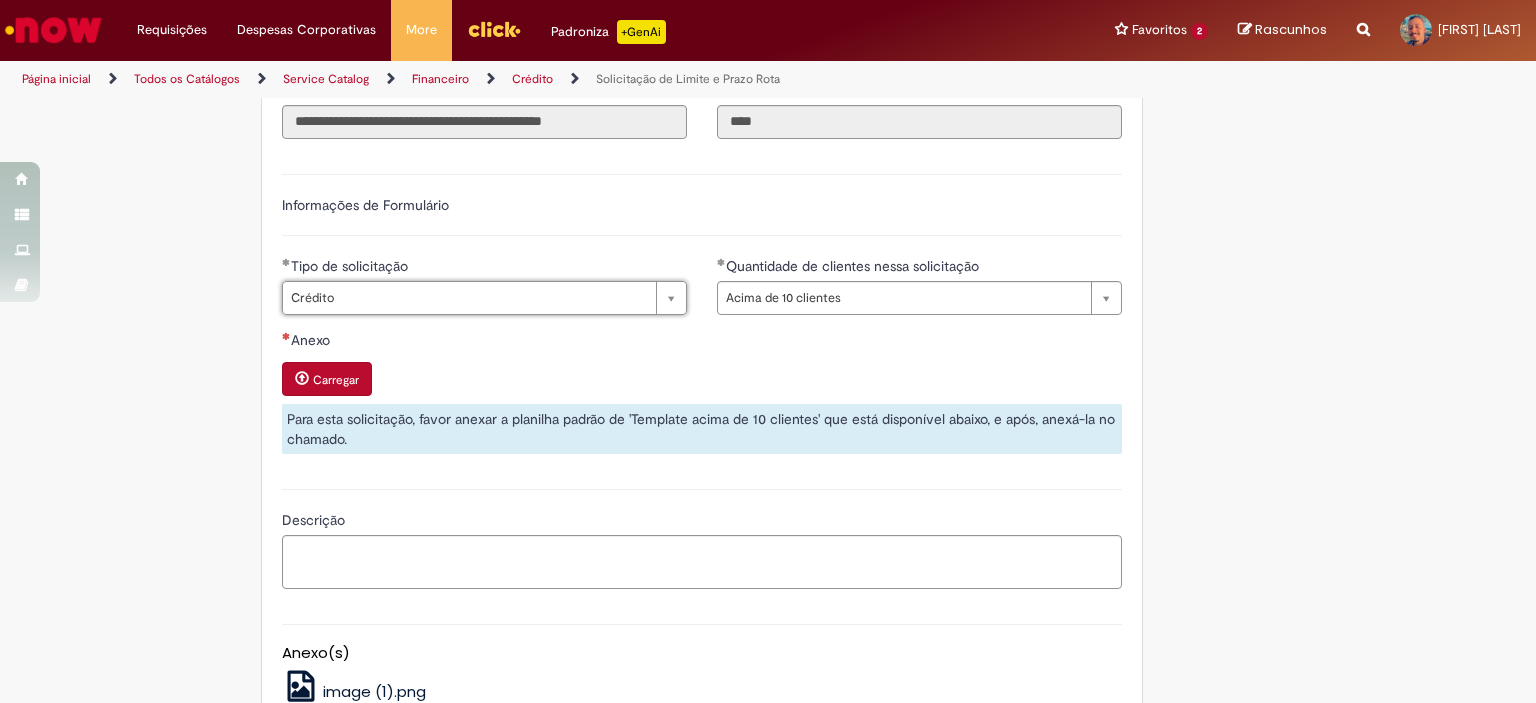 scroll, scrollTop: 0, scrollLeft: 45, axis: horizontal 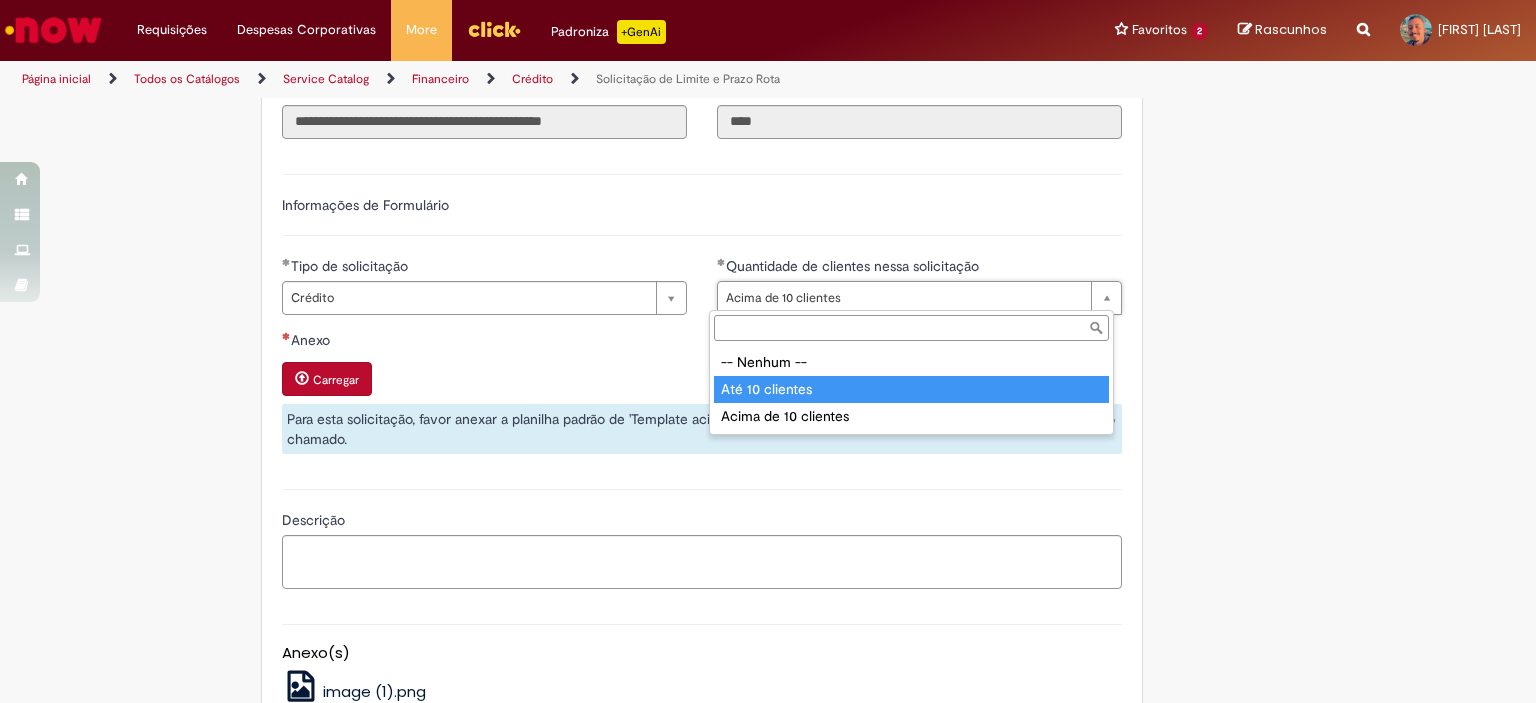 type on "**********" 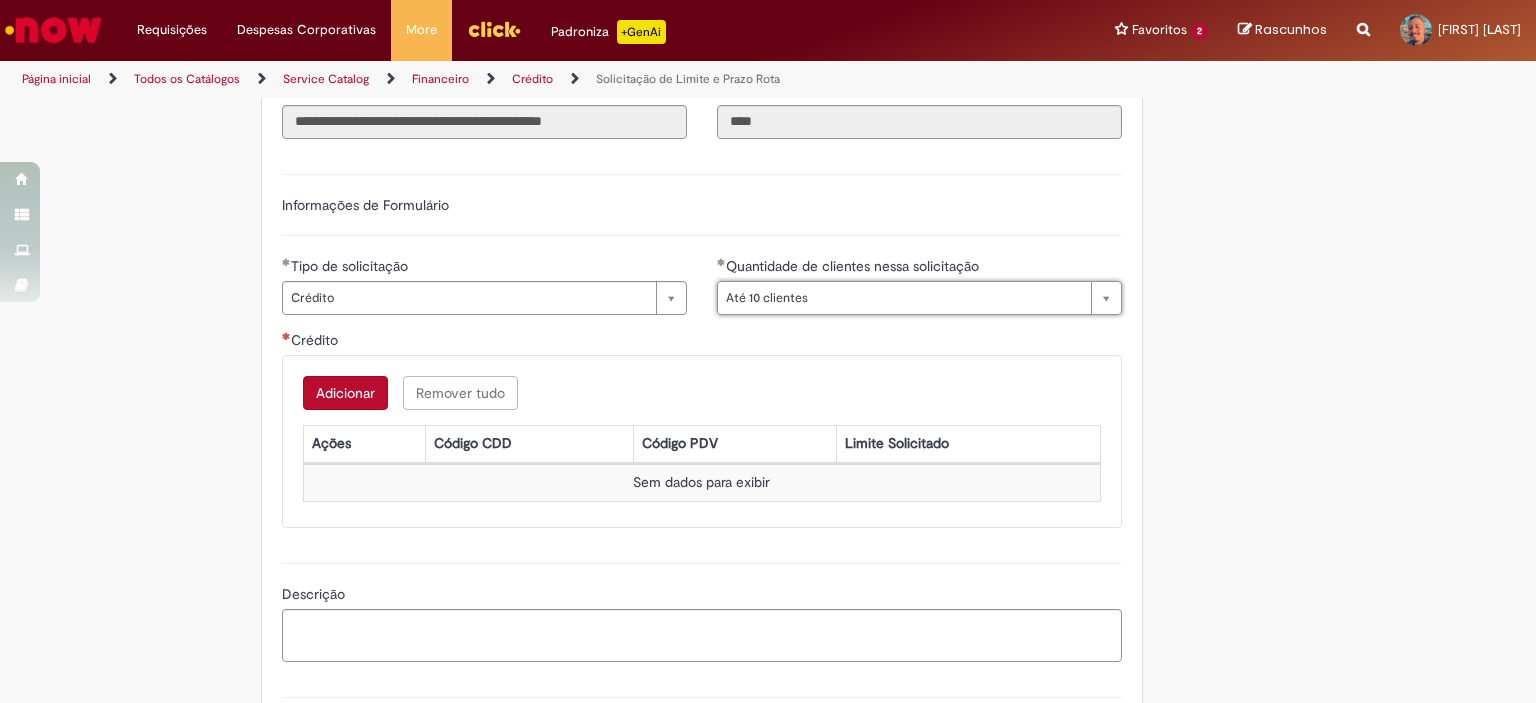 scroll, scrollTop: 0, scrollLeft: 88, axis: horizontal 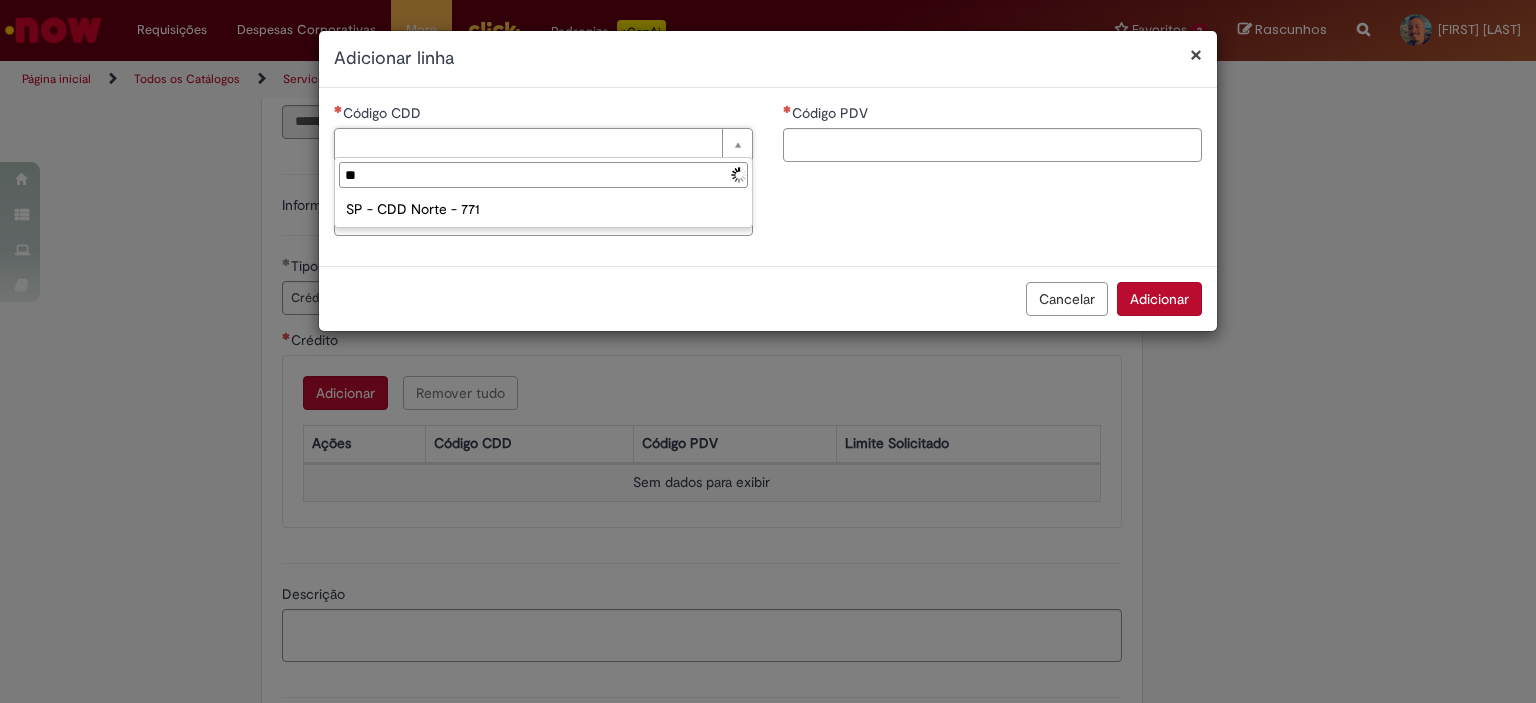 type on "*" 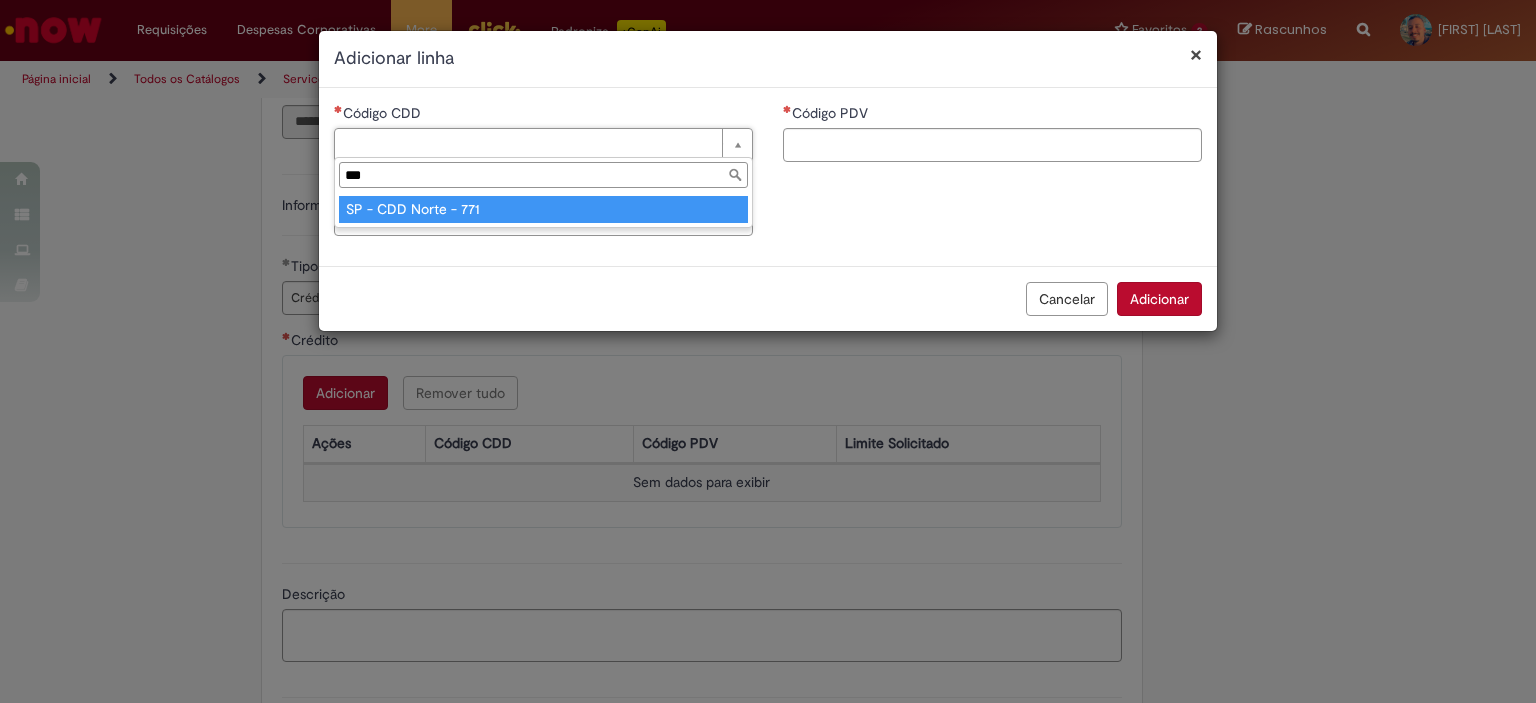 type on "***" 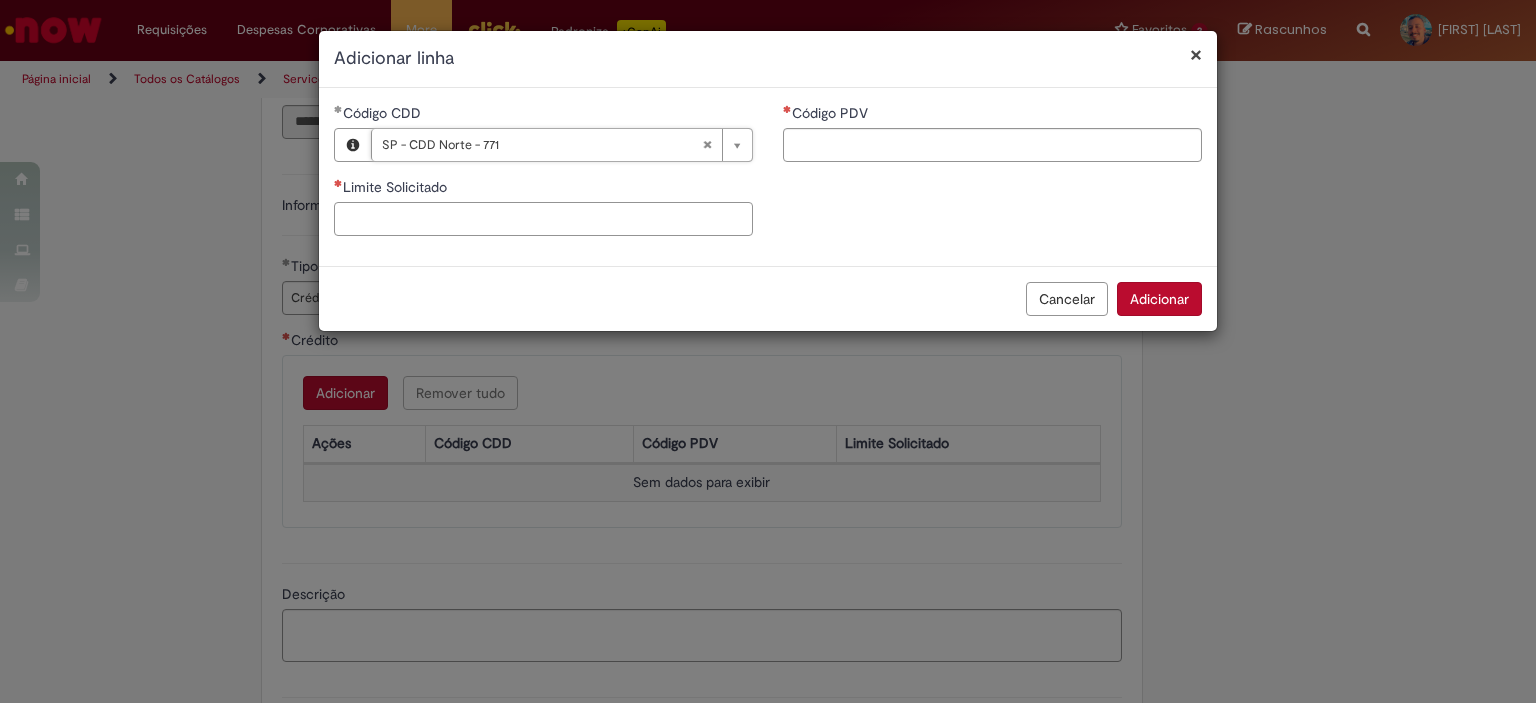 click on "Limite Solicitado" at bounding box center [543, 219] 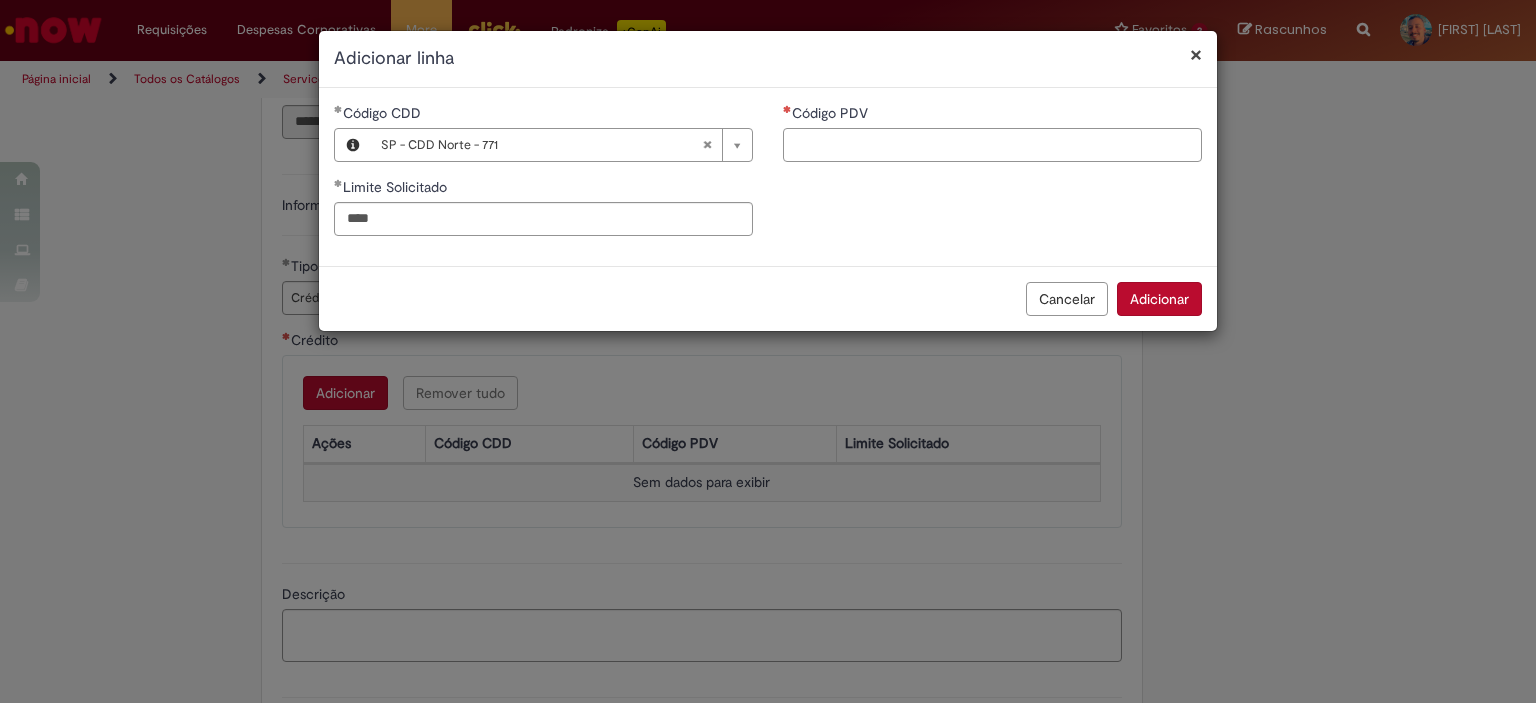 type on "********" 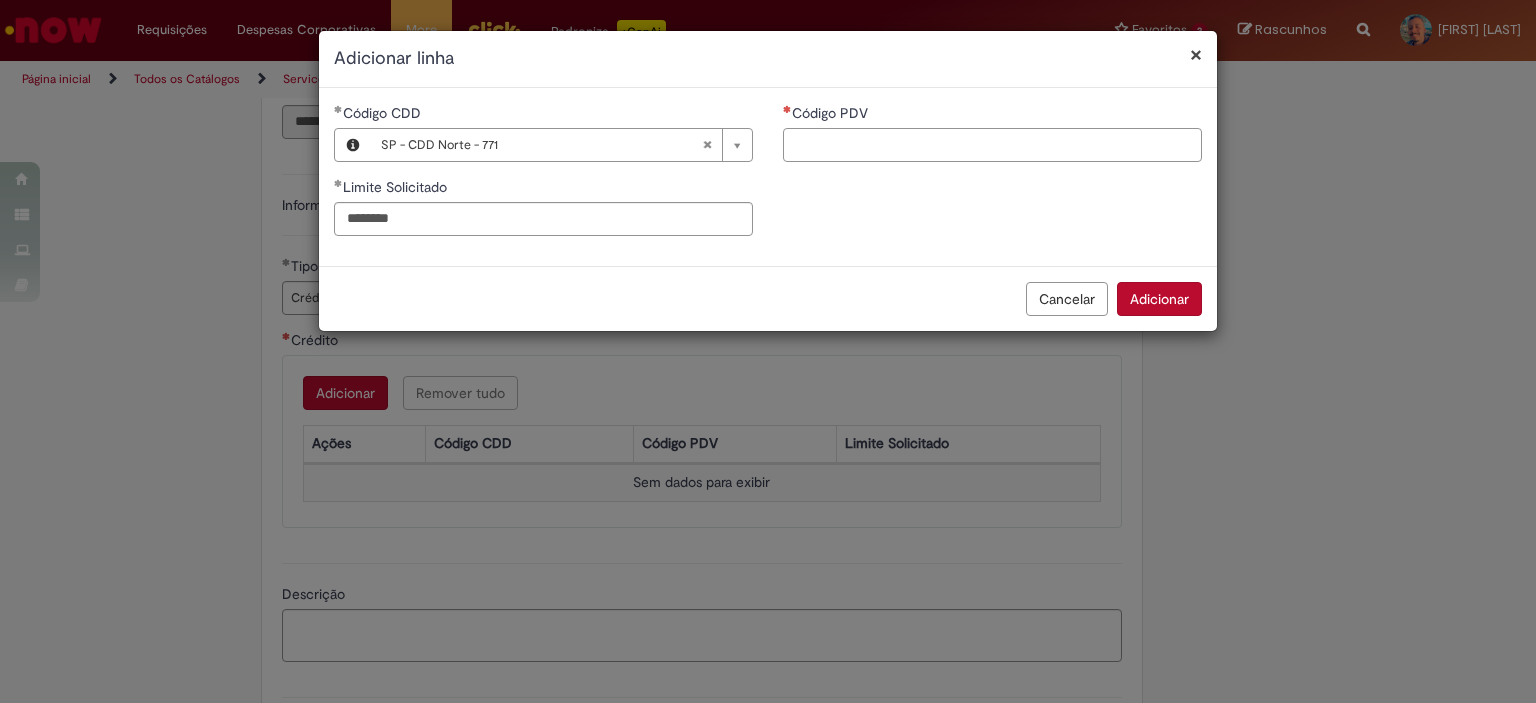 click on "Código PDV" at bounding box center [992, 145] 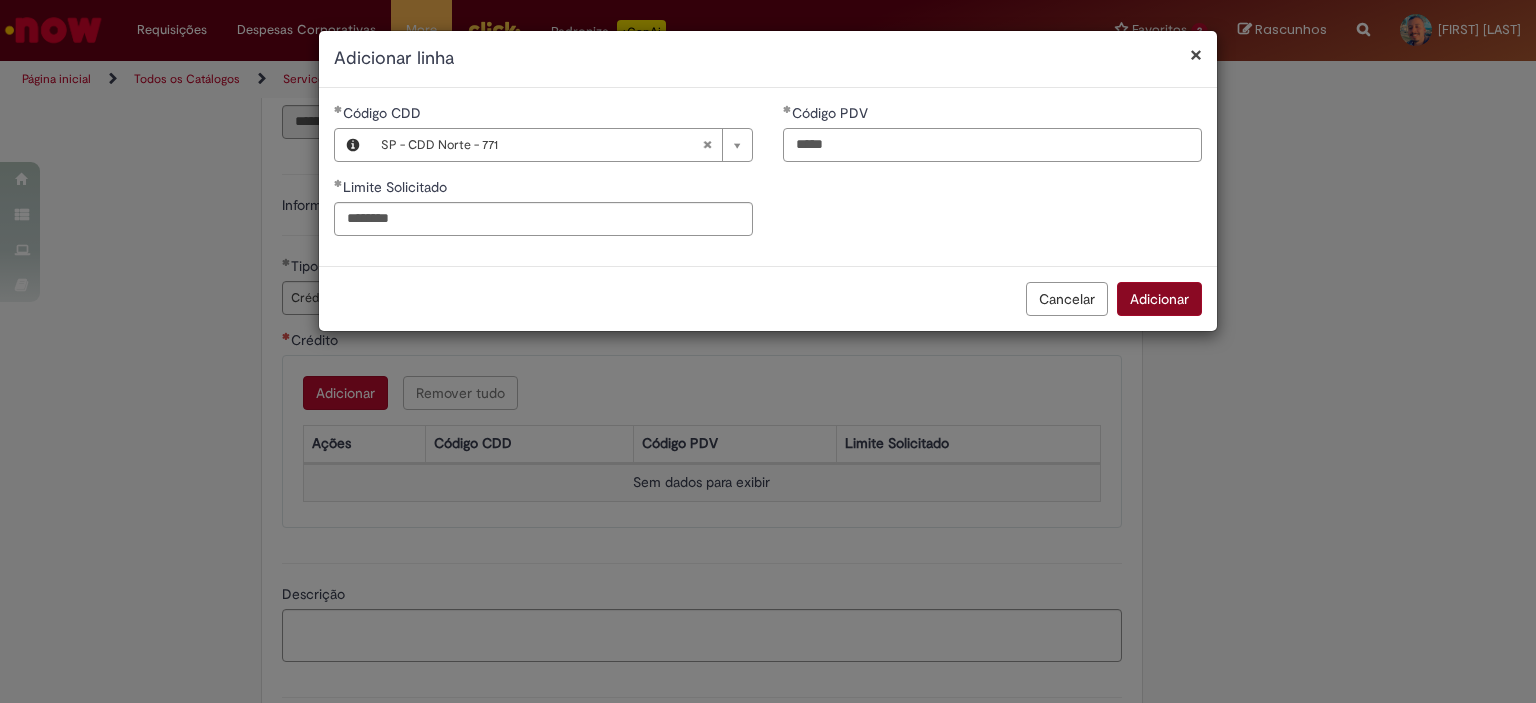 type on "*****" 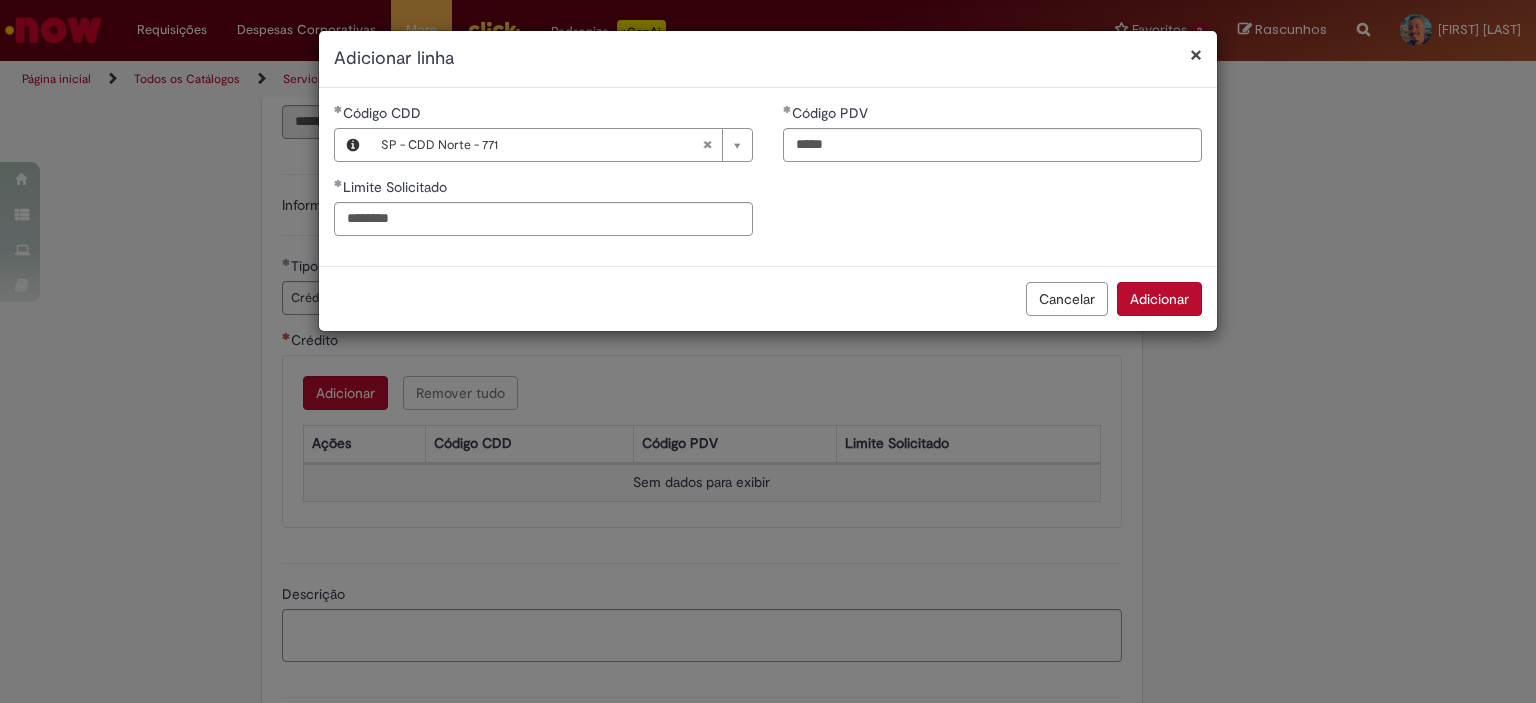 click on "Adicionar" at bounding box center [1159, 299] 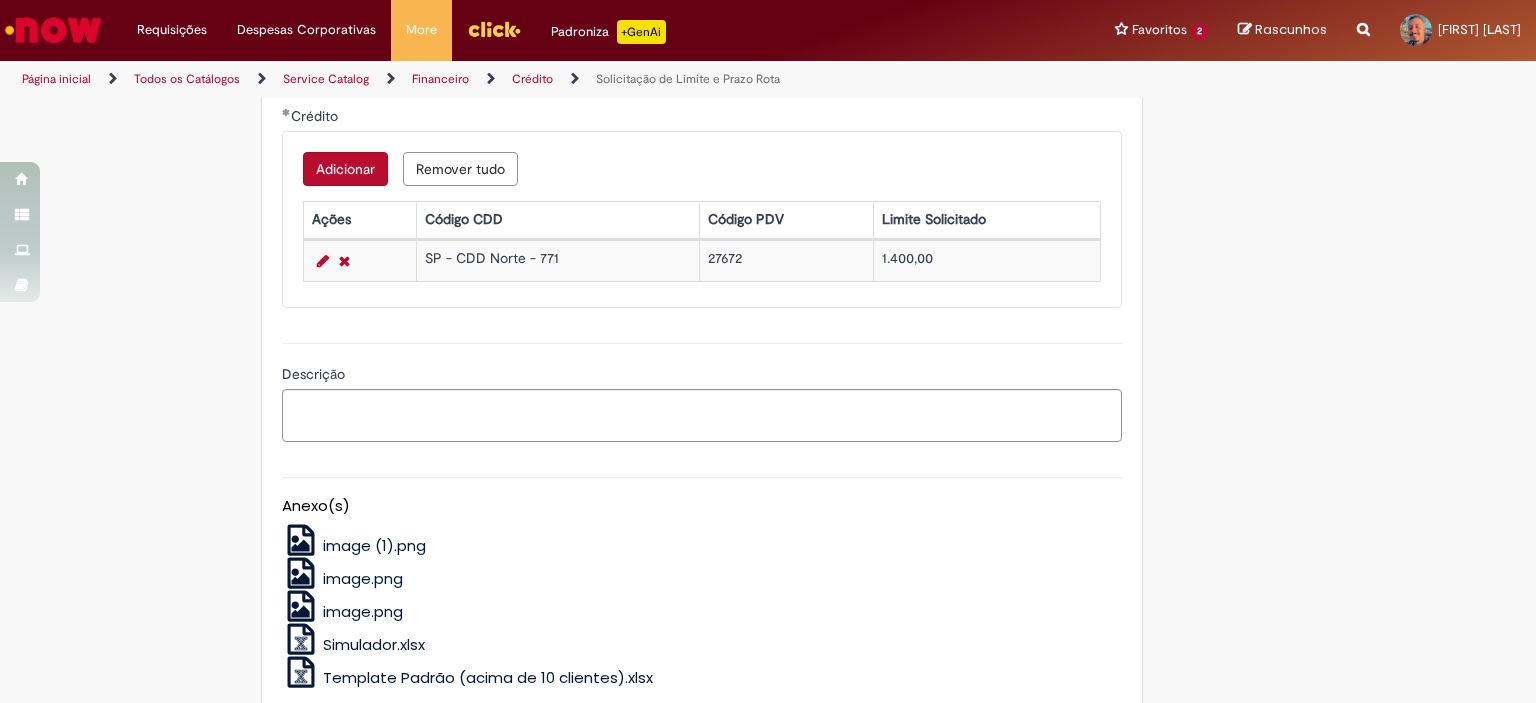 scroll, scrollTop: 924, scrollLeft: 0, axis: vertical 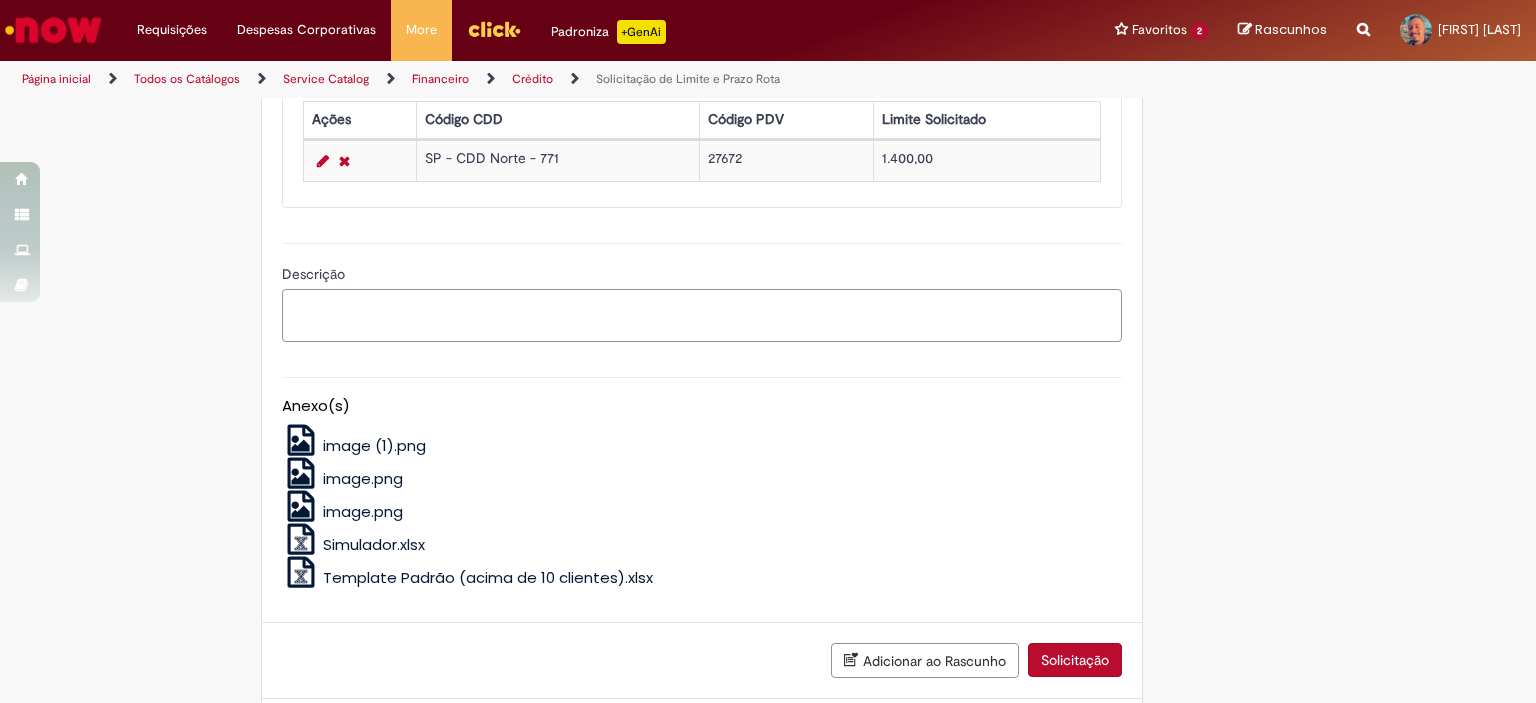 click on "Descrição" at bounding box center (702, 316) 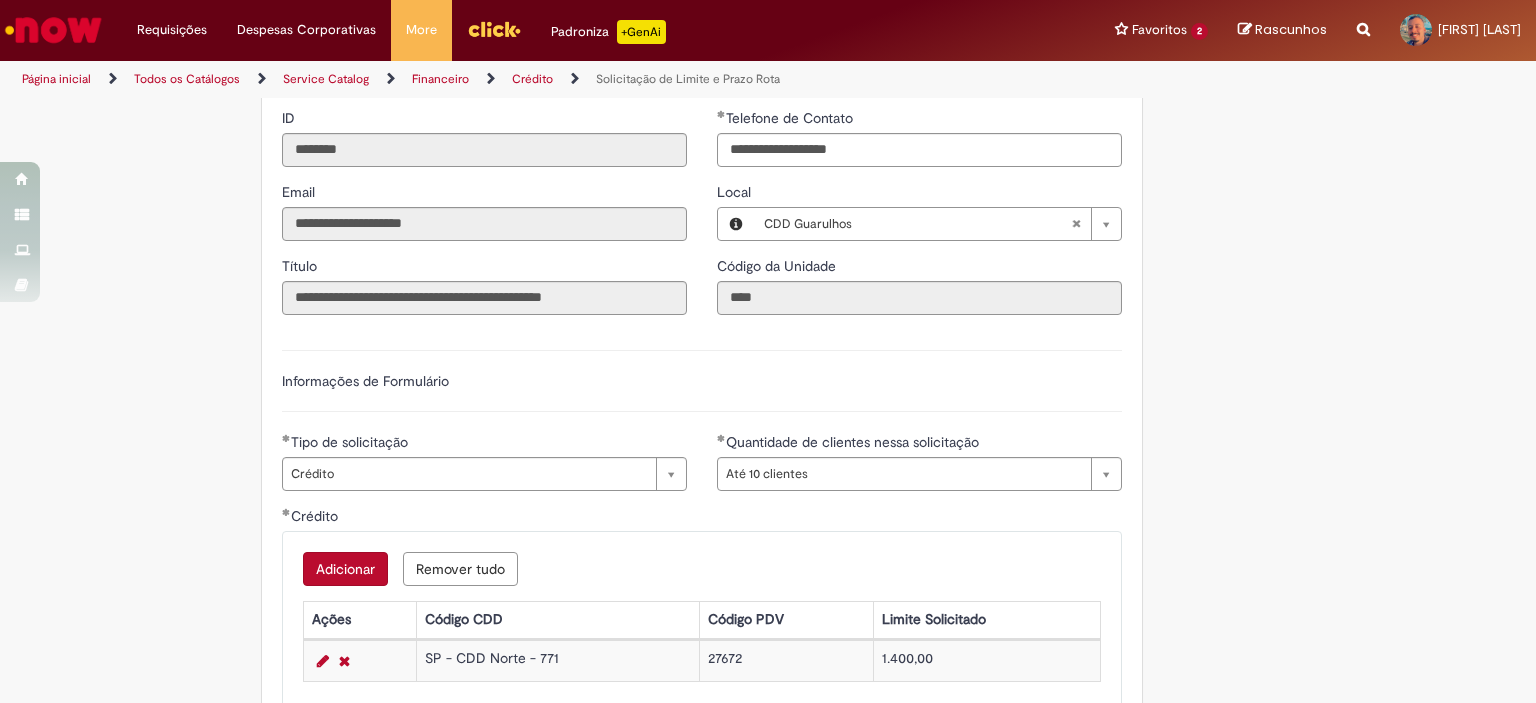 scroll, scrollTop: 1024, scrollLeft: 0, axis: vertical 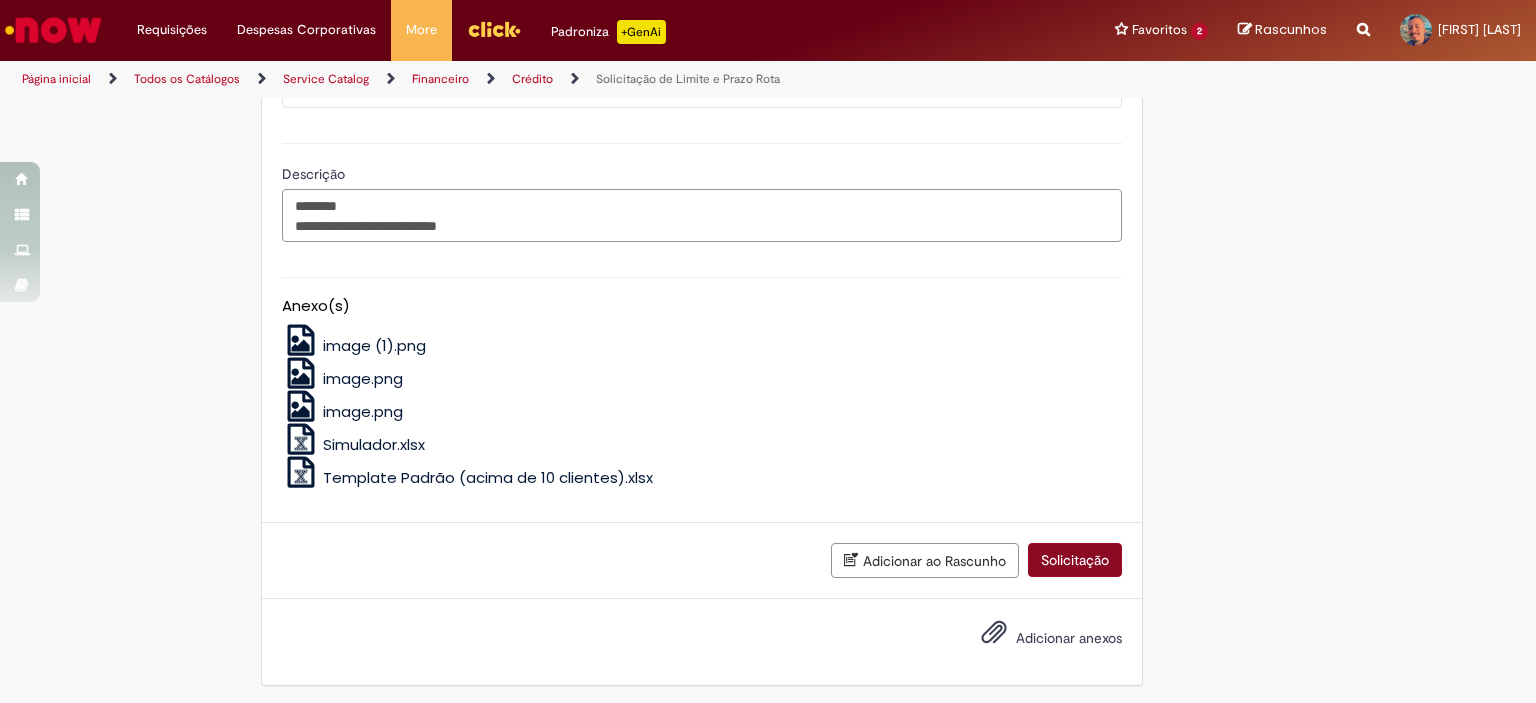 type on "**********" 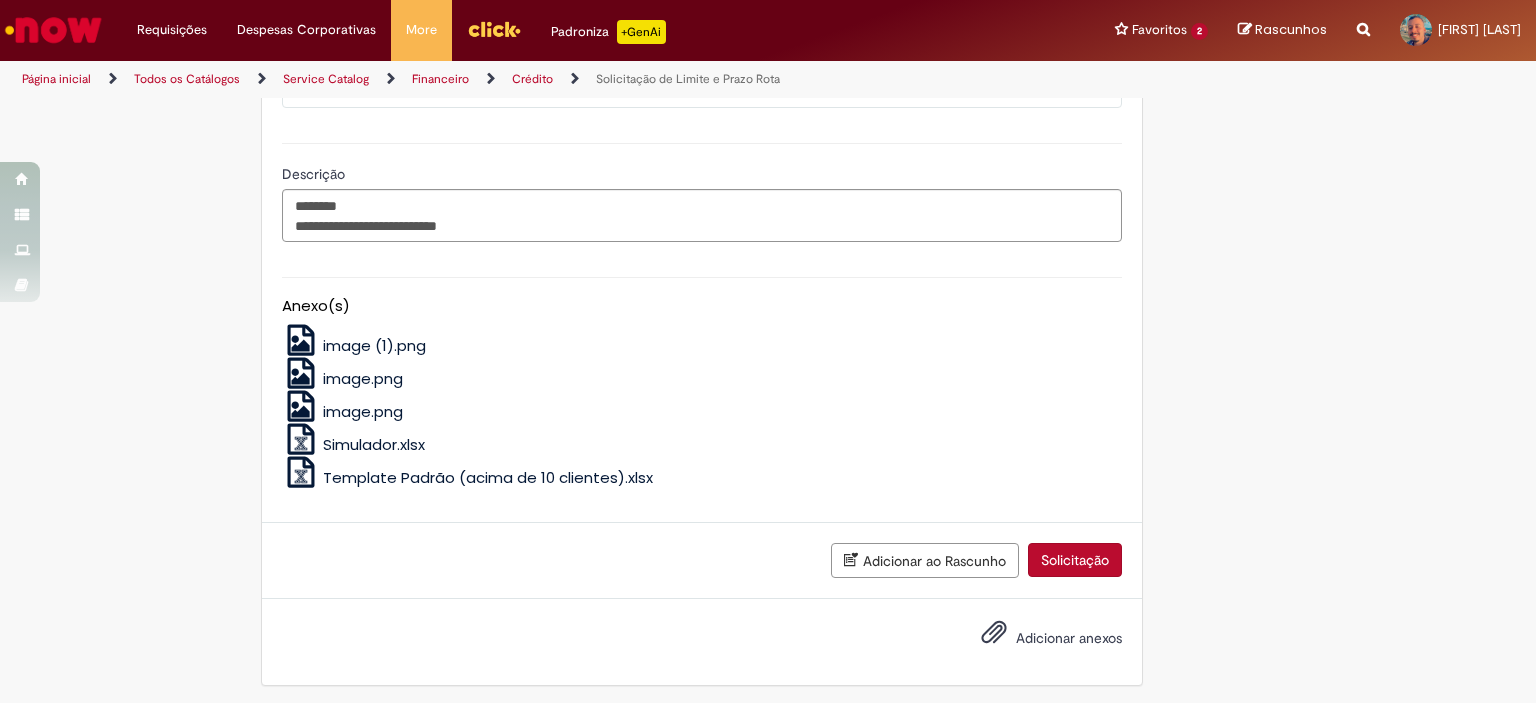 click on "Solicitação" at bounding box center [1075, 560] 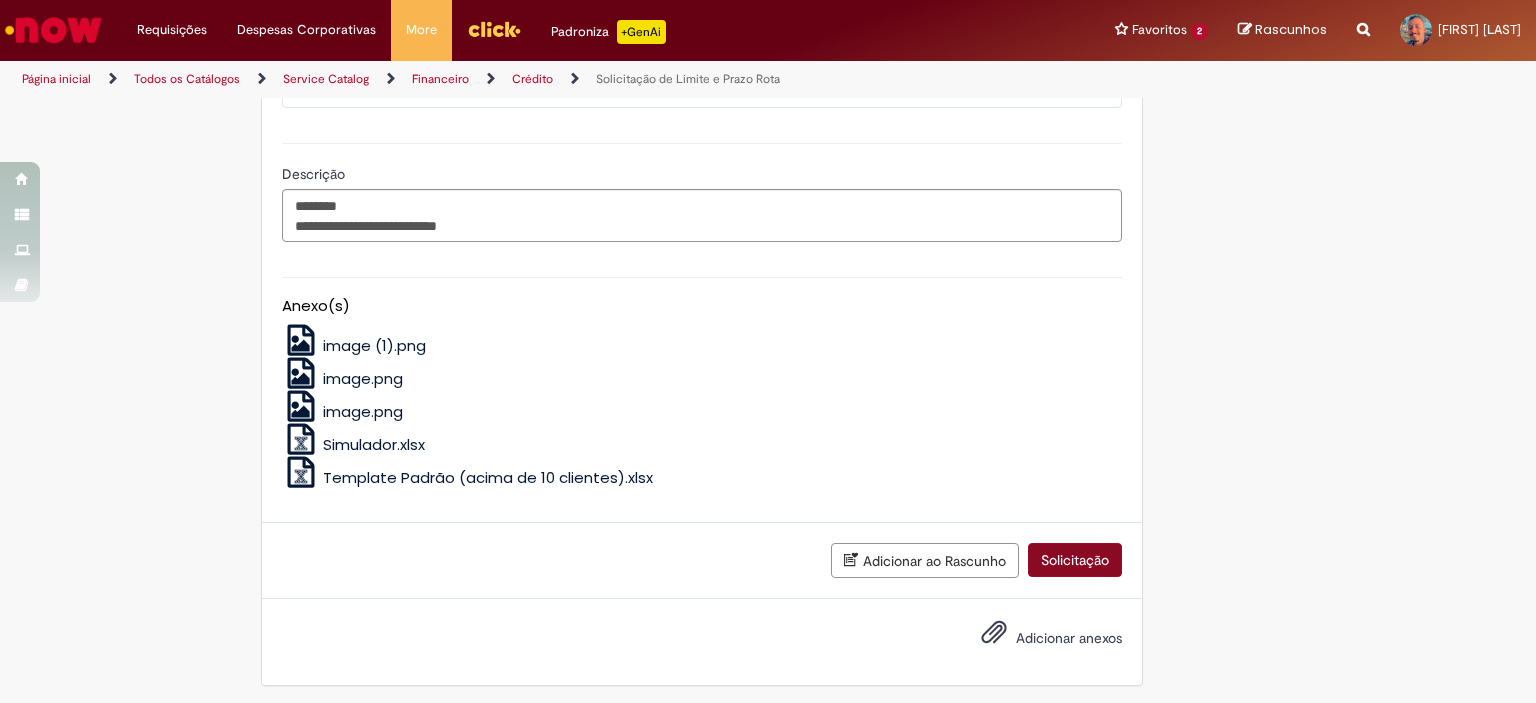 scroll, scrollTop: 978, scrollLeft: 0, axis: vertical 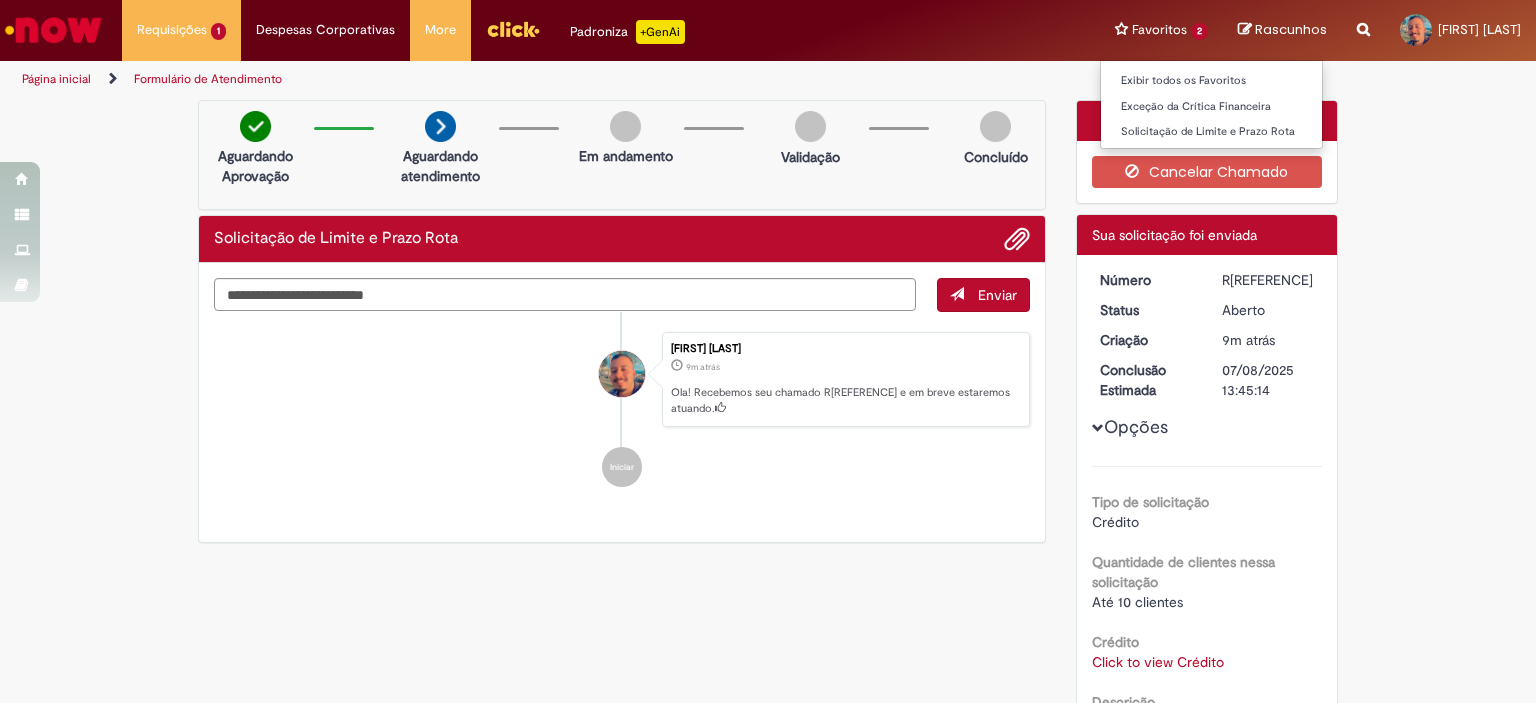 click on "Favoritos   2
Exibir todos os Favoritos
Exceção da Crítica Financeira
Solicitação de Limite e Prazo Rota" at bounding box center [1161, 30] 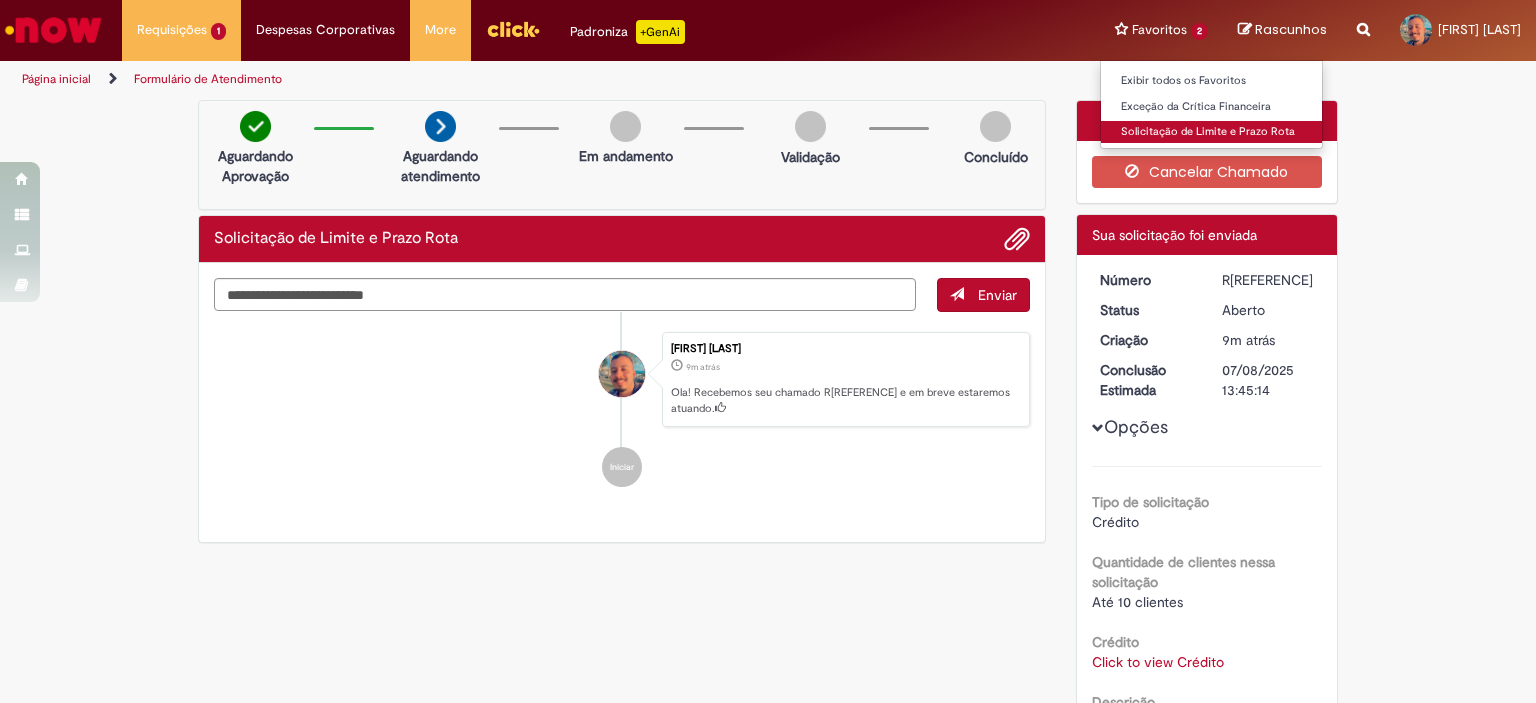 click on "Solicitação de Limite e Prazo Rota" at bounding box center [1211, 132] 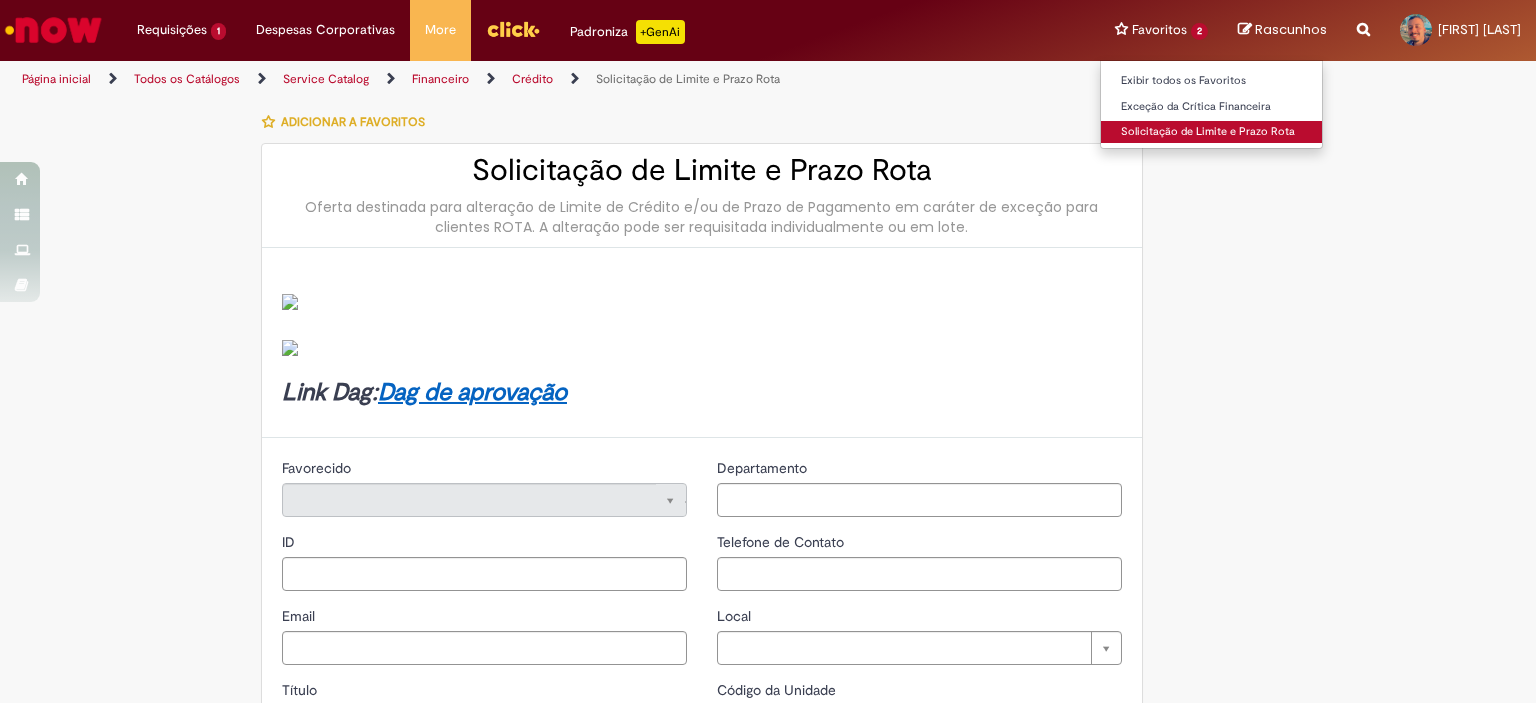 type on "********" 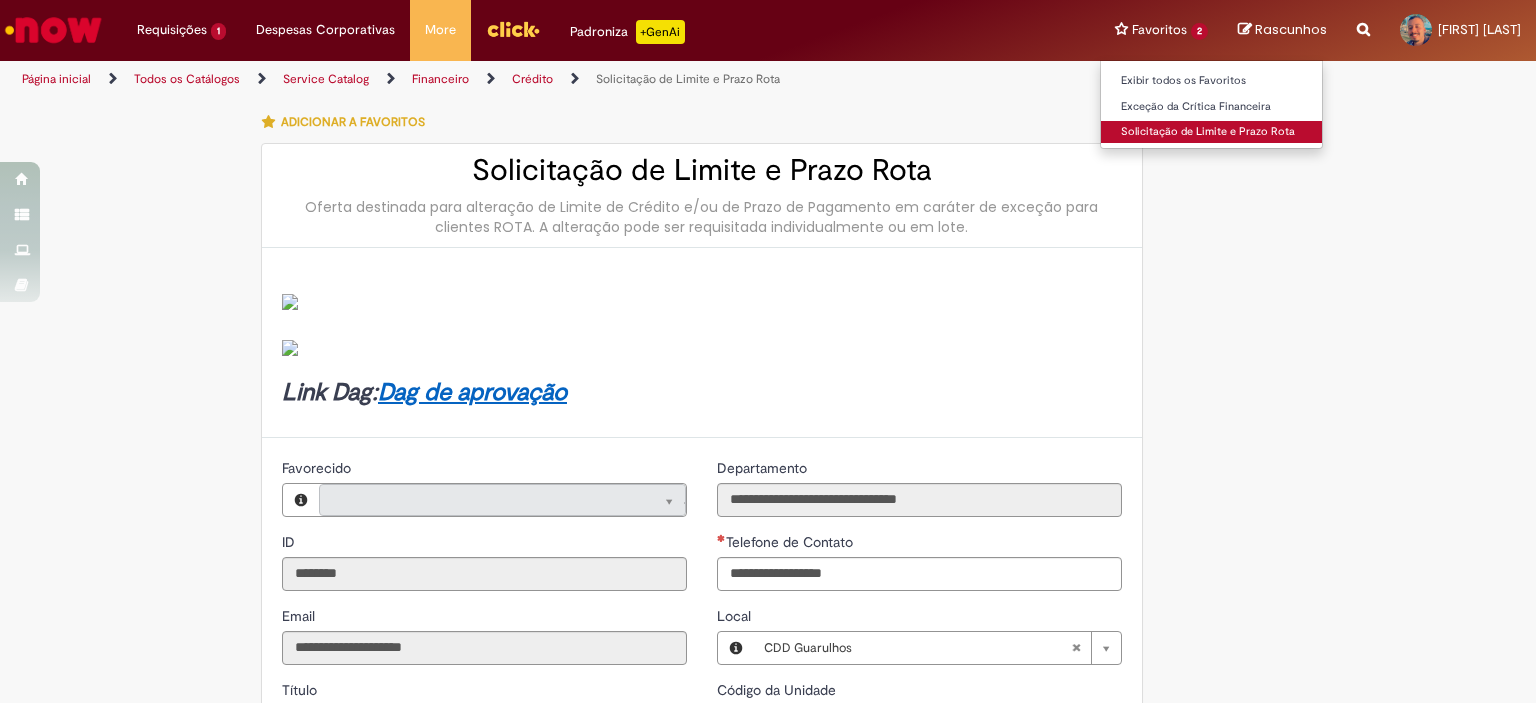 type on "**********" 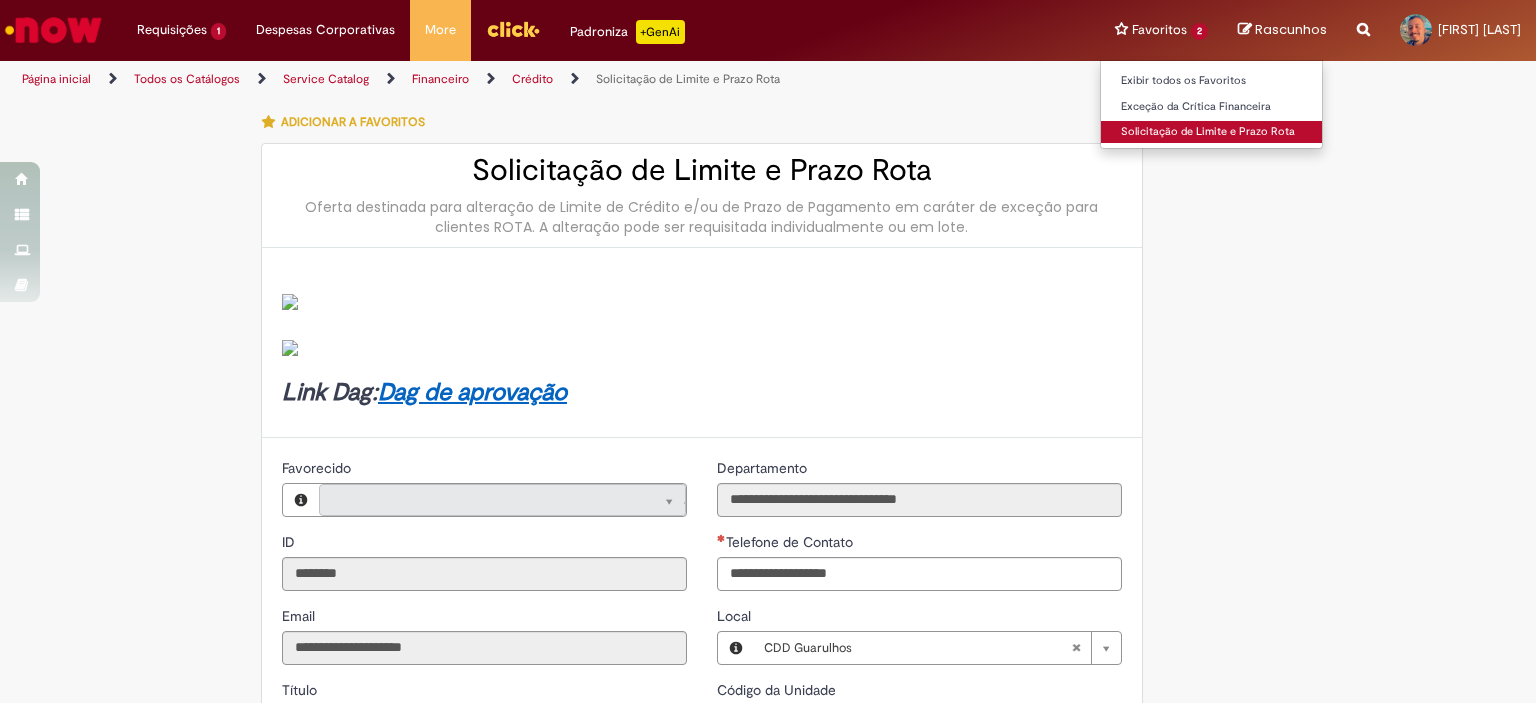 type on "**********" 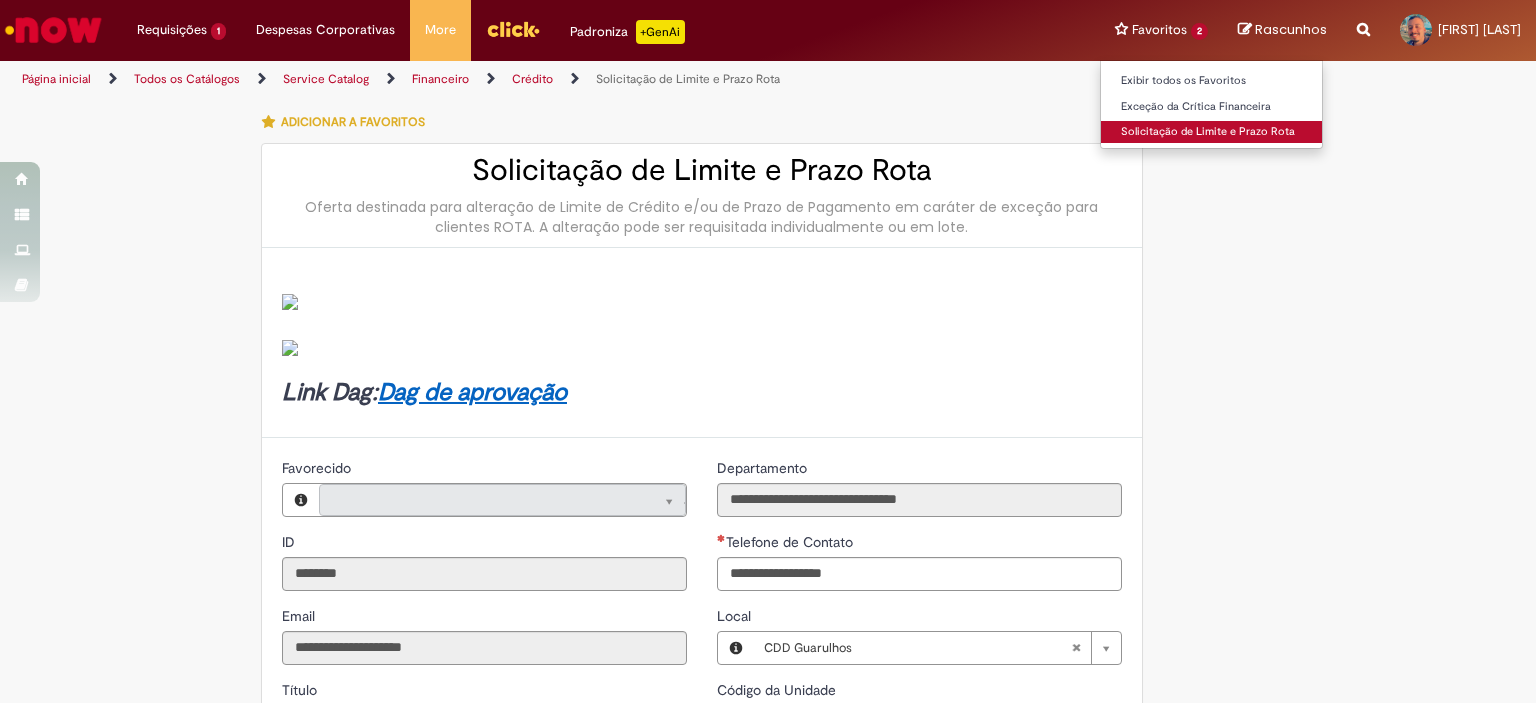 type on "**********" 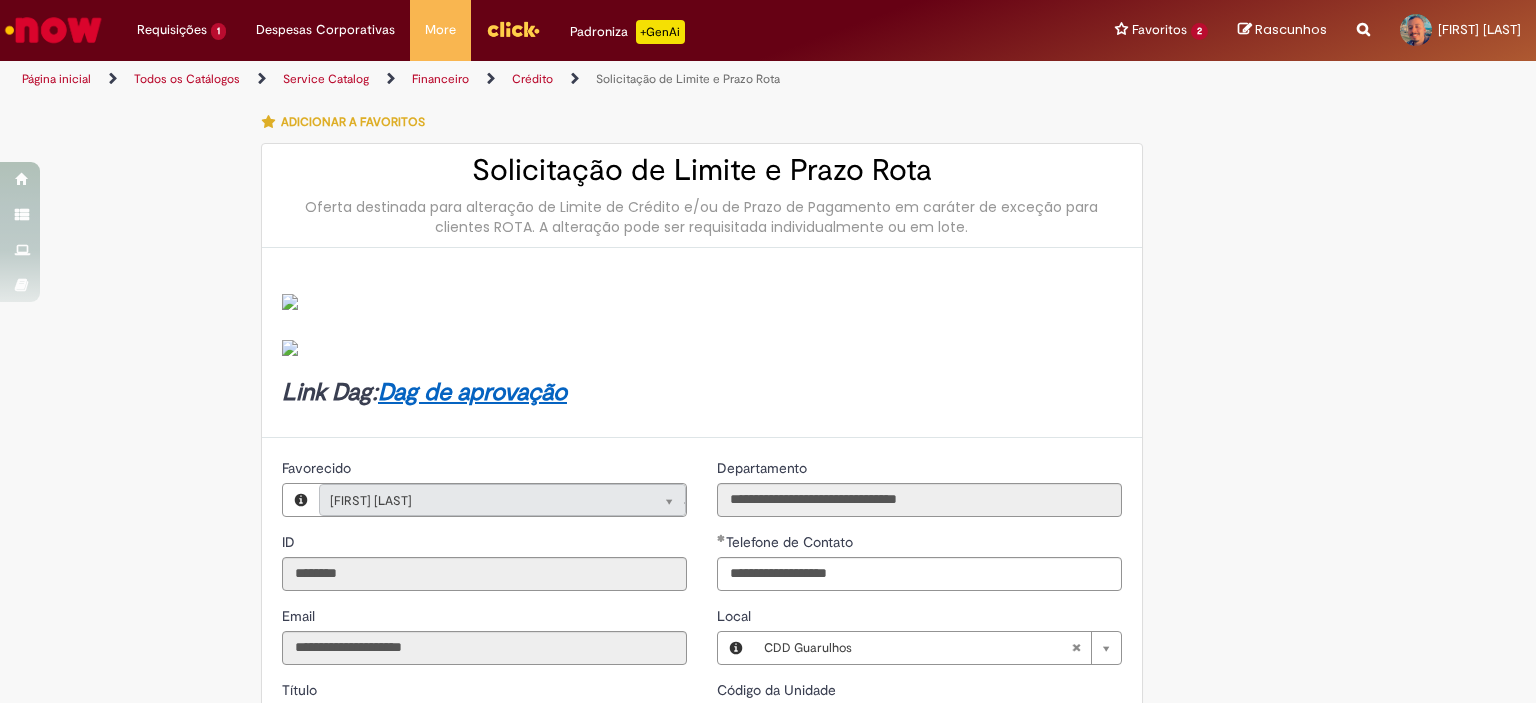 scroll, scrollTop: 400, scrollLeft: 0, axis: vertical 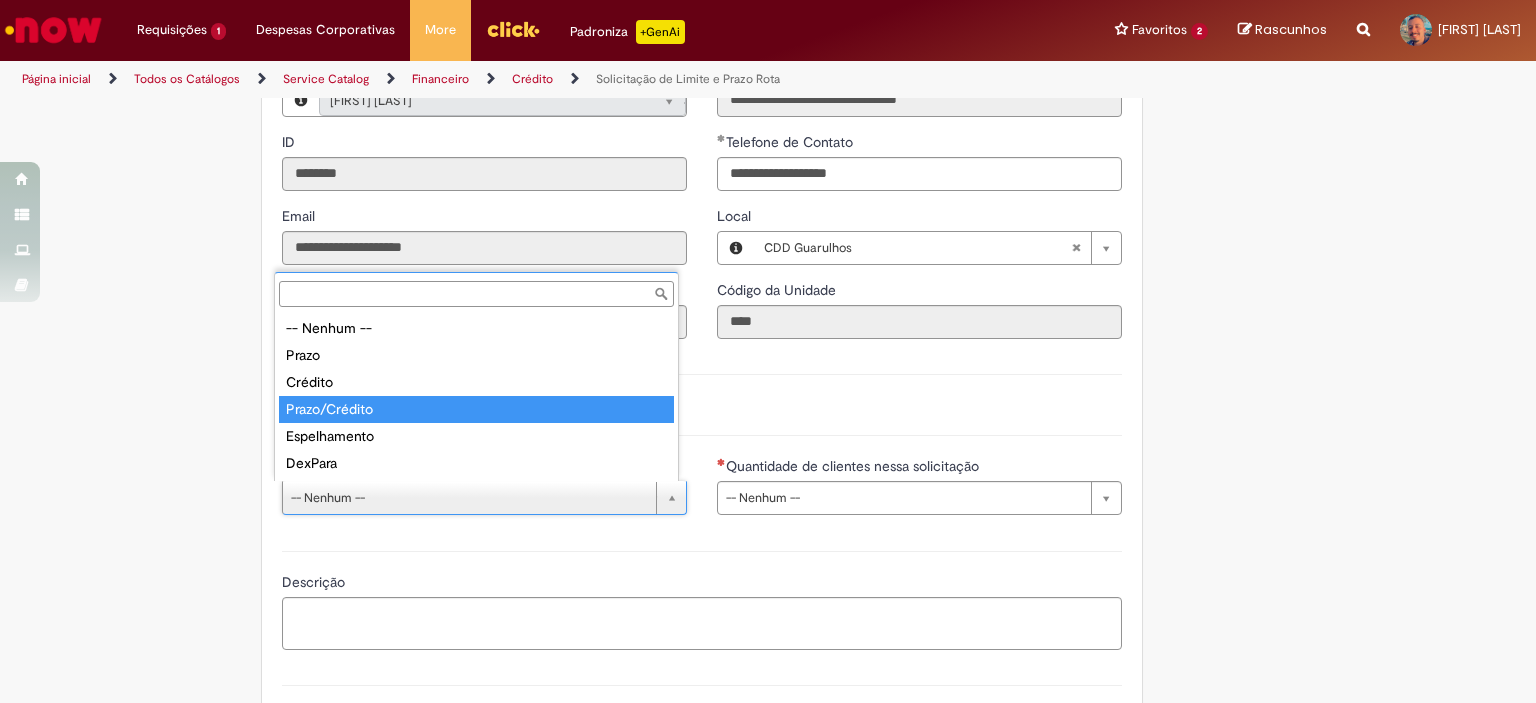 type on "**********" 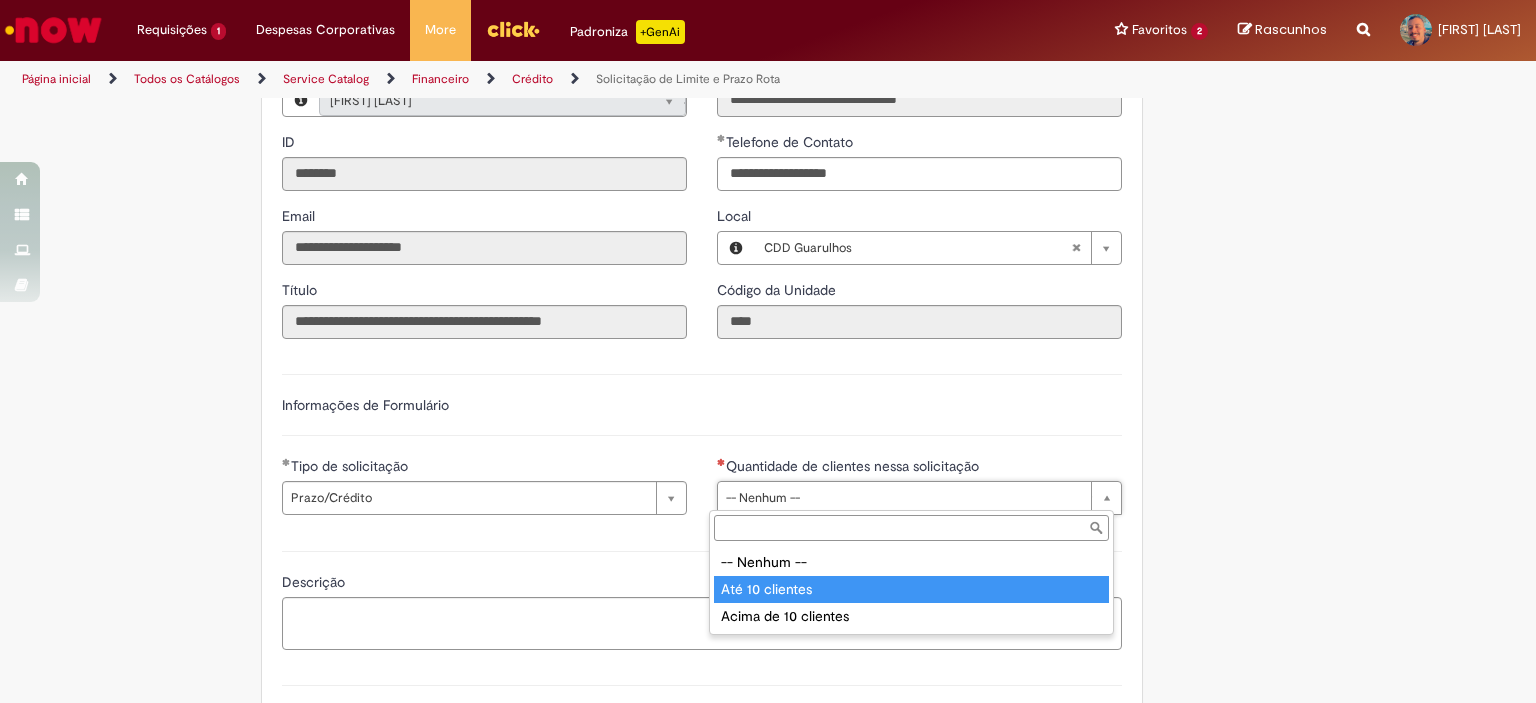 type on "**********" 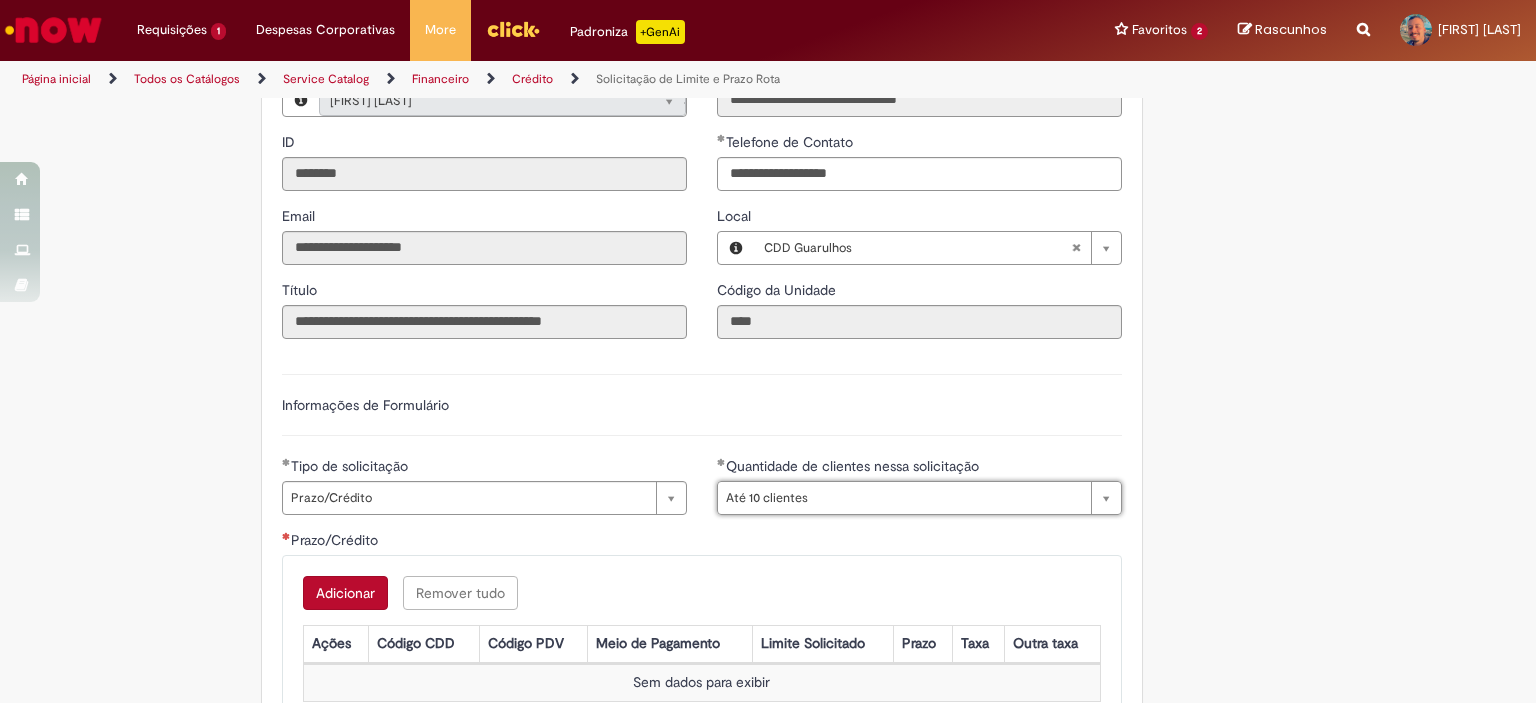 scroll, scrollTop: 800, scrollLeft: 0, axis: vertical 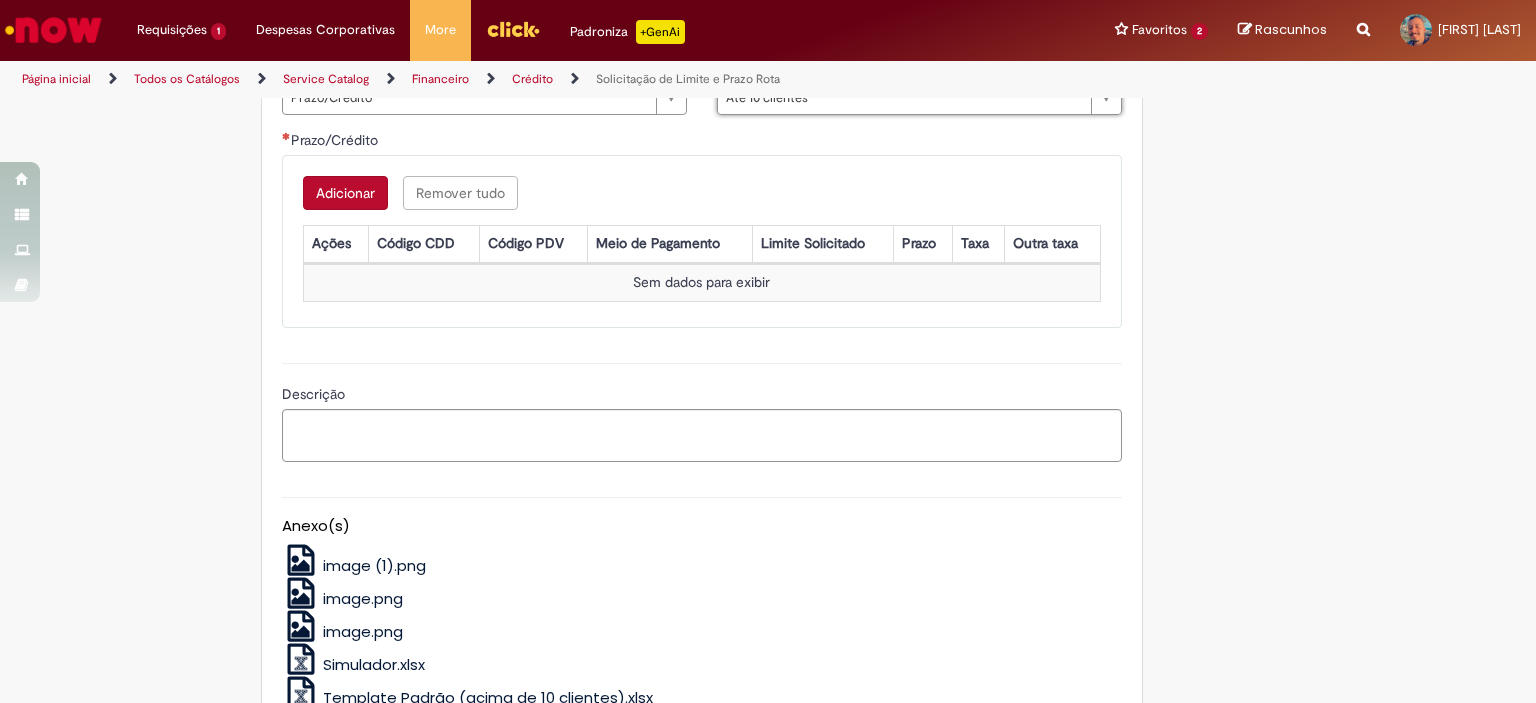 click on "Adicionar" at bounding box center [345, 193] 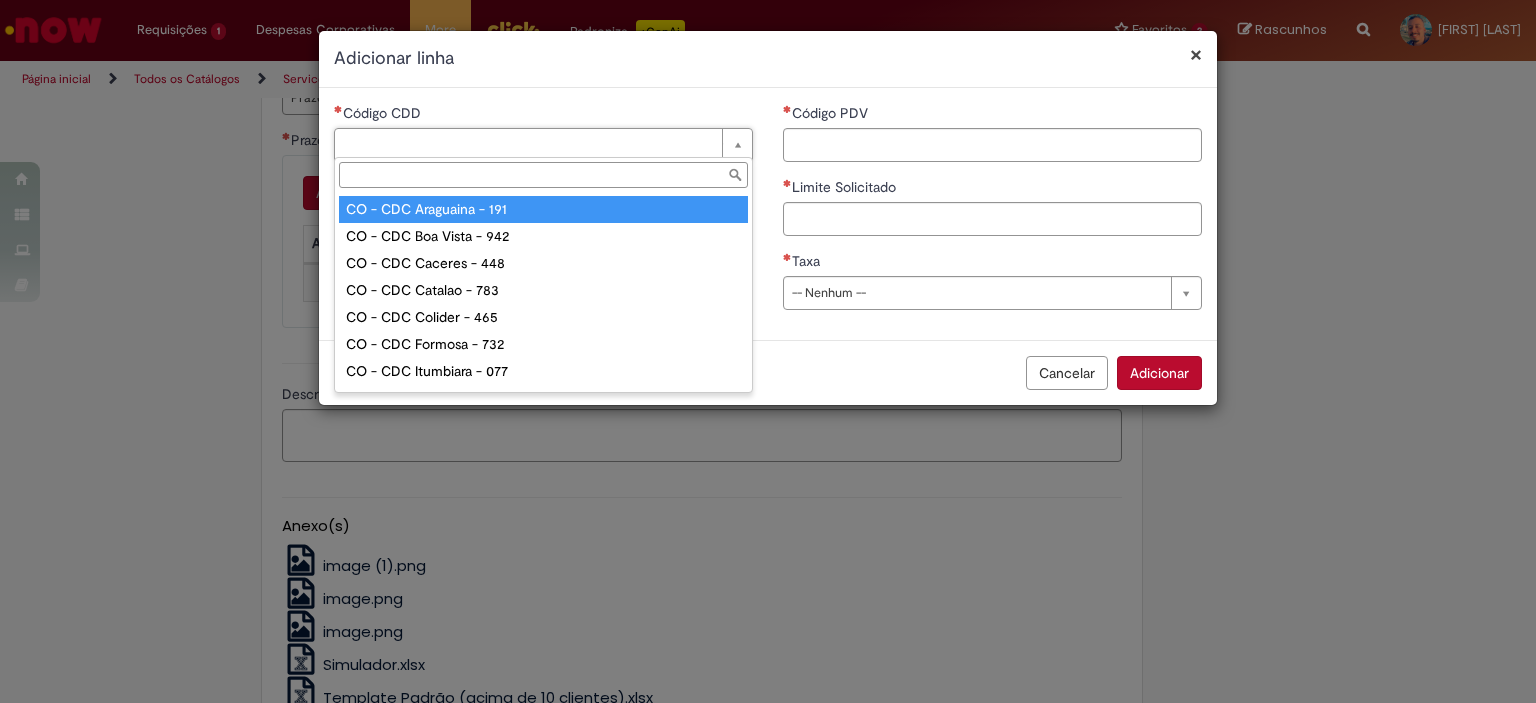 type on "*" 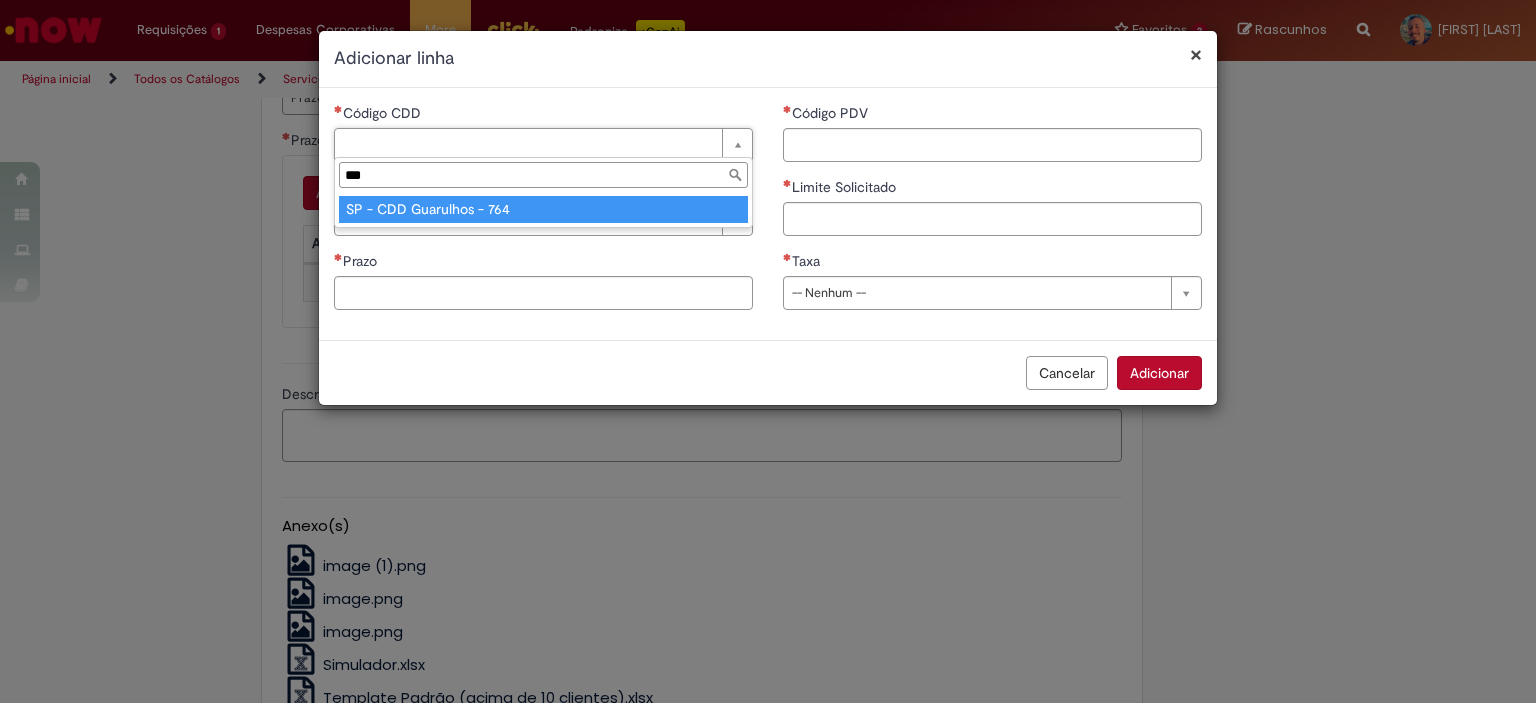 type on "***" 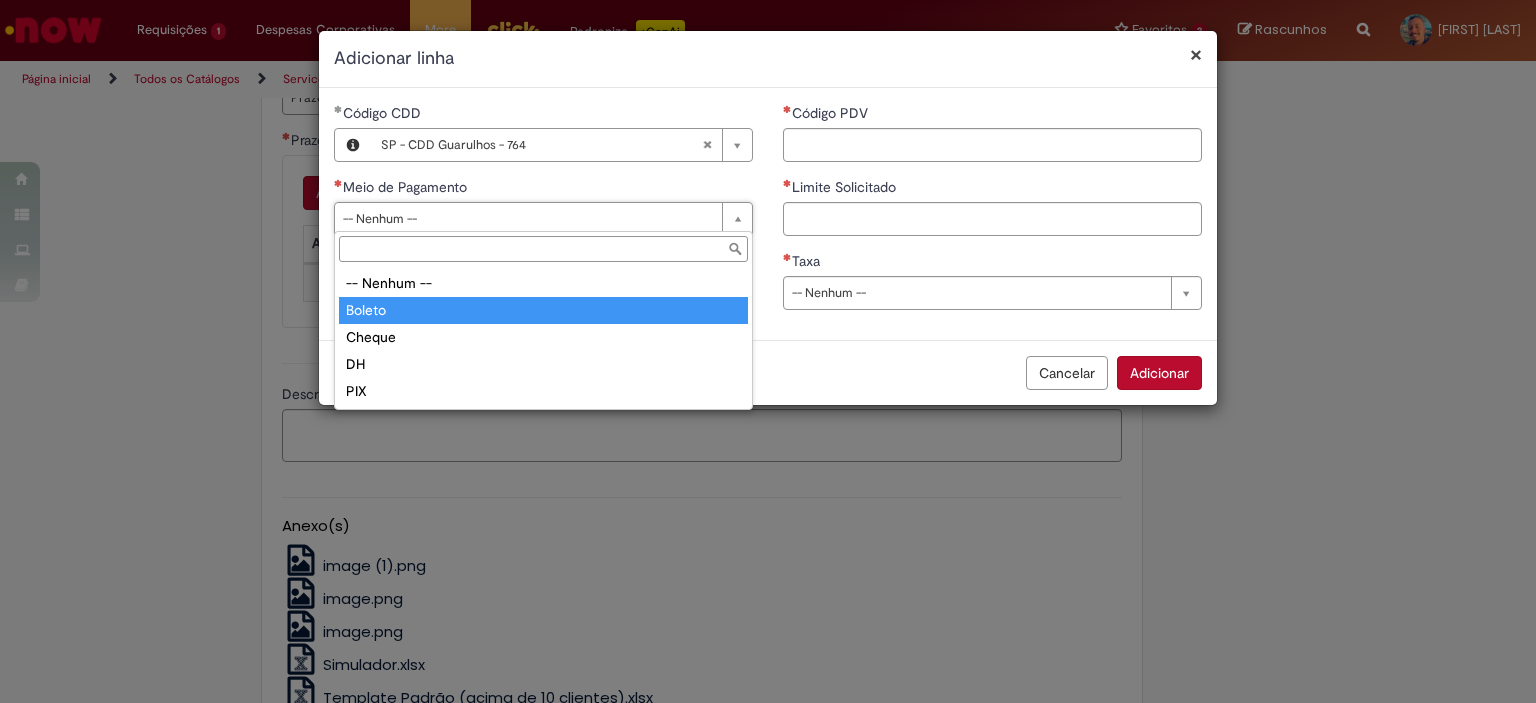 type on "******" 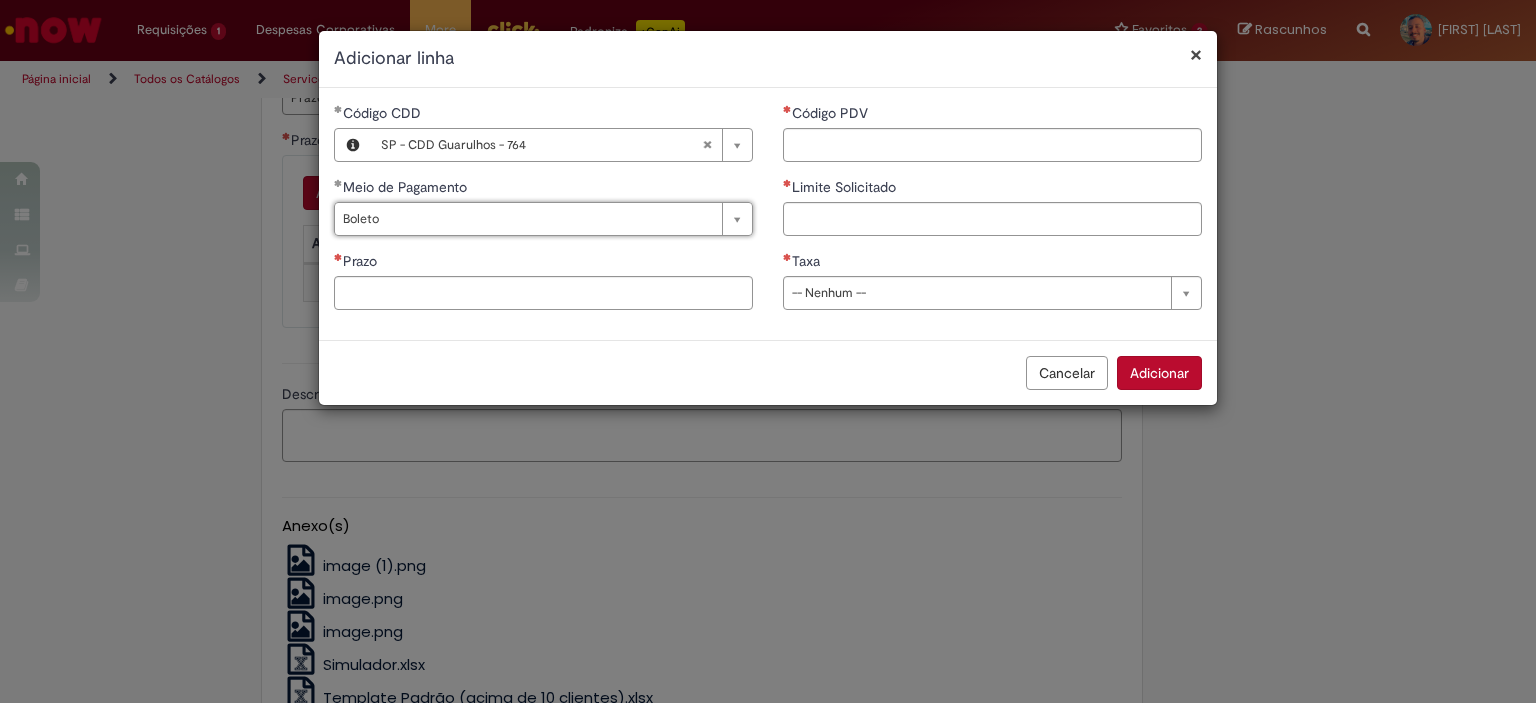 click on "Prazo" at bounding box center [543, 263] 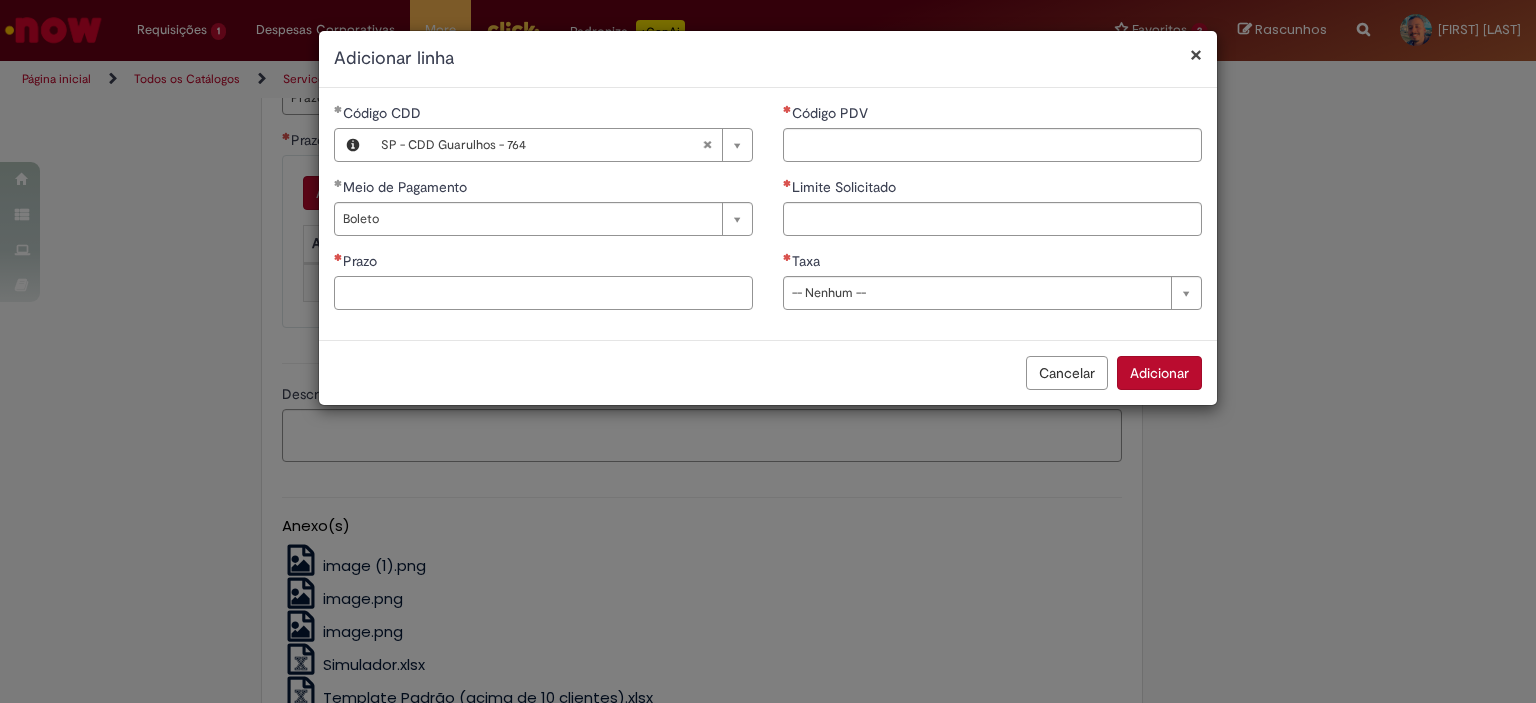 click on "Prazo" at bounding box center (543, 293) 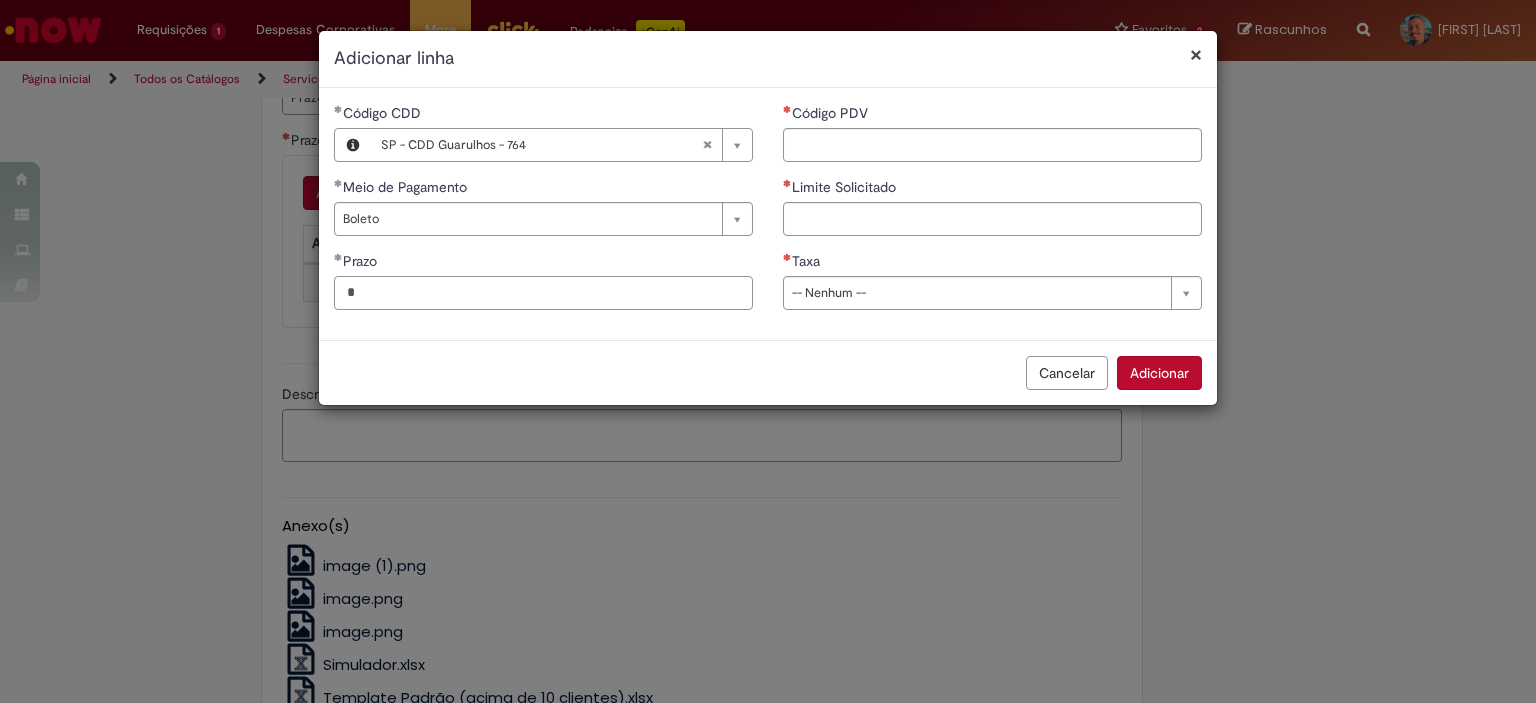 type on "*" 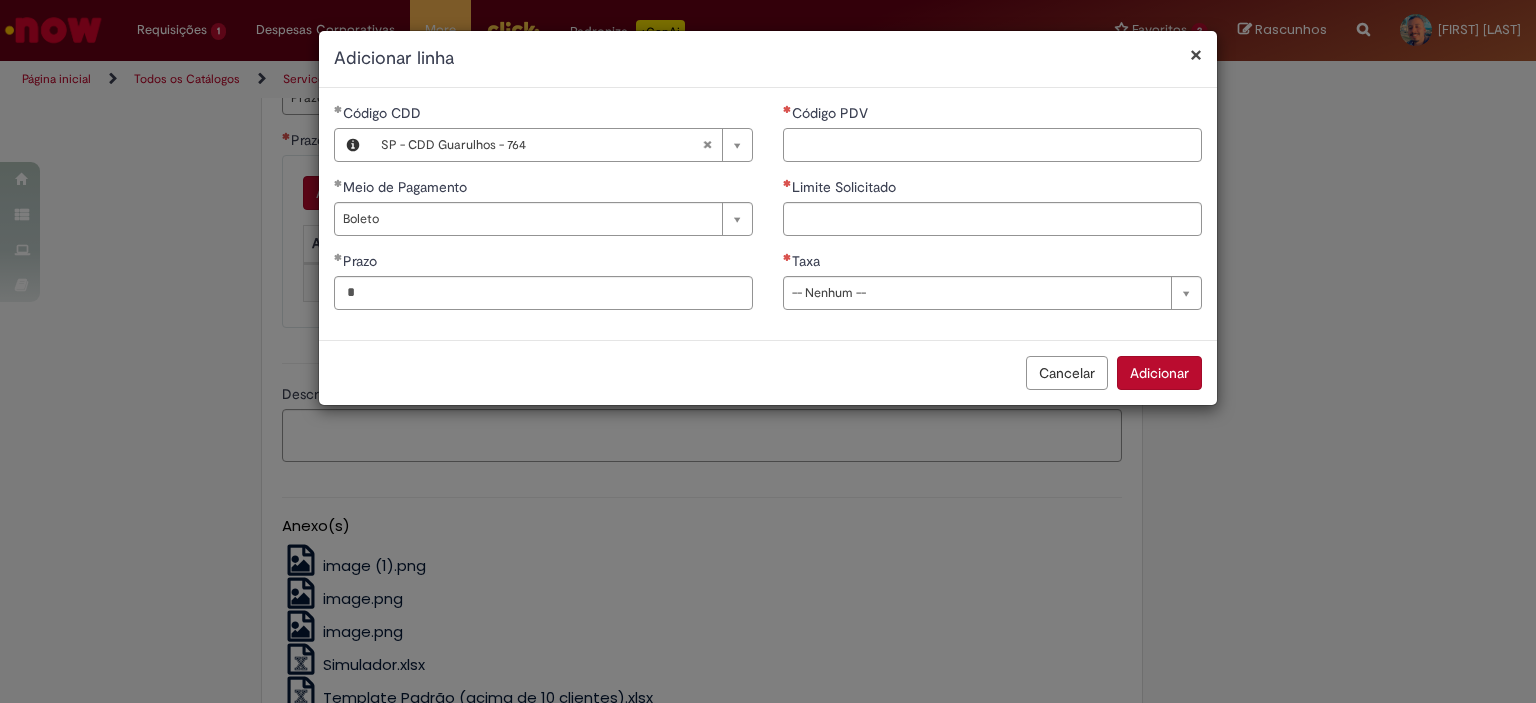 click on "Código PDV" at bounding box center [992, 145] 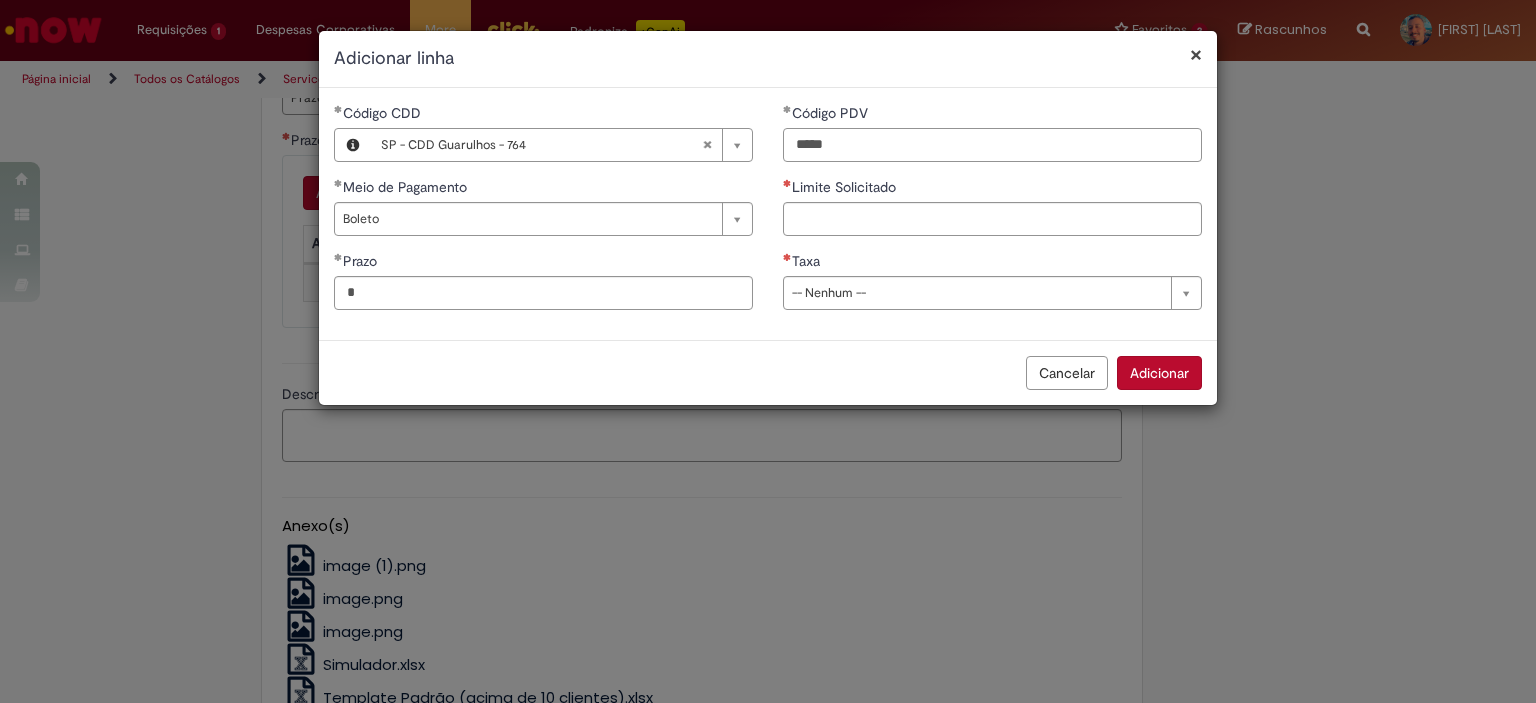 type on "*****" 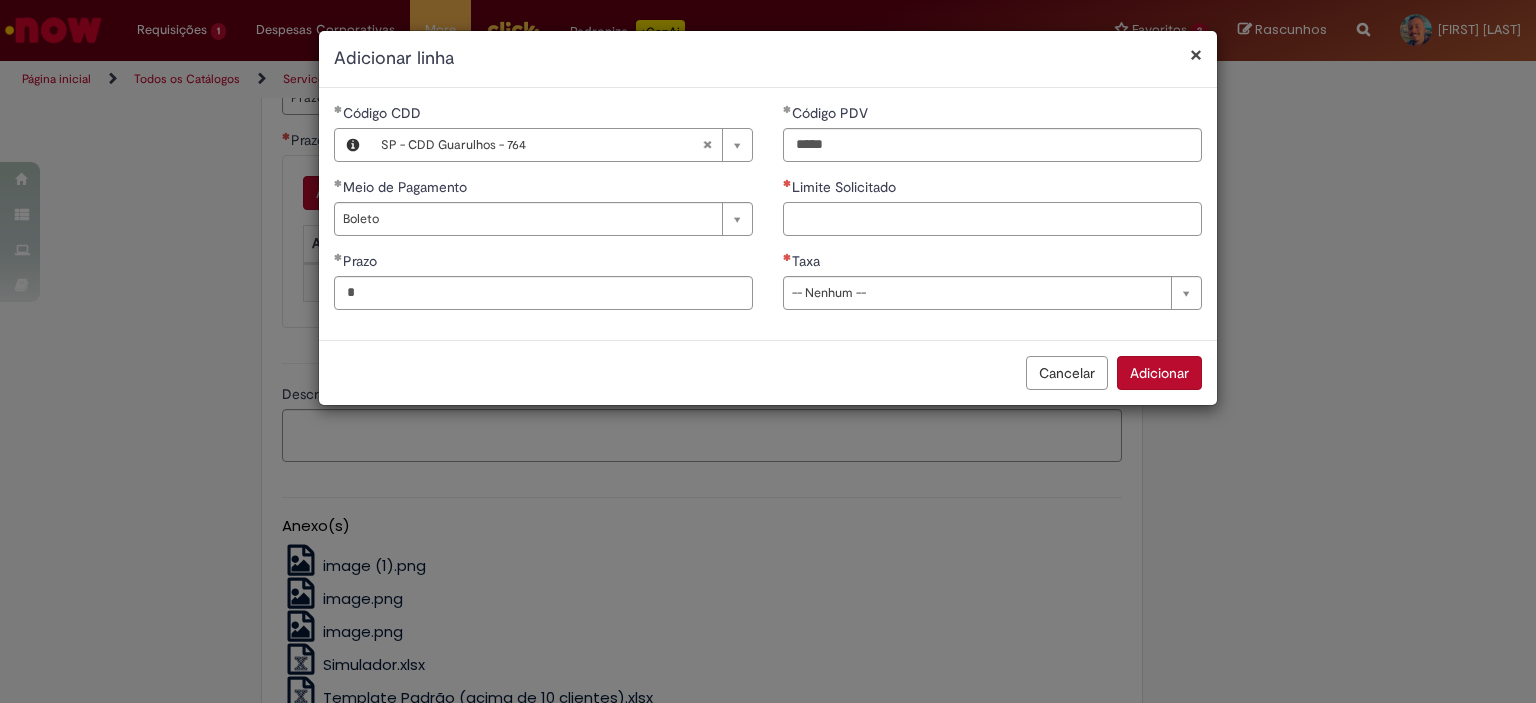 click on "Limite Solicitado" at bounding box center [992, 219] 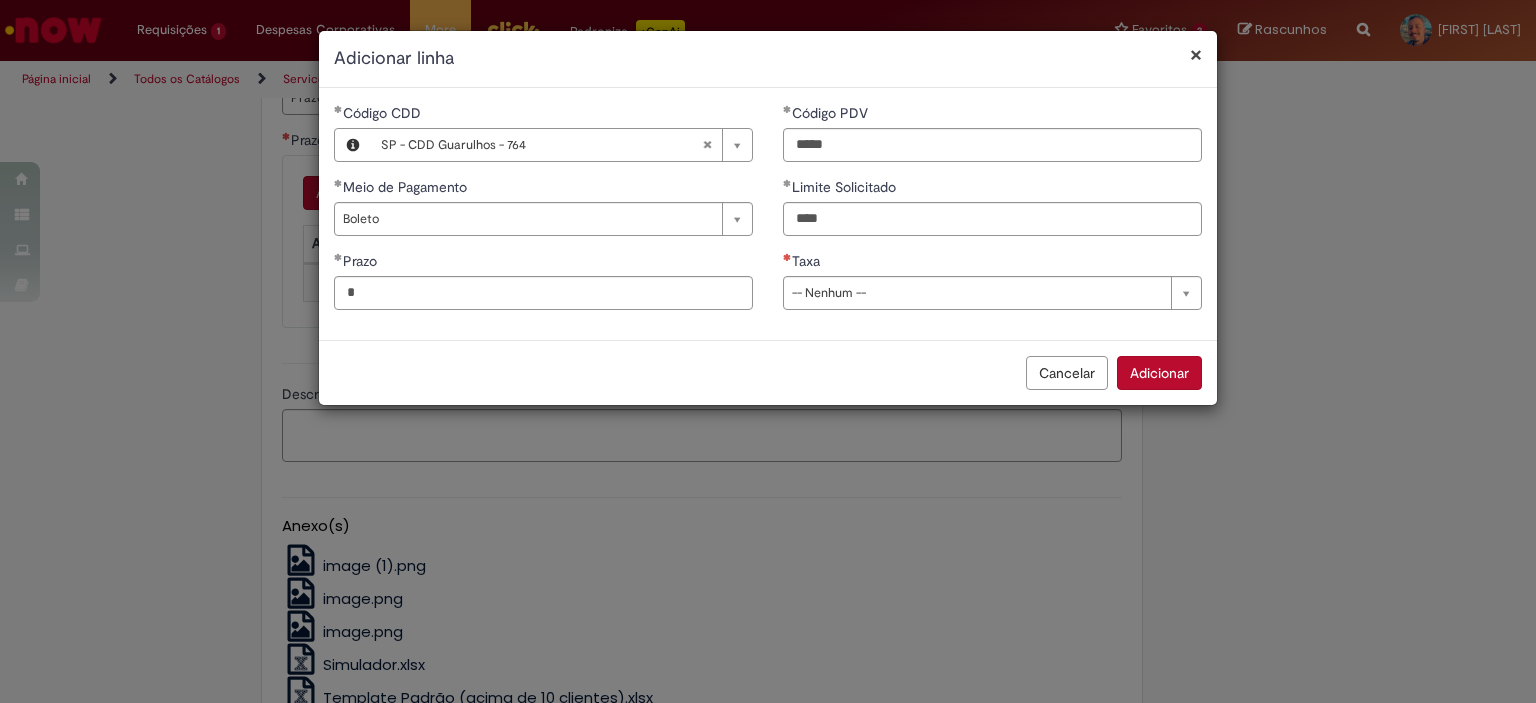 type on "********" 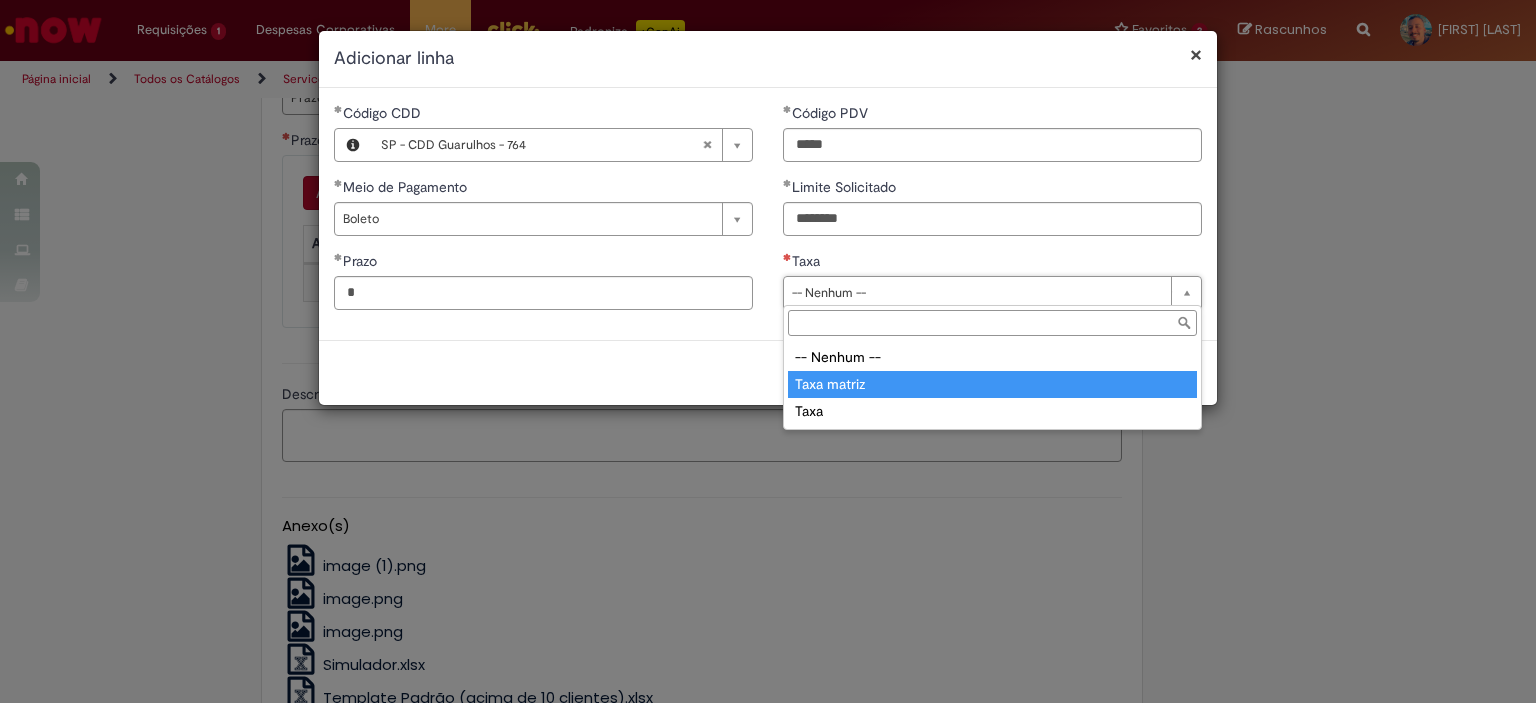 type on "**********" 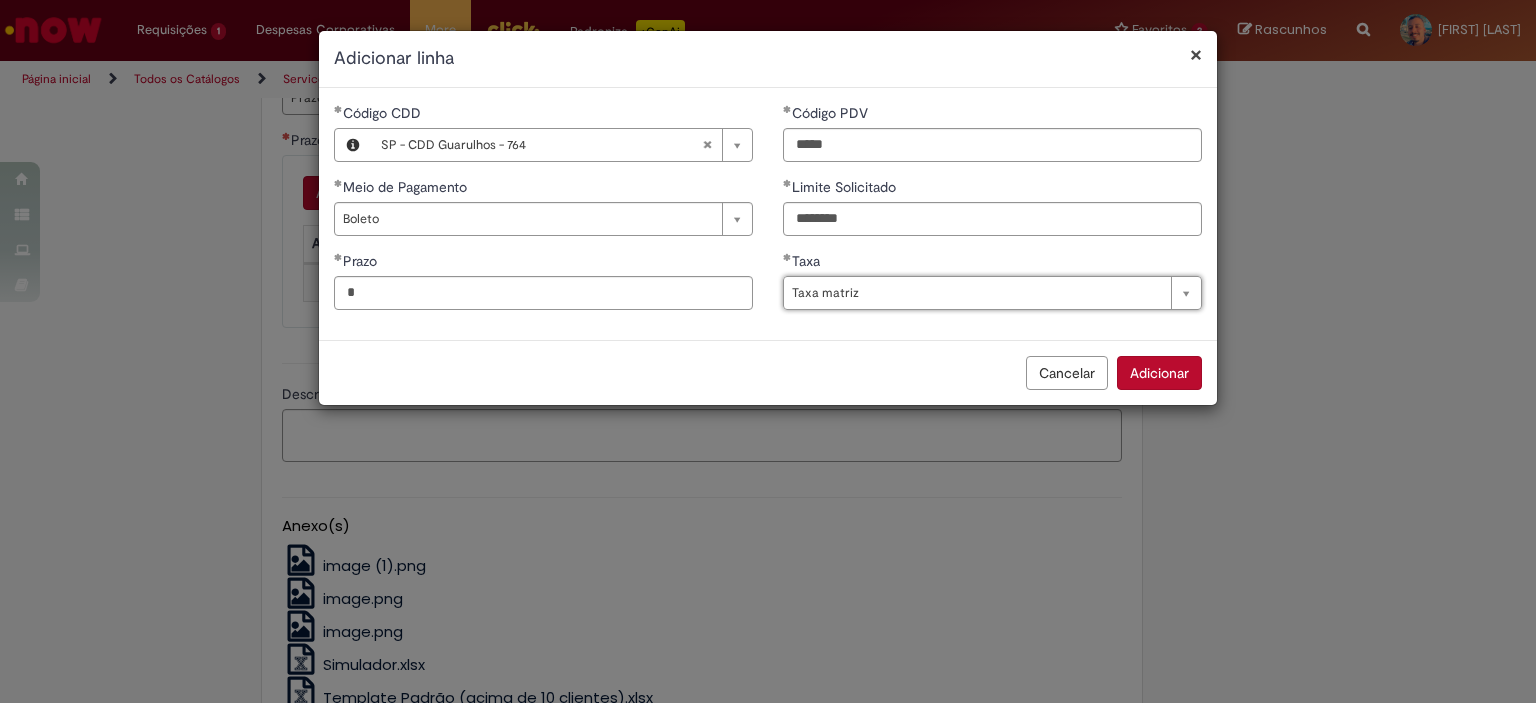 click on "Adicionar" at bounding box center (1159, 373) 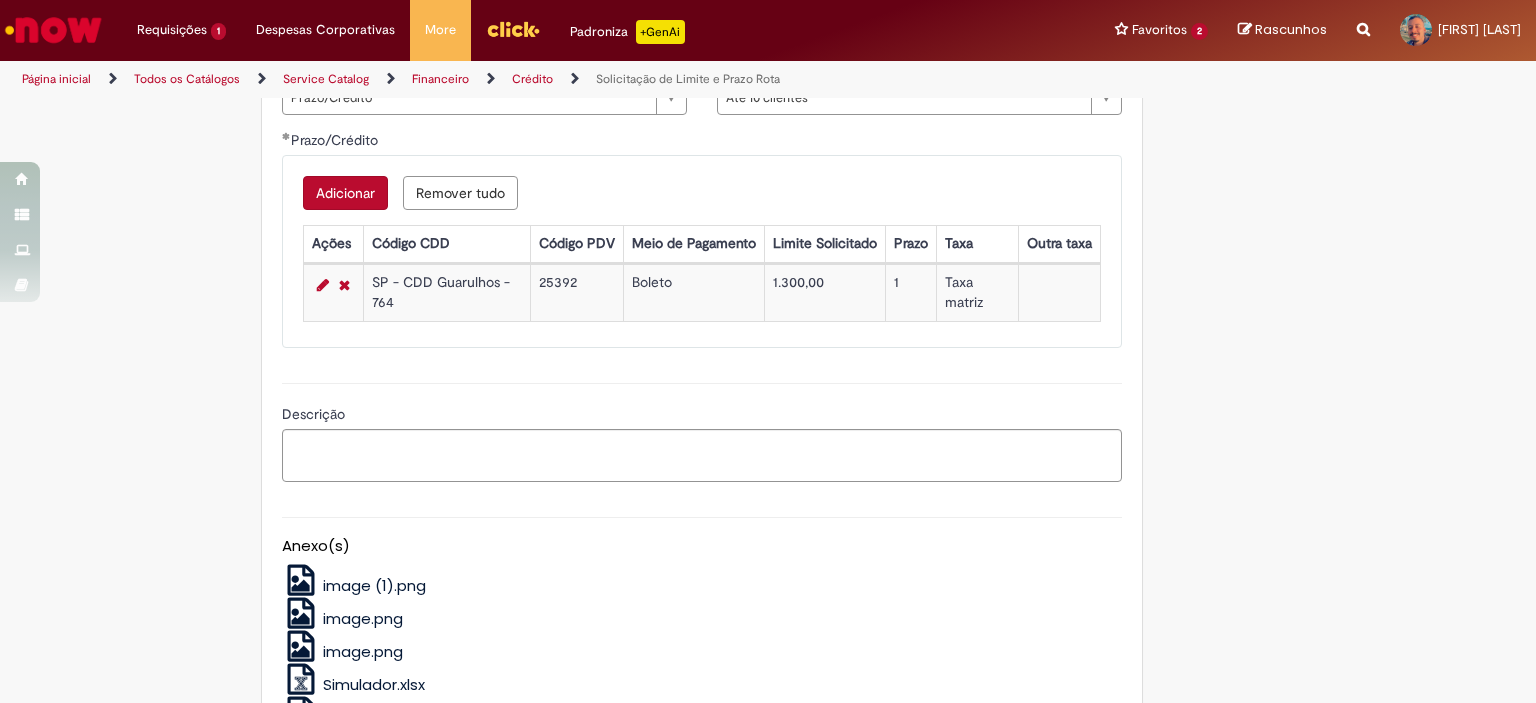 click on "Adicionar" at bounding box center [345, 193] 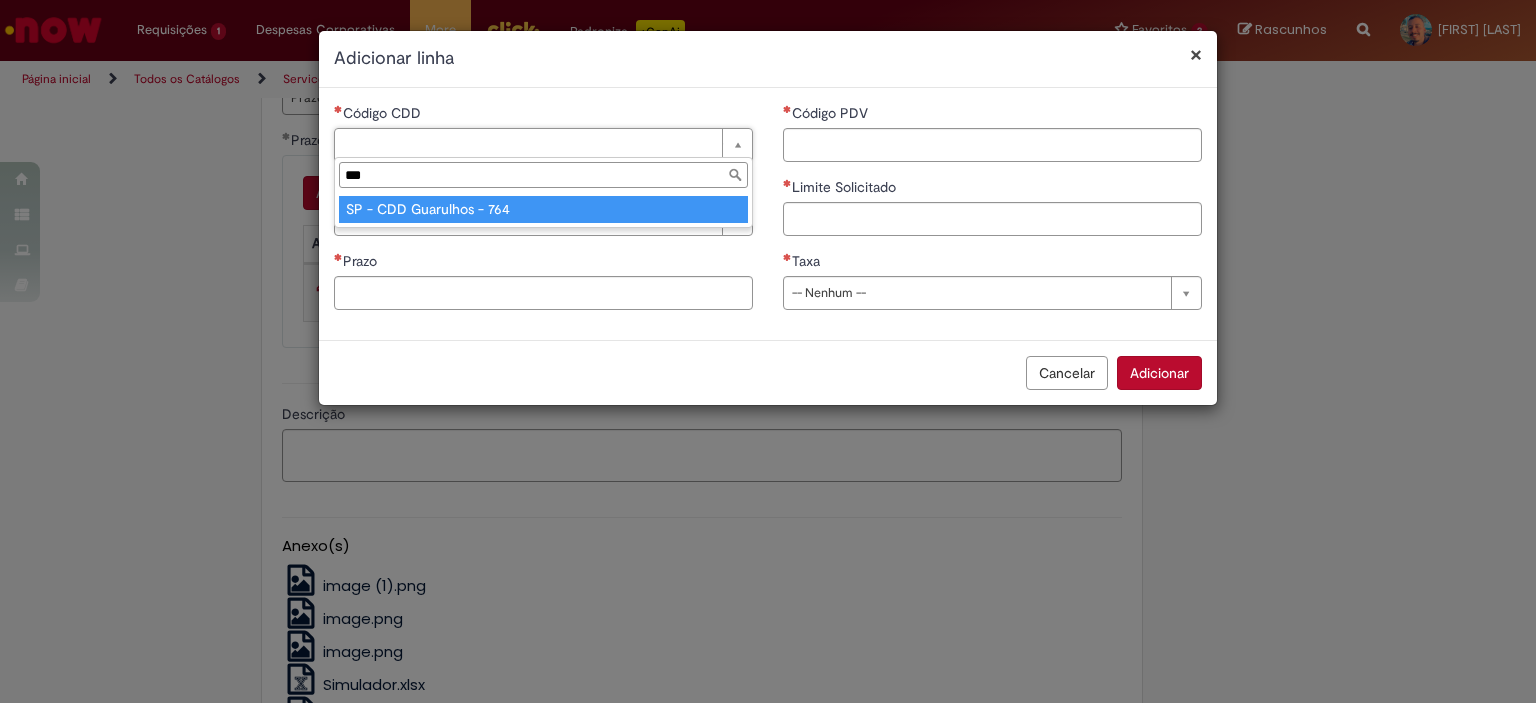 type on "***" 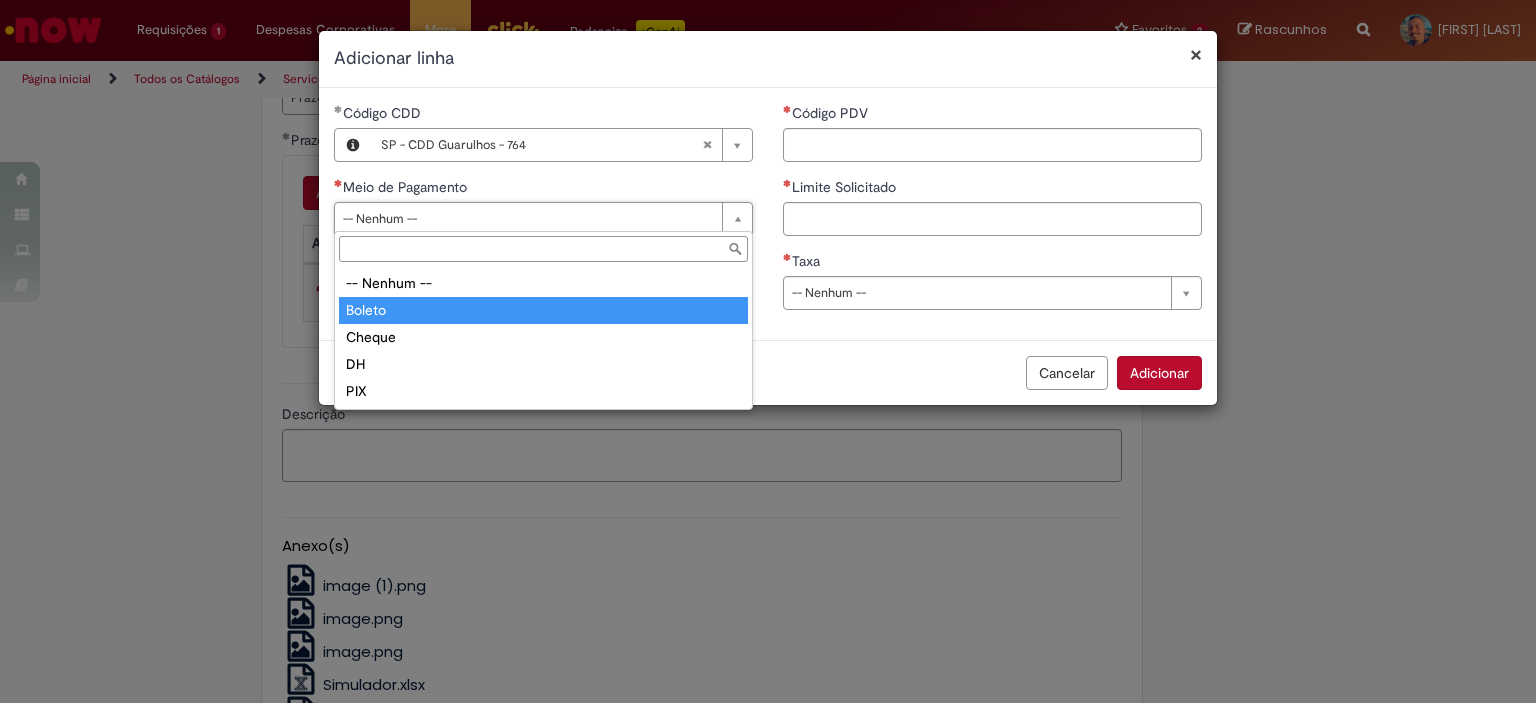 type on "******" 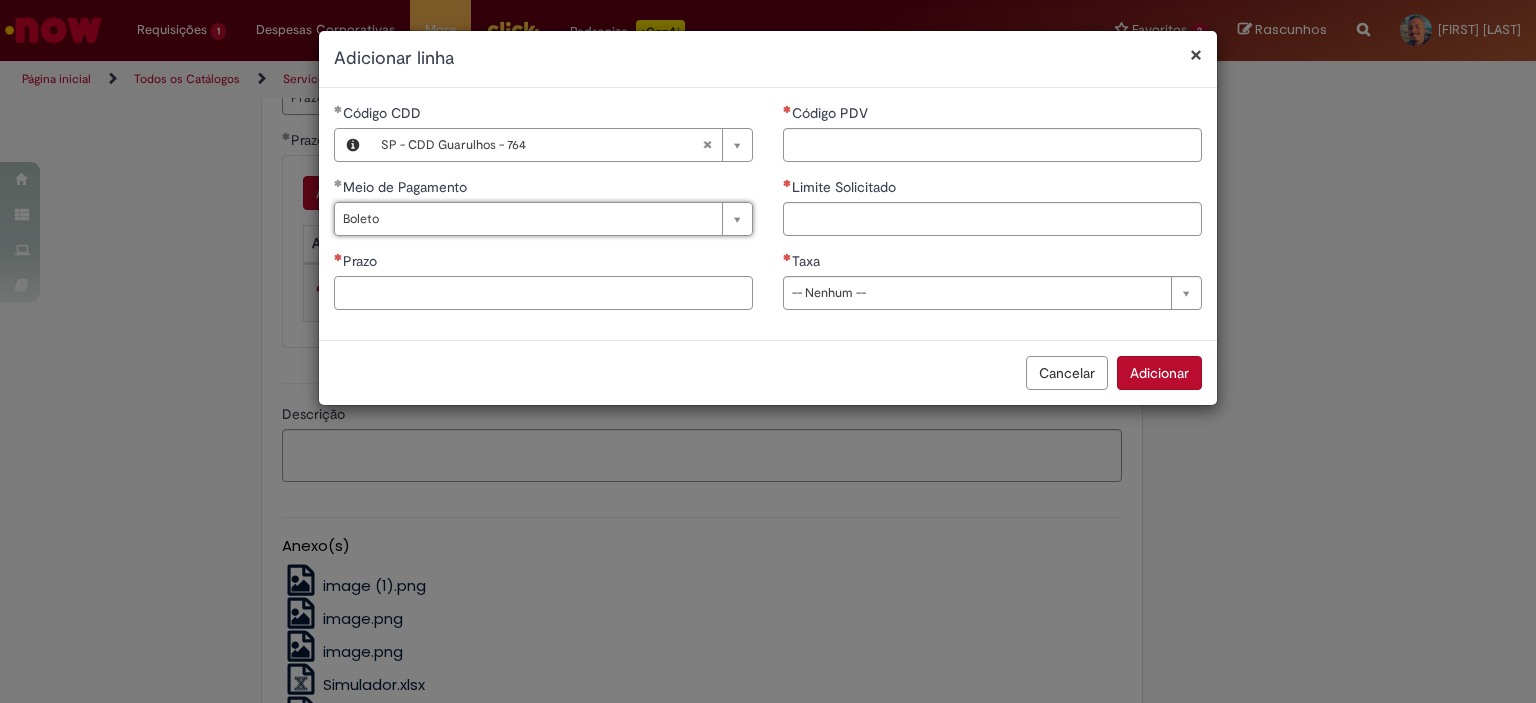 click on "Prazo" at bounding box center (543, 293) 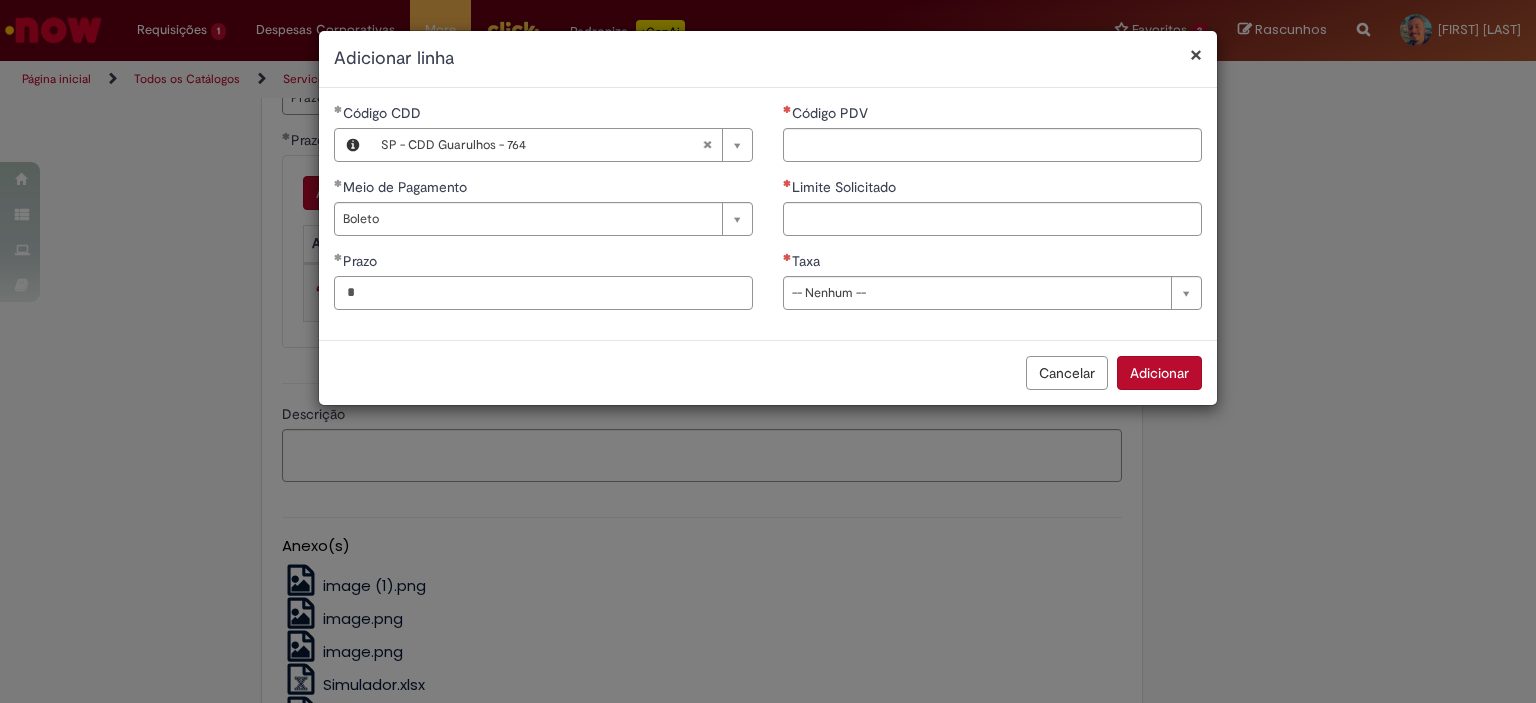 type on "*" 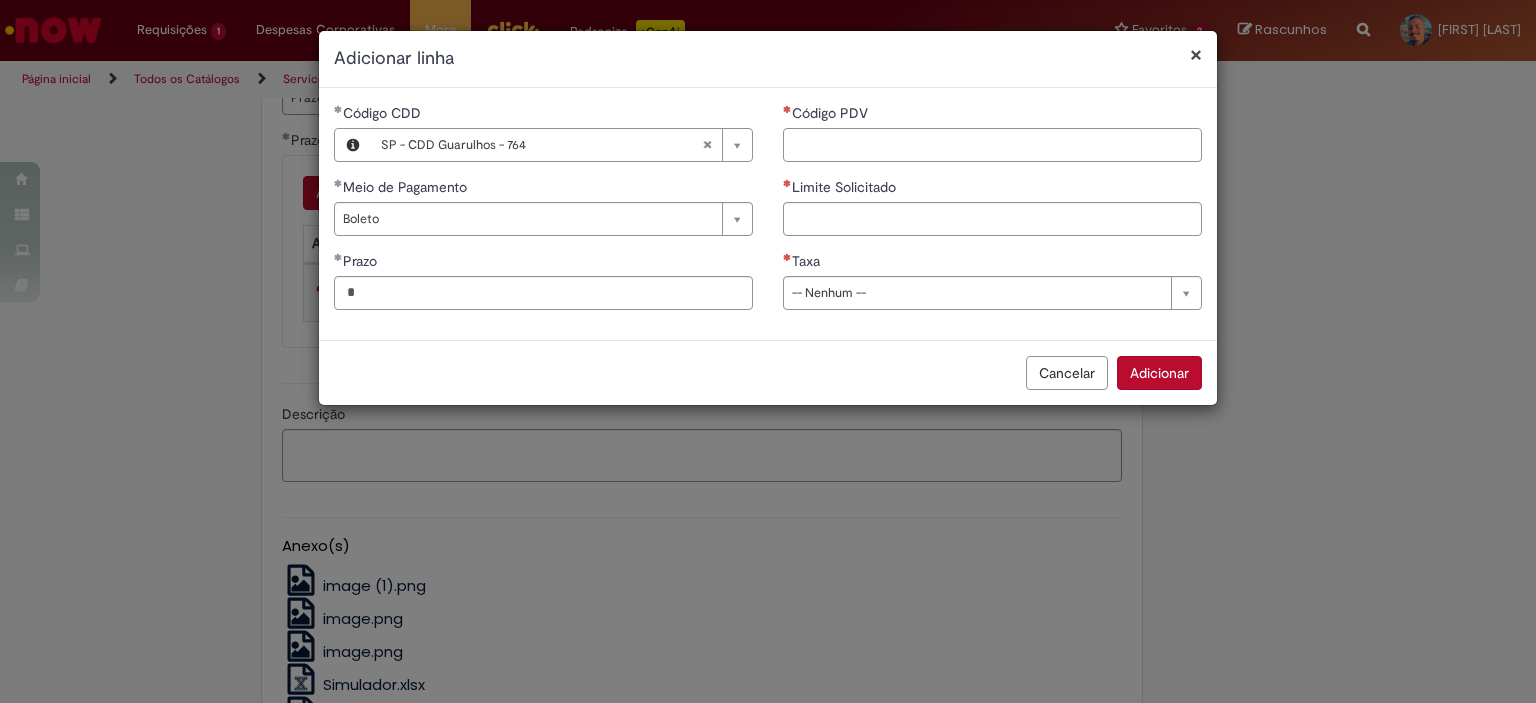 click on "Código PDV" at bounding box center (992, 145) 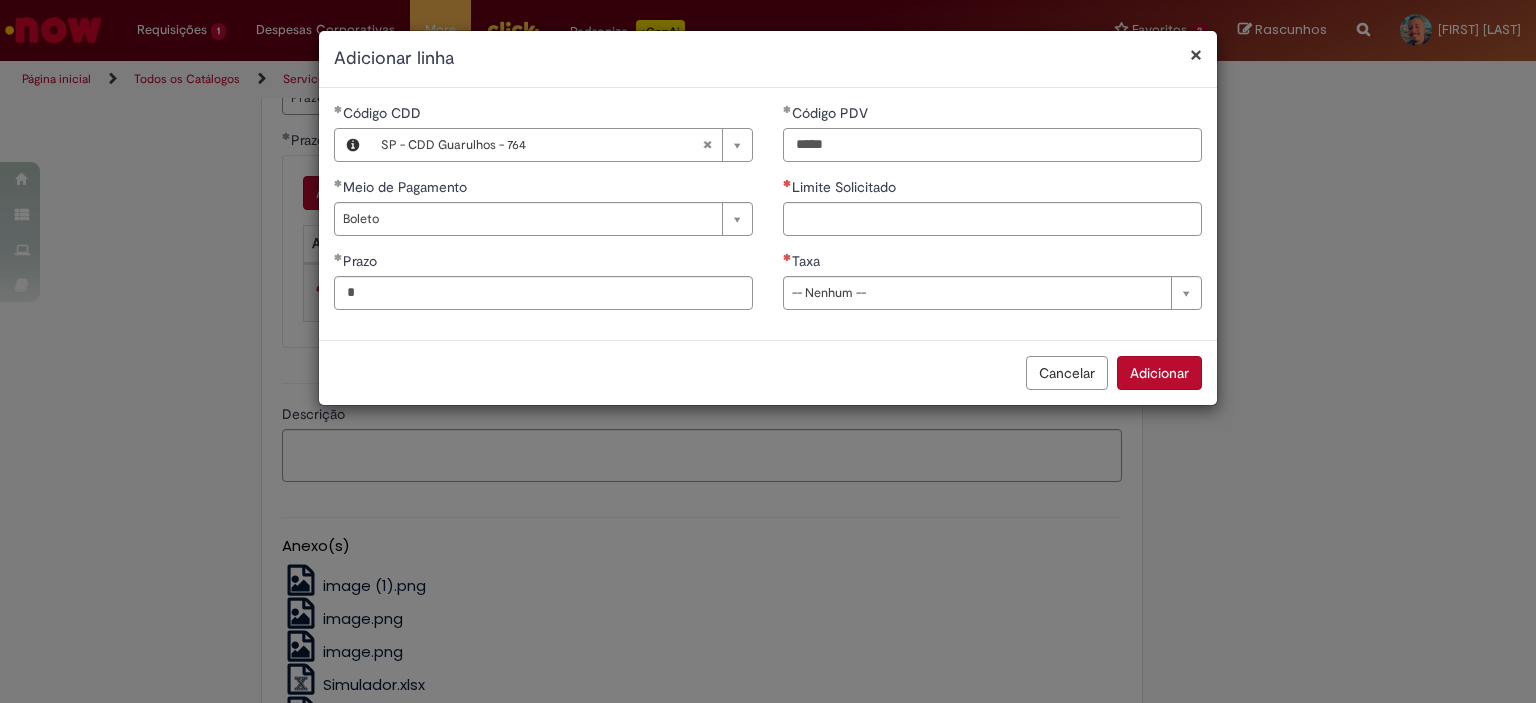 type on "*****" 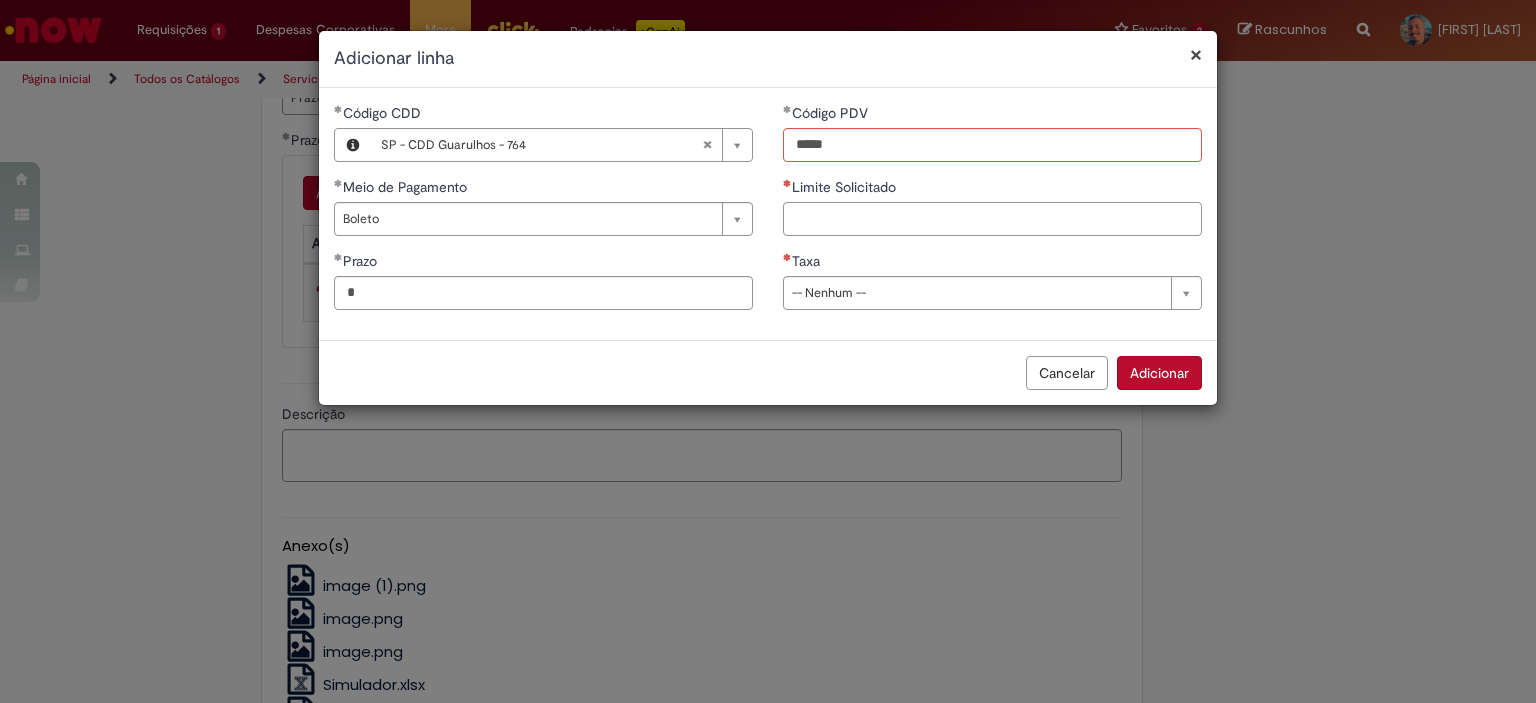 click on "Limite Solicitado" at bounding box center [992, 219] 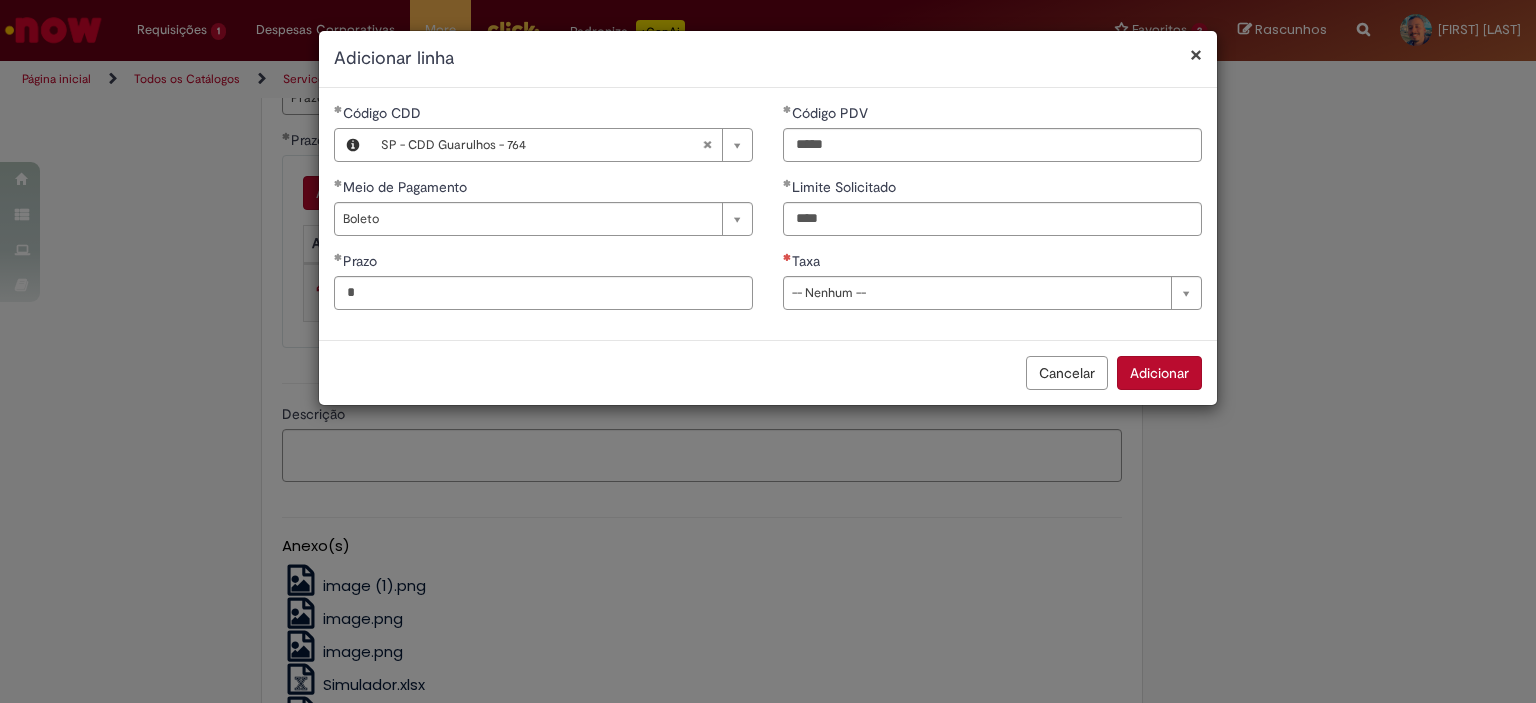 type on "********" 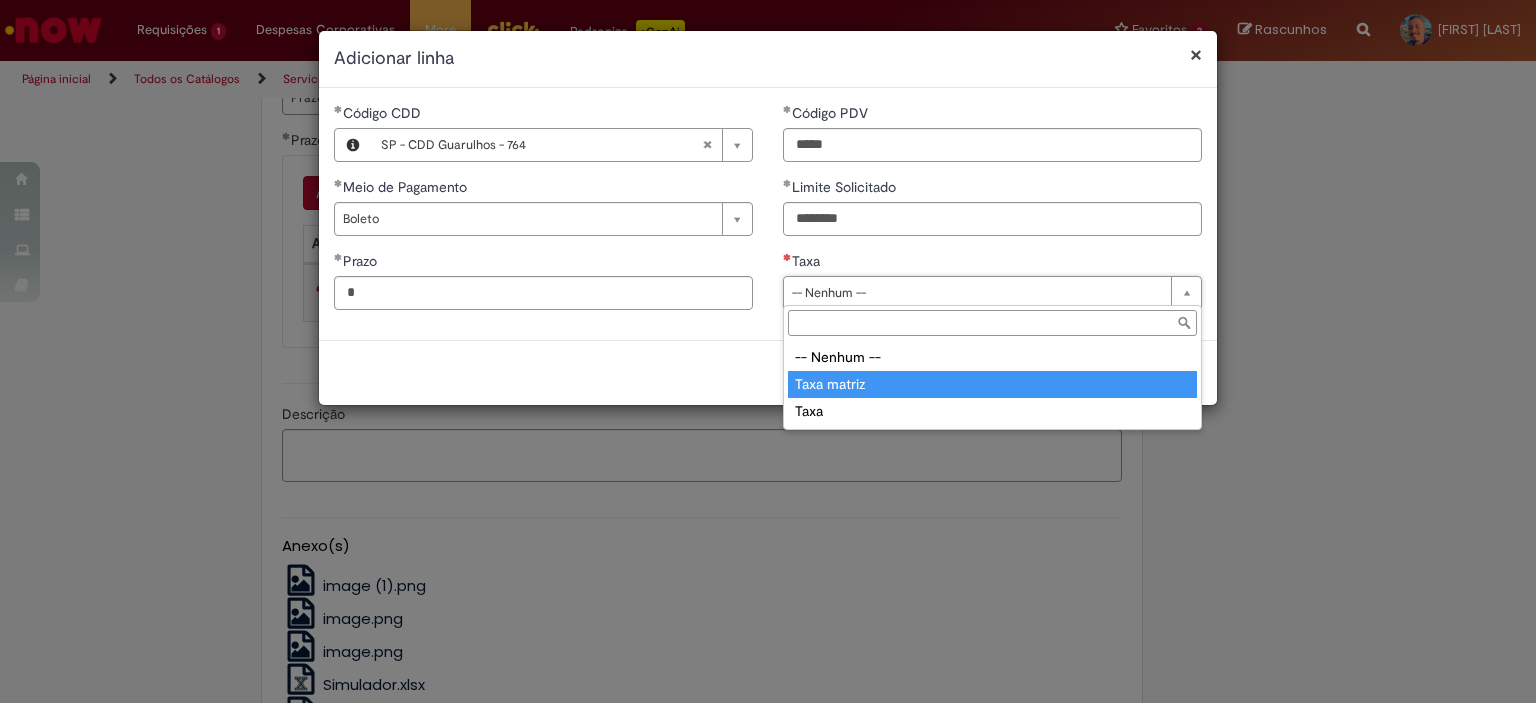 type on "**********" 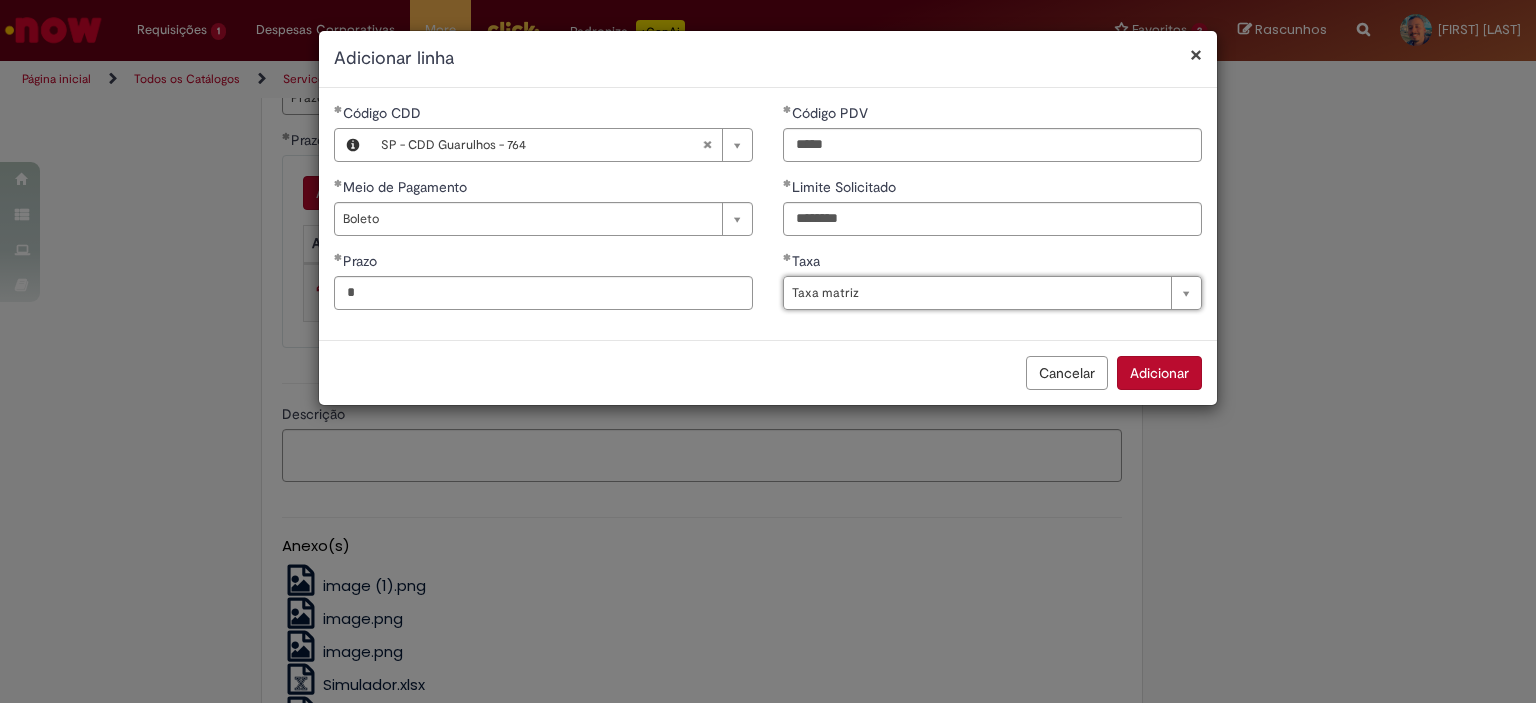 click on "Adicionar" at bounding box center (1159, 373) 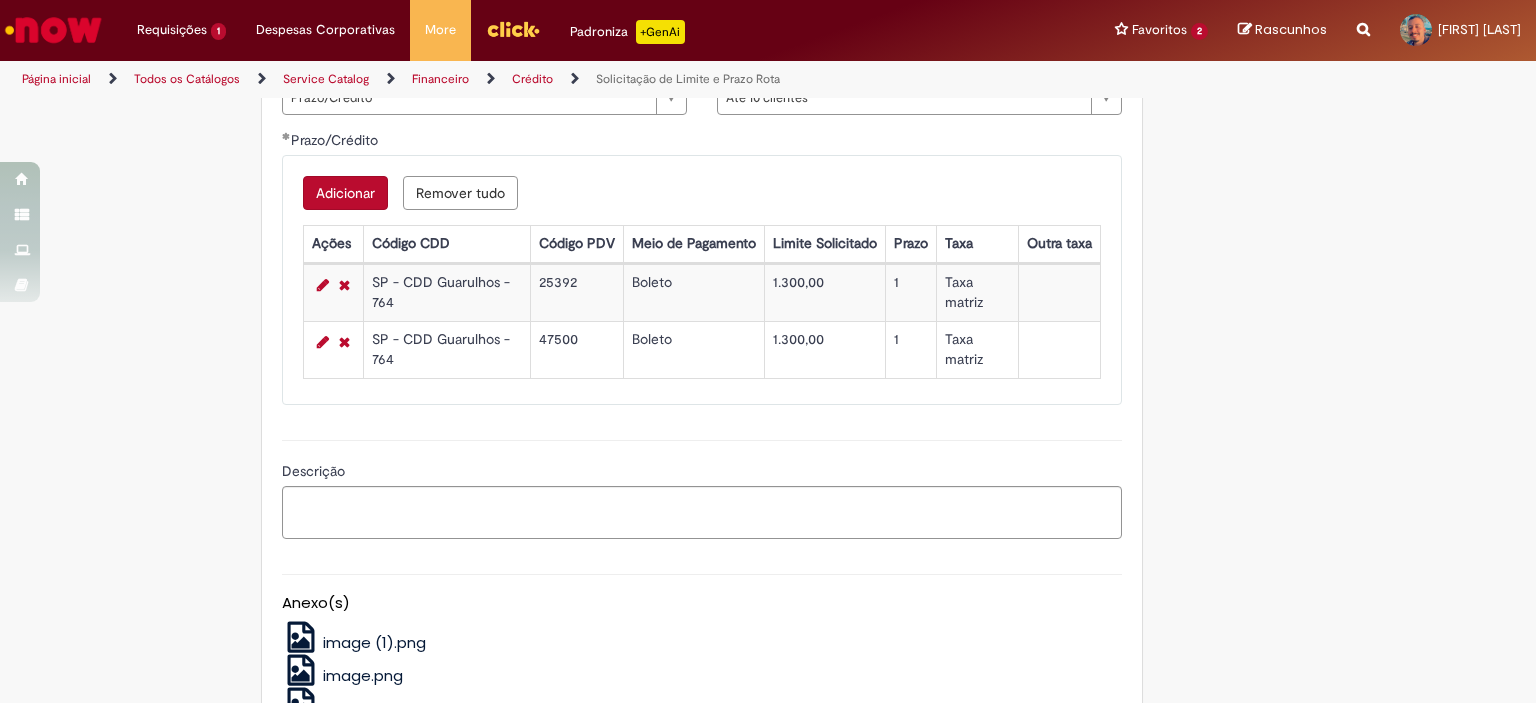 click on "Adicionar" at bounding box center (345, 193) 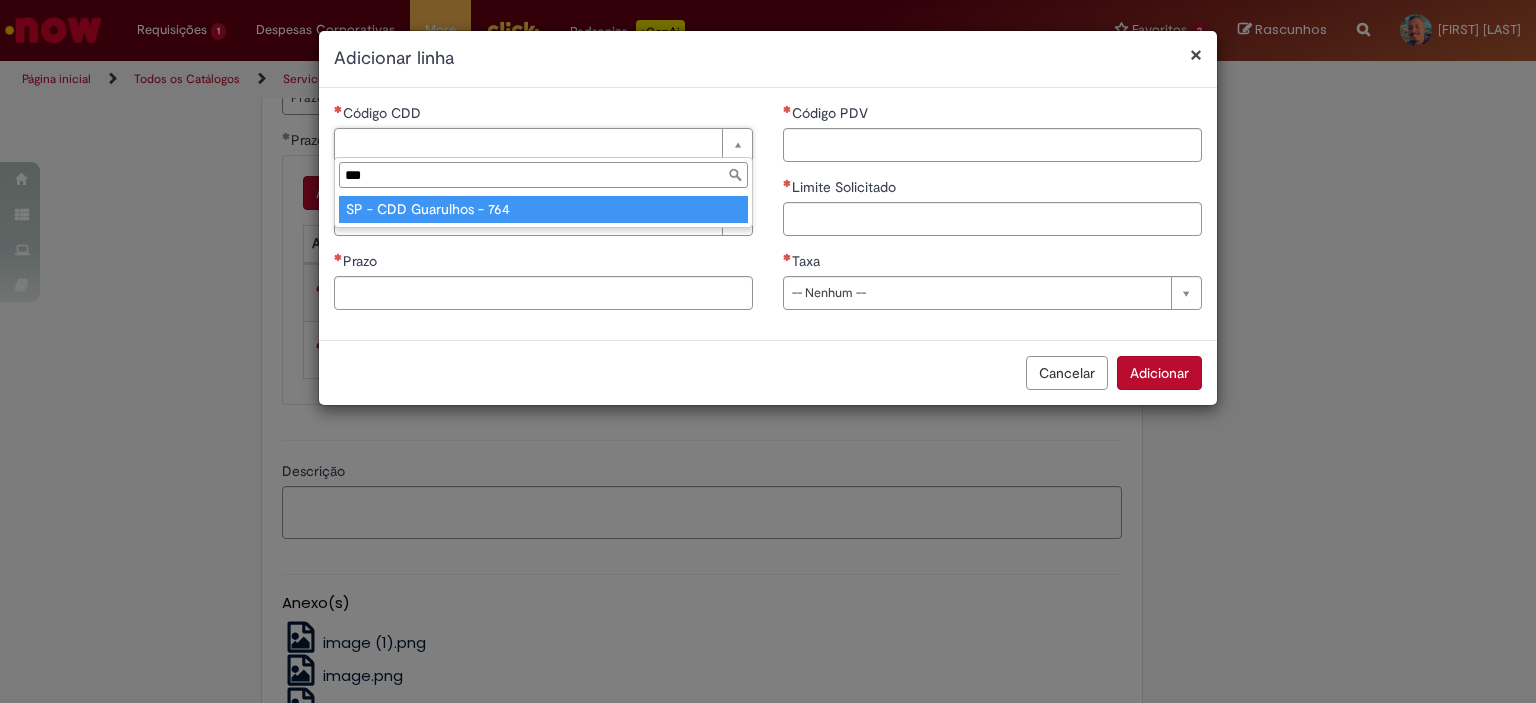 type on "***" 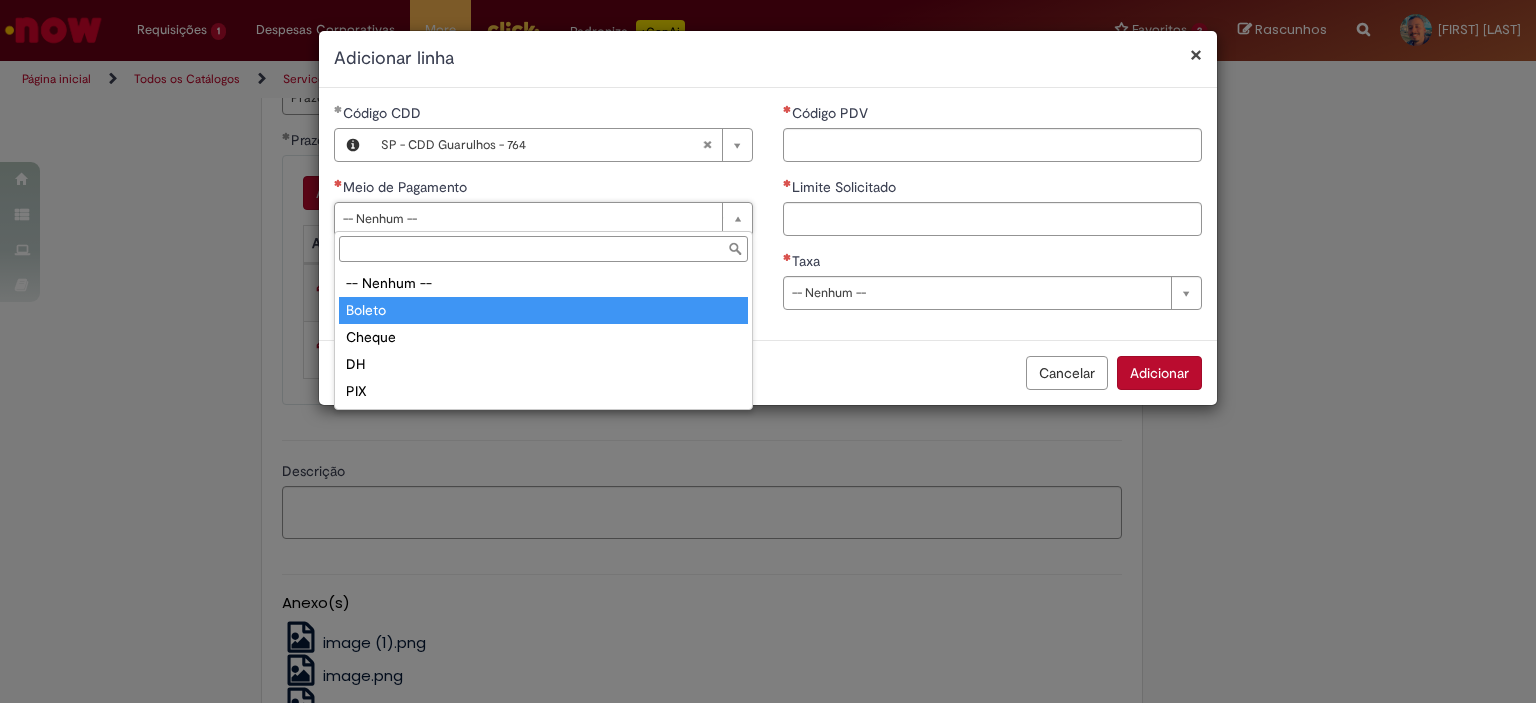 type on "******" 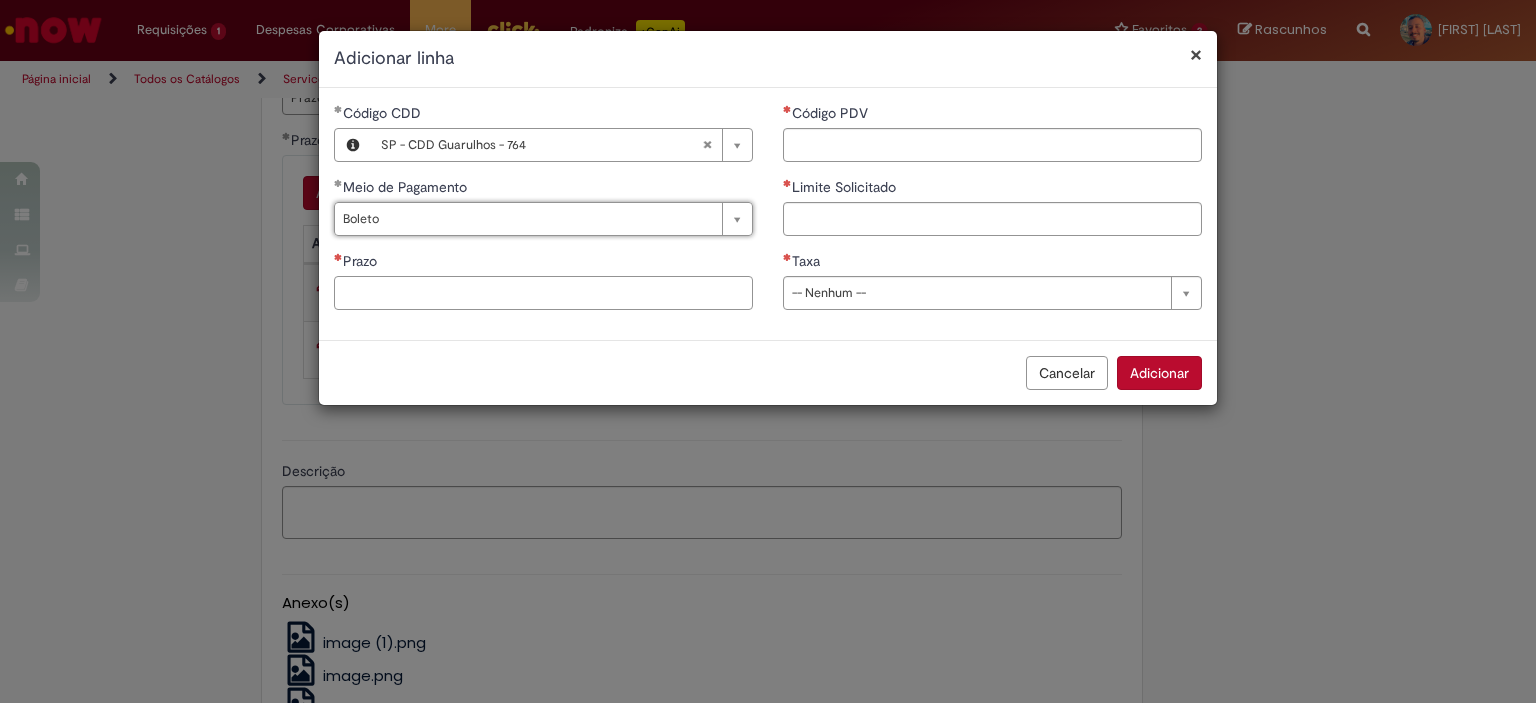 click on "Prazo" at bounding box center (543, 293) 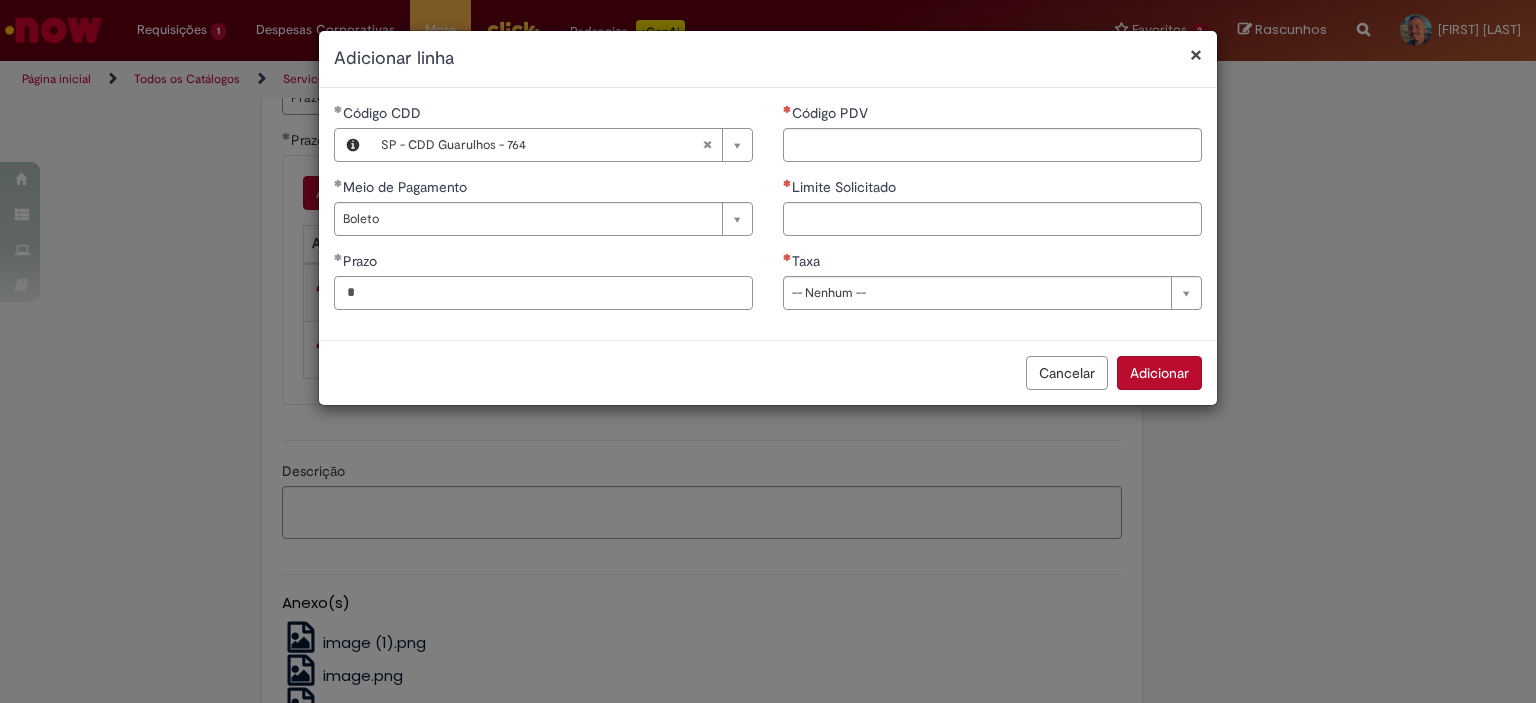 type on "*" 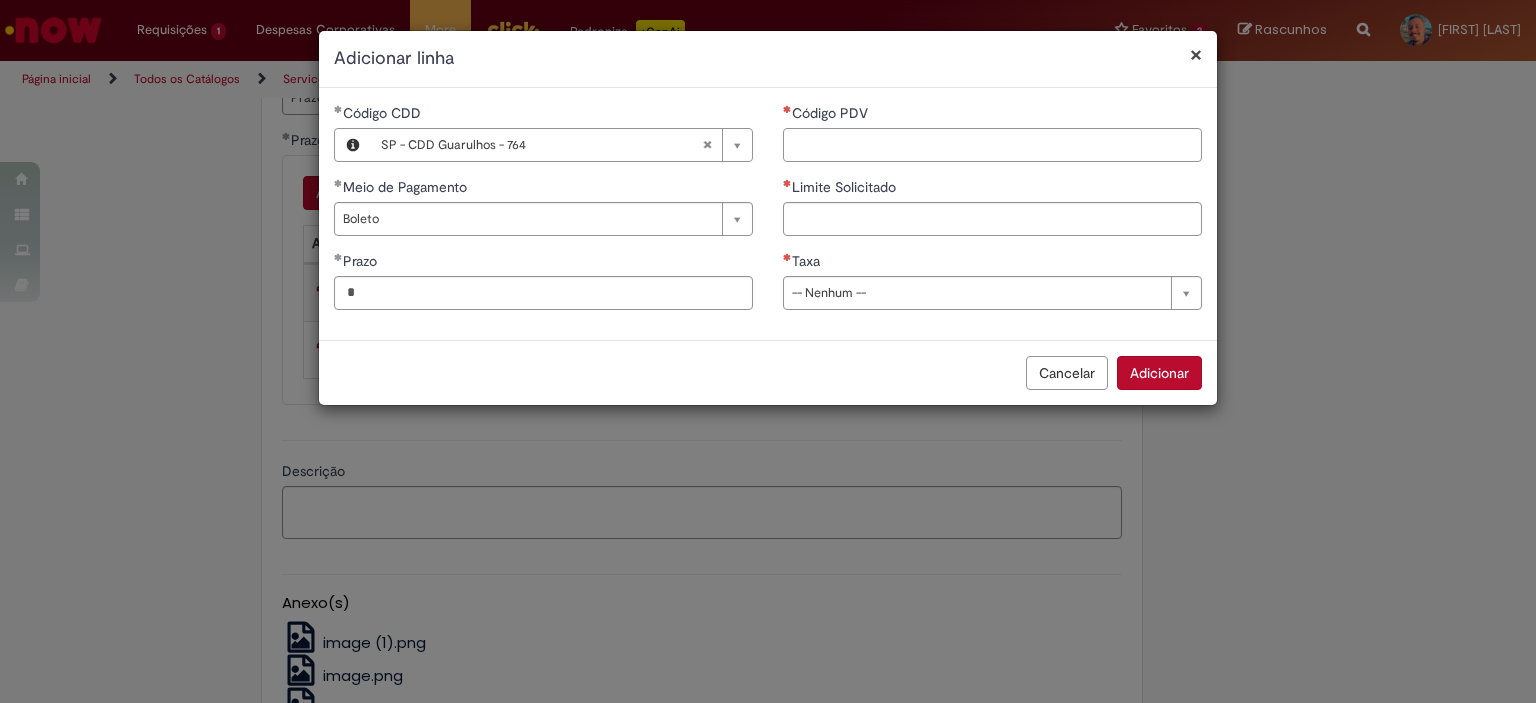 click on "Código PDV" at bounding box center [992, 145] 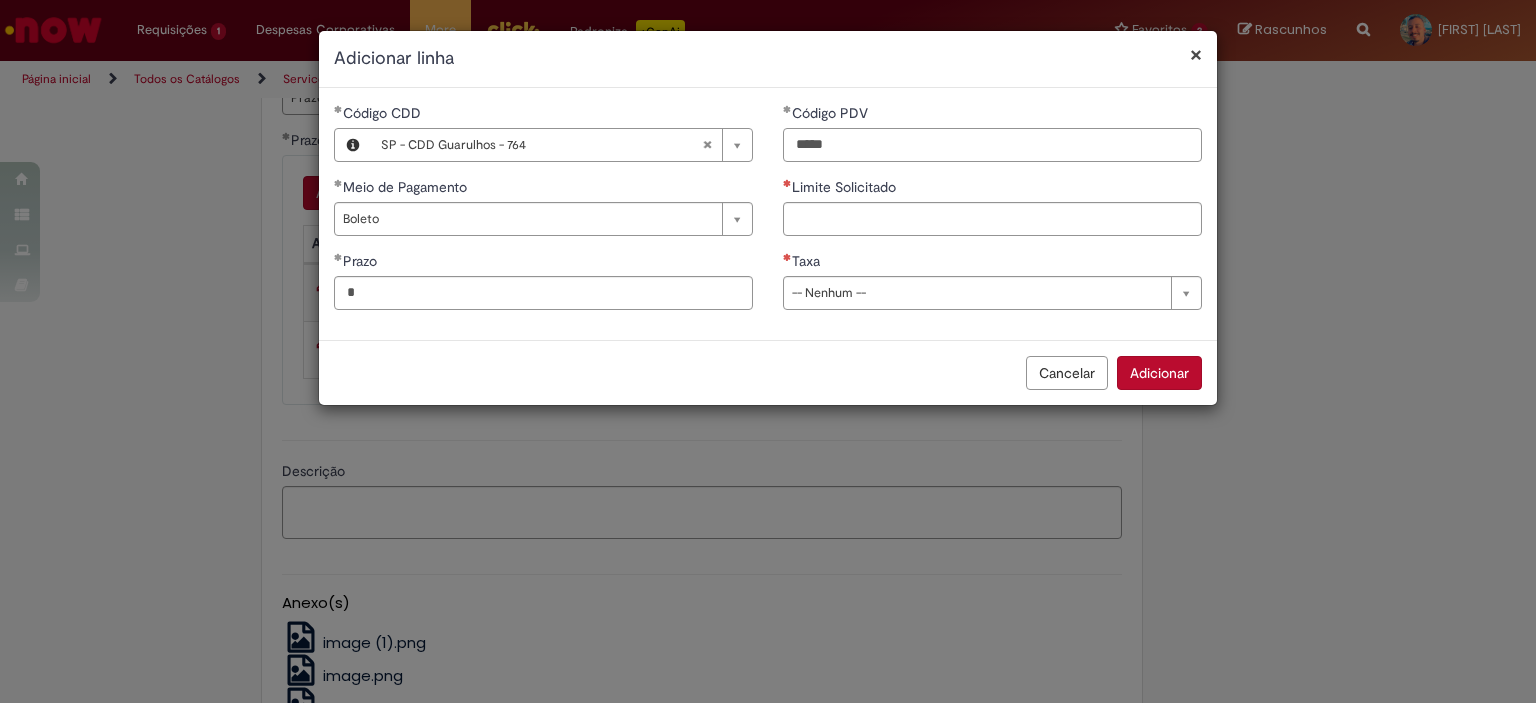 type on "*****" 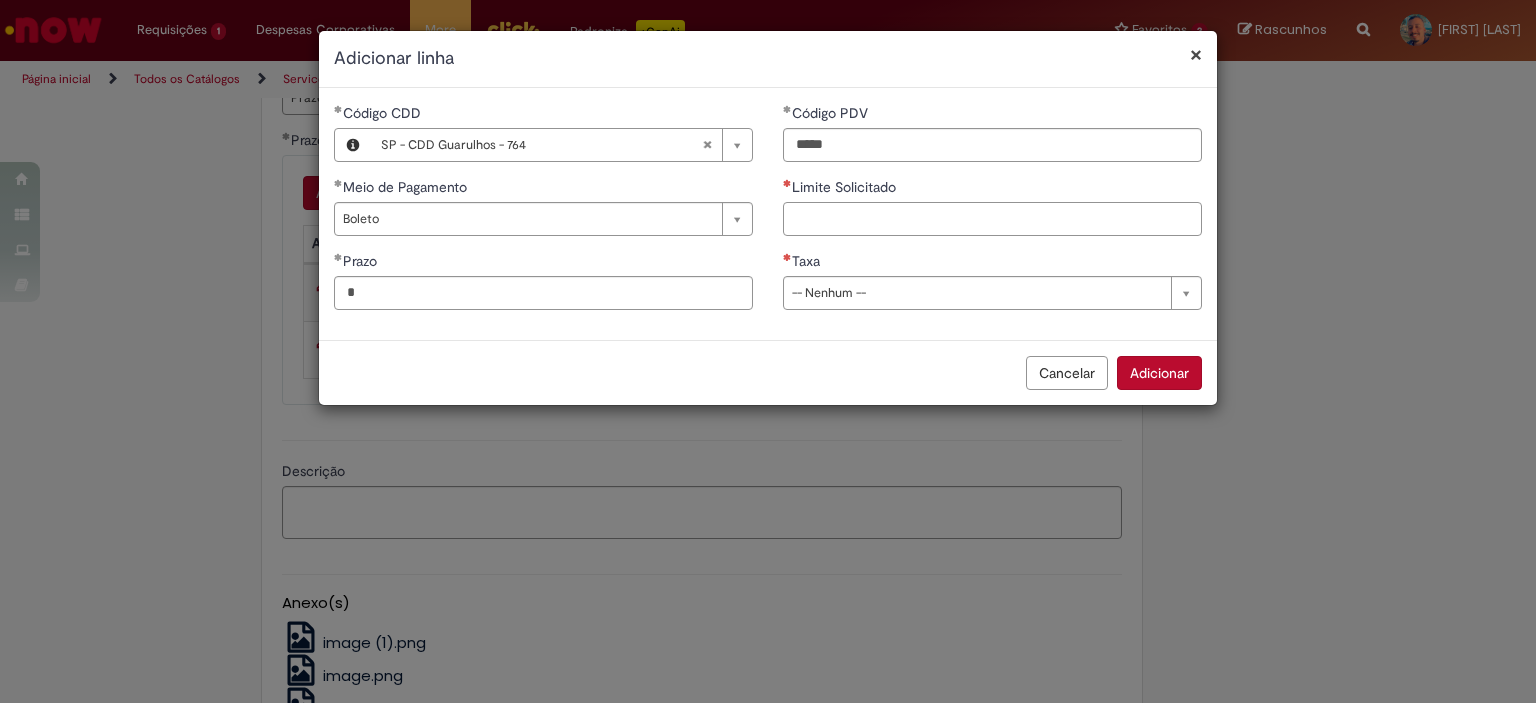 click on "Limite Solicitado" at bounding box center (992, 219) 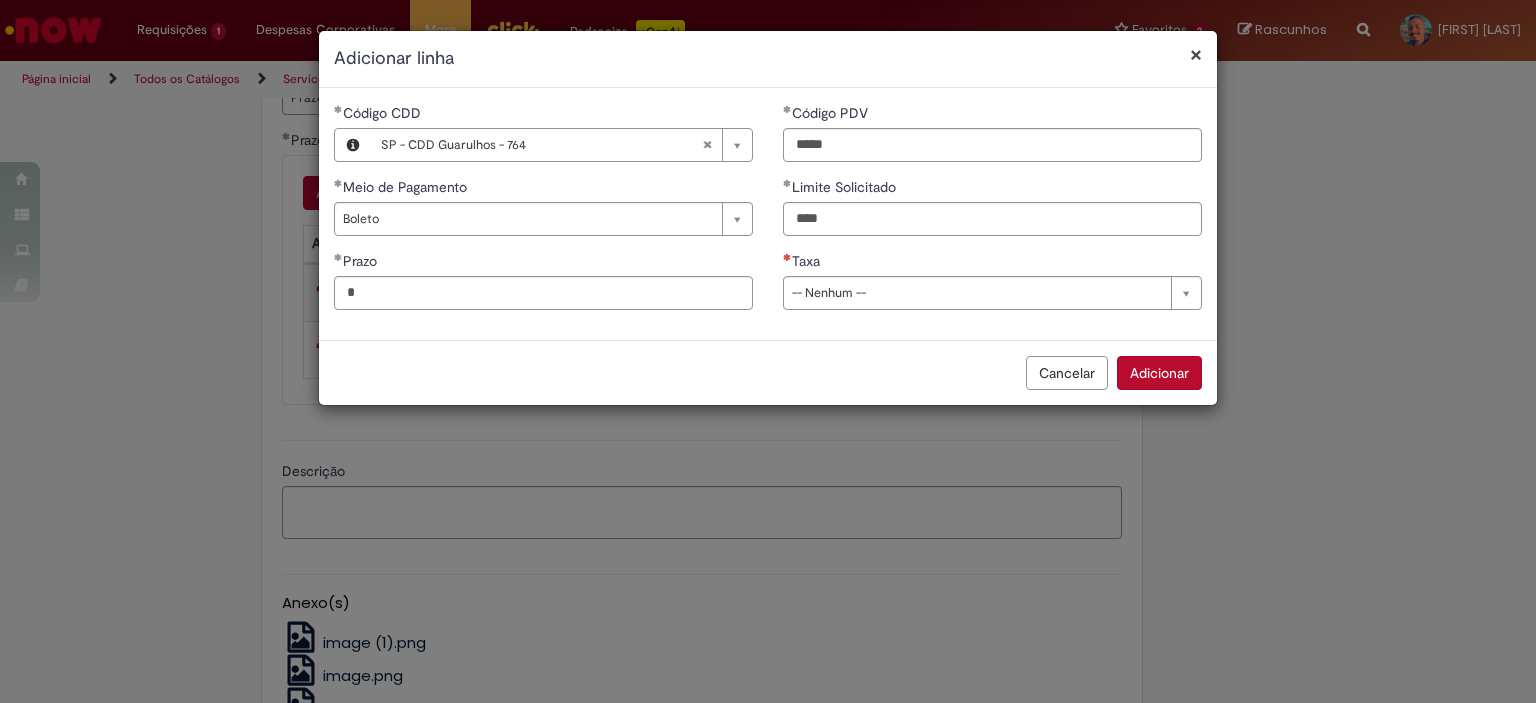 type on "********" 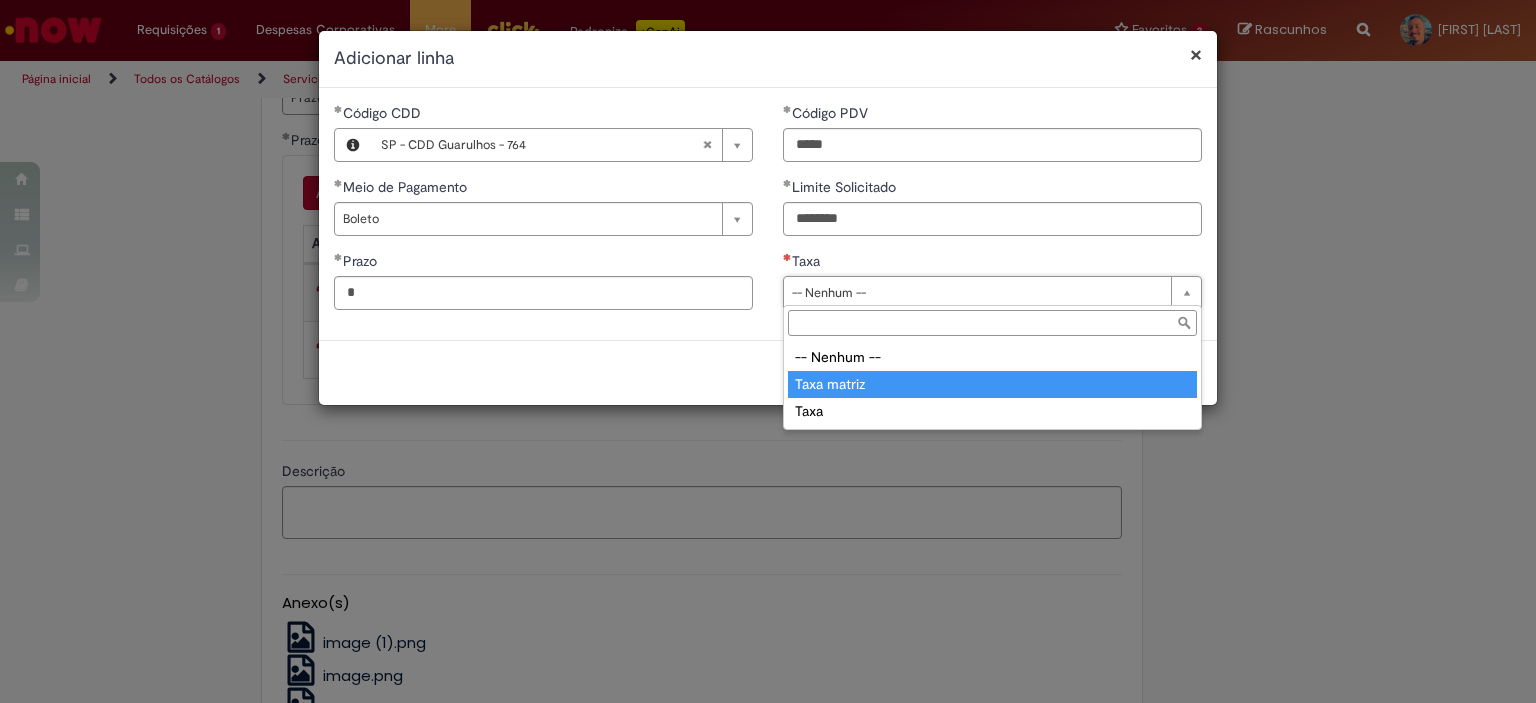 type on "**********" 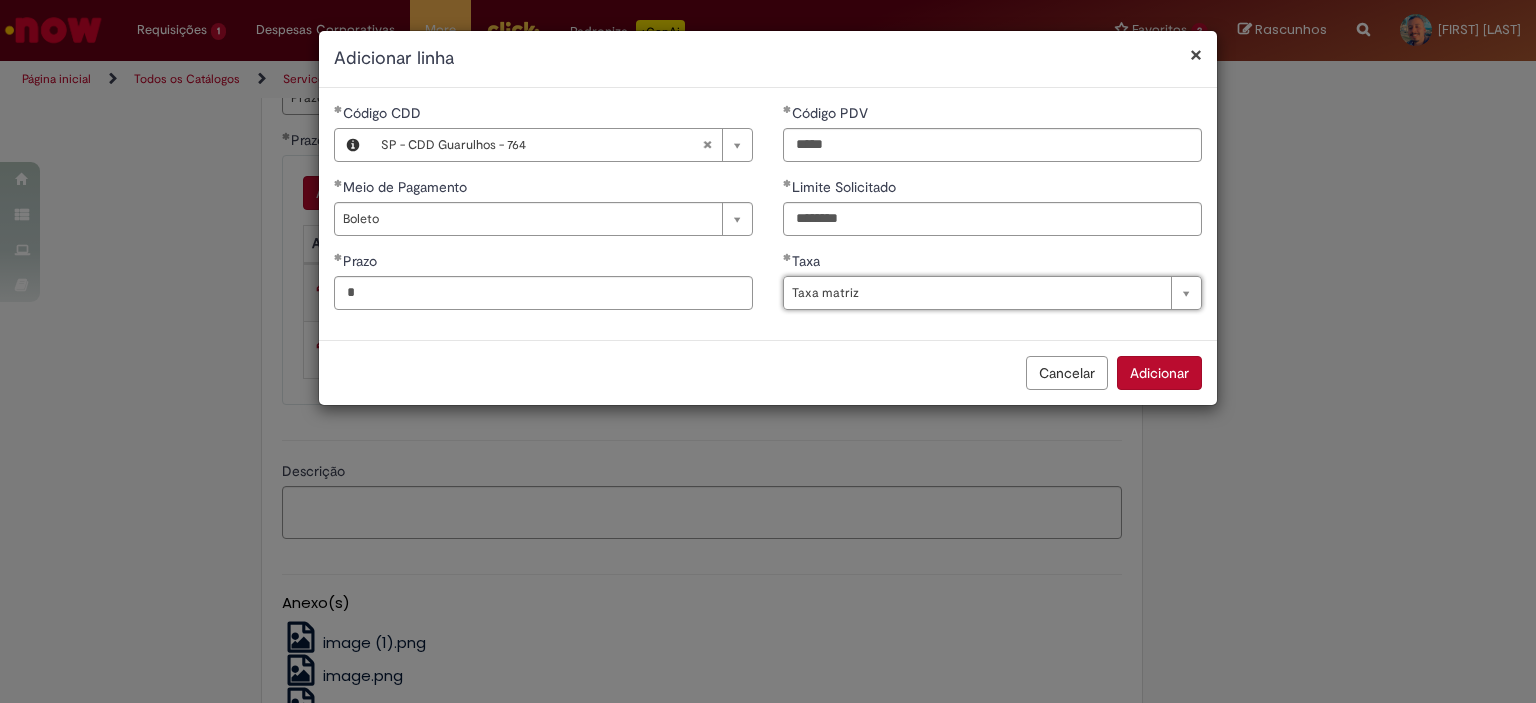 click on "Adicionar" at bounding box center (1159, 373) 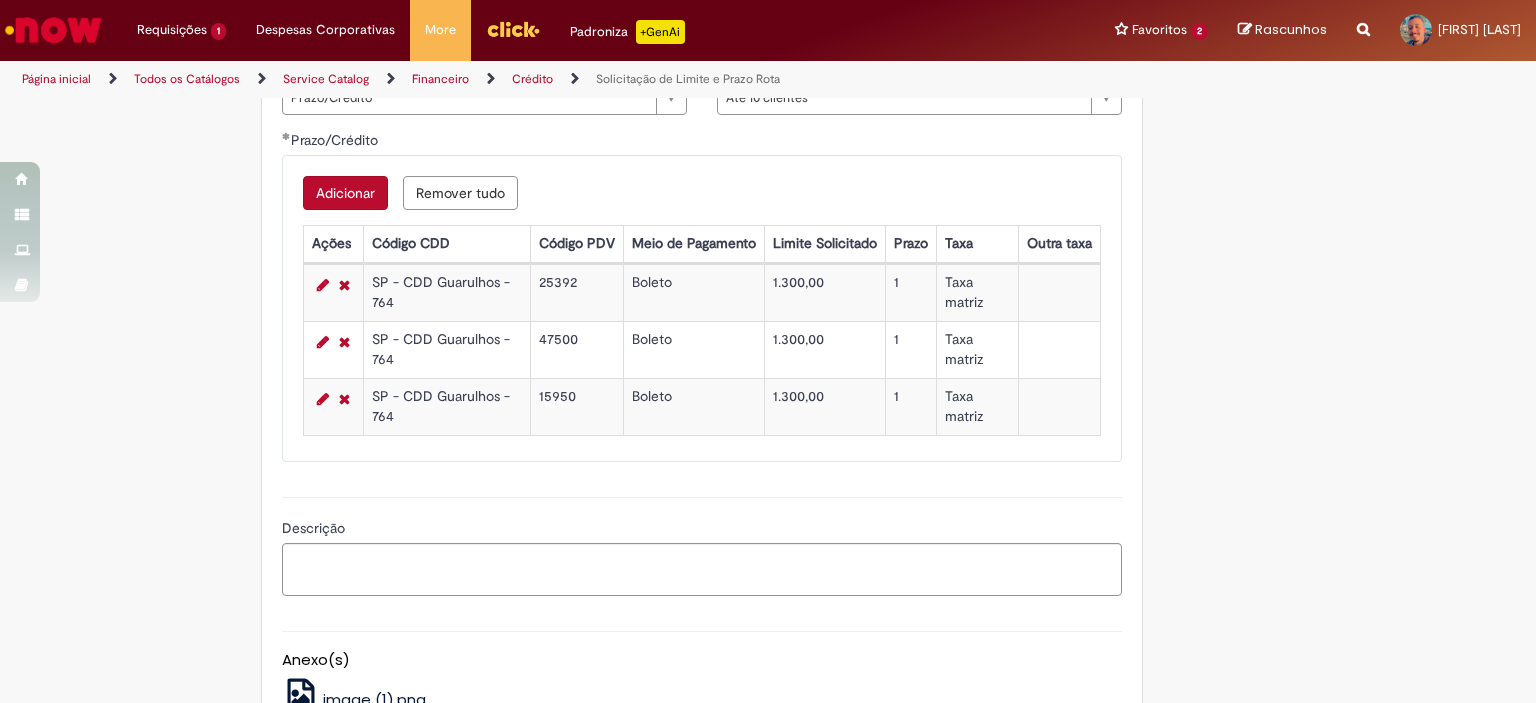 click on "Adicionar" at bounding box center [345, 193] 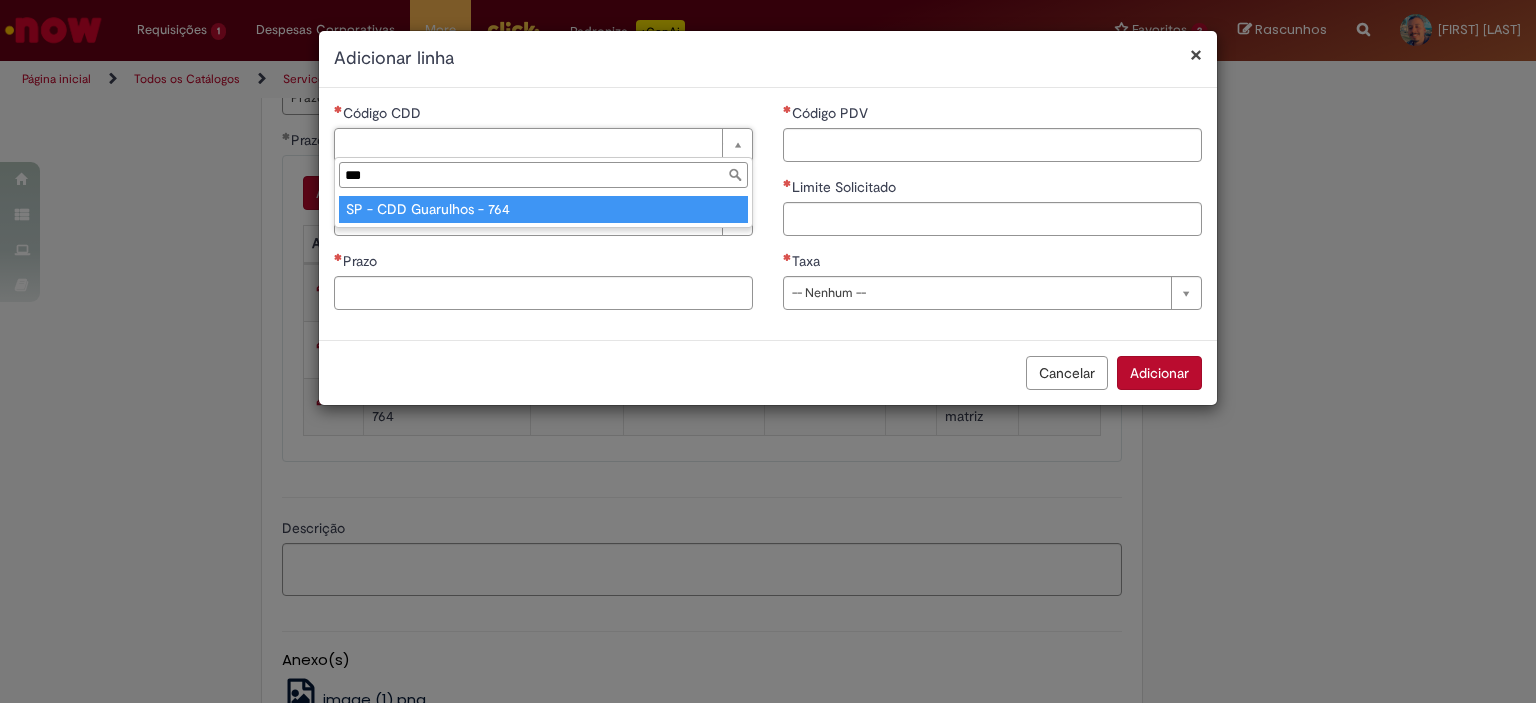 type on "***" 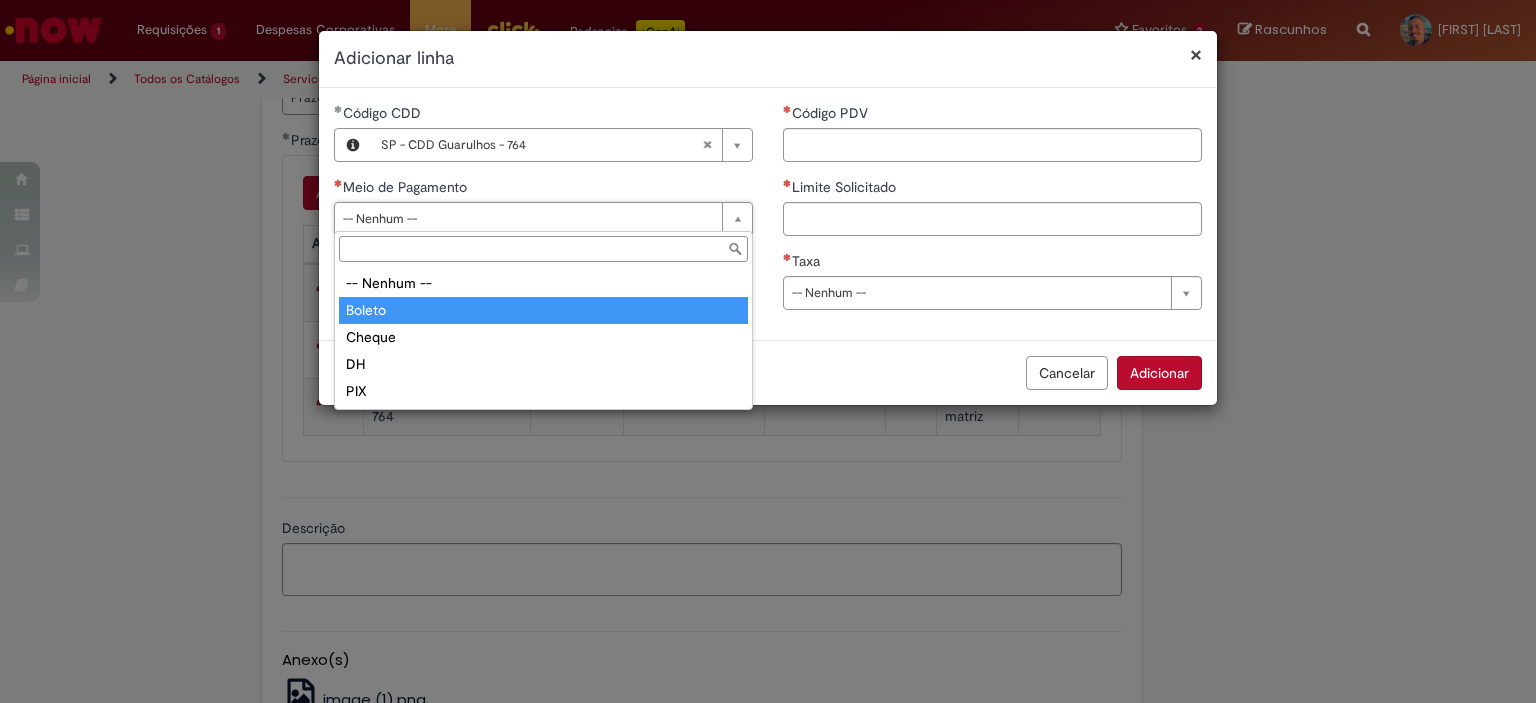 type on "******" 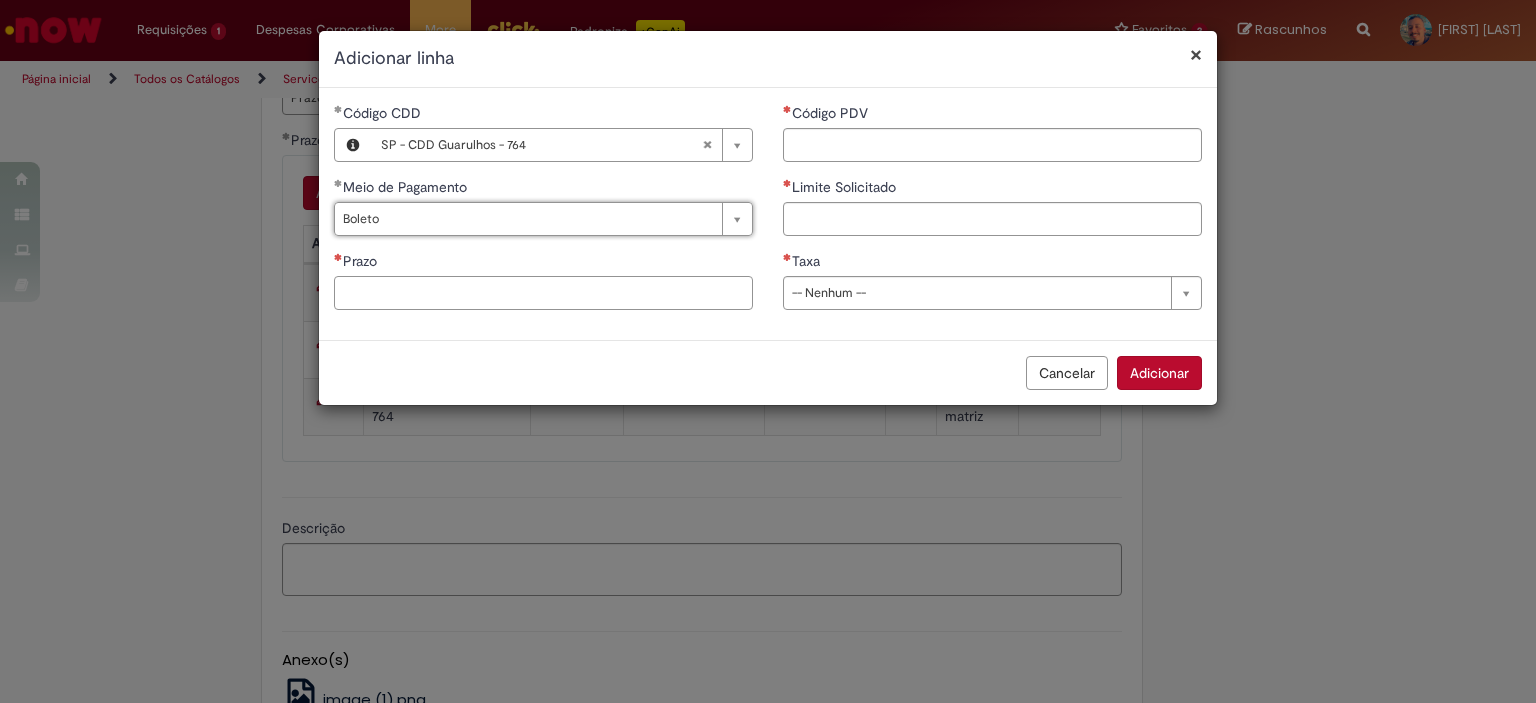click on "Prazo" at bounding box center [543, 293] 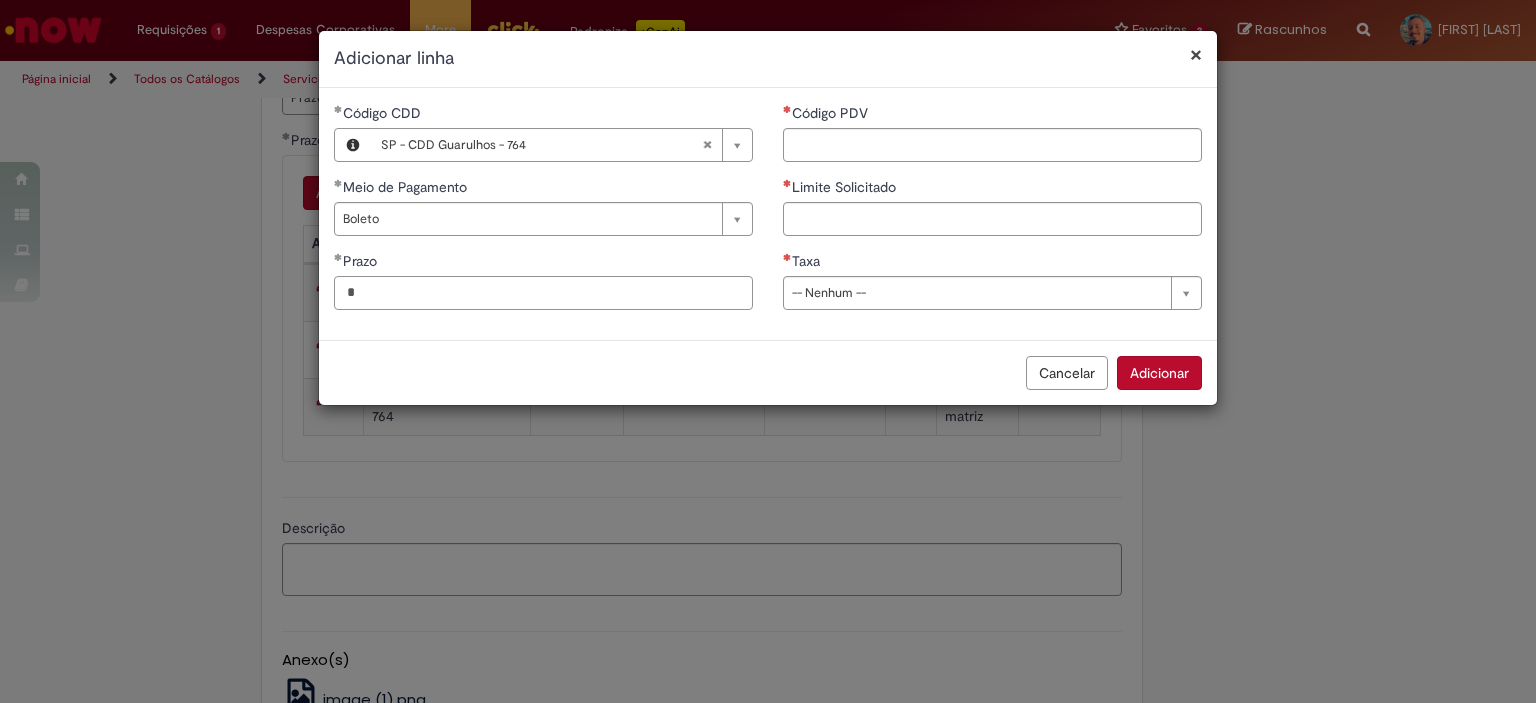 type on "*" 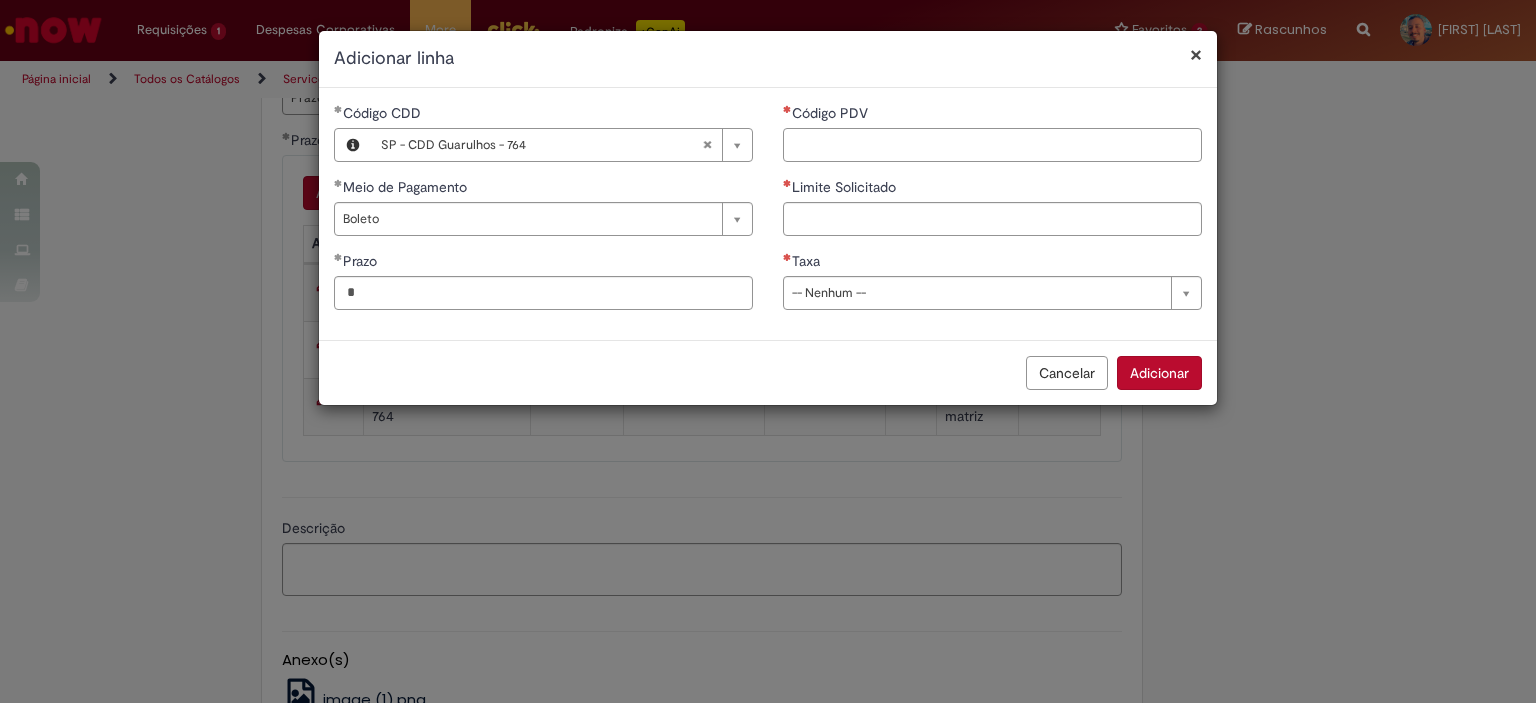click on "Código PDV" at bounding box center (992, 145) 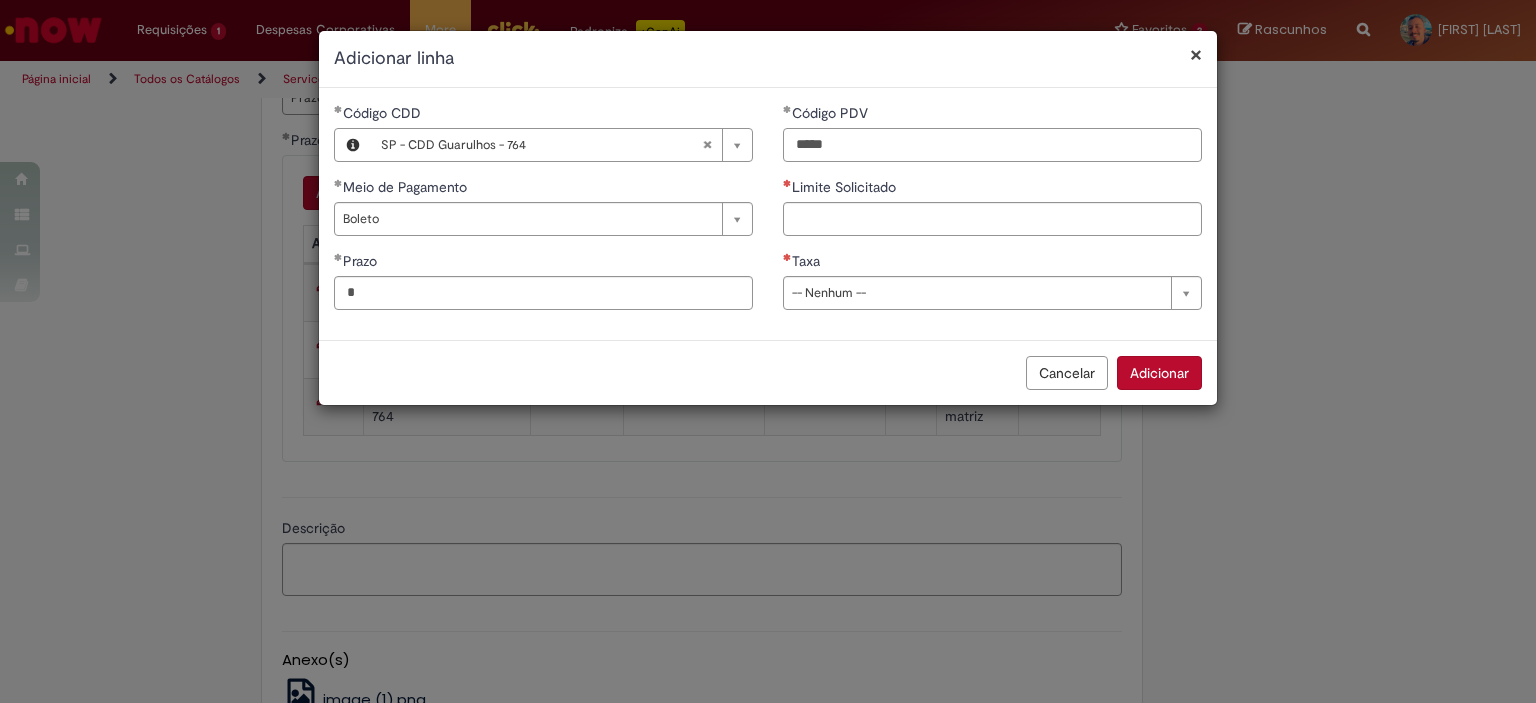 type on "*****" 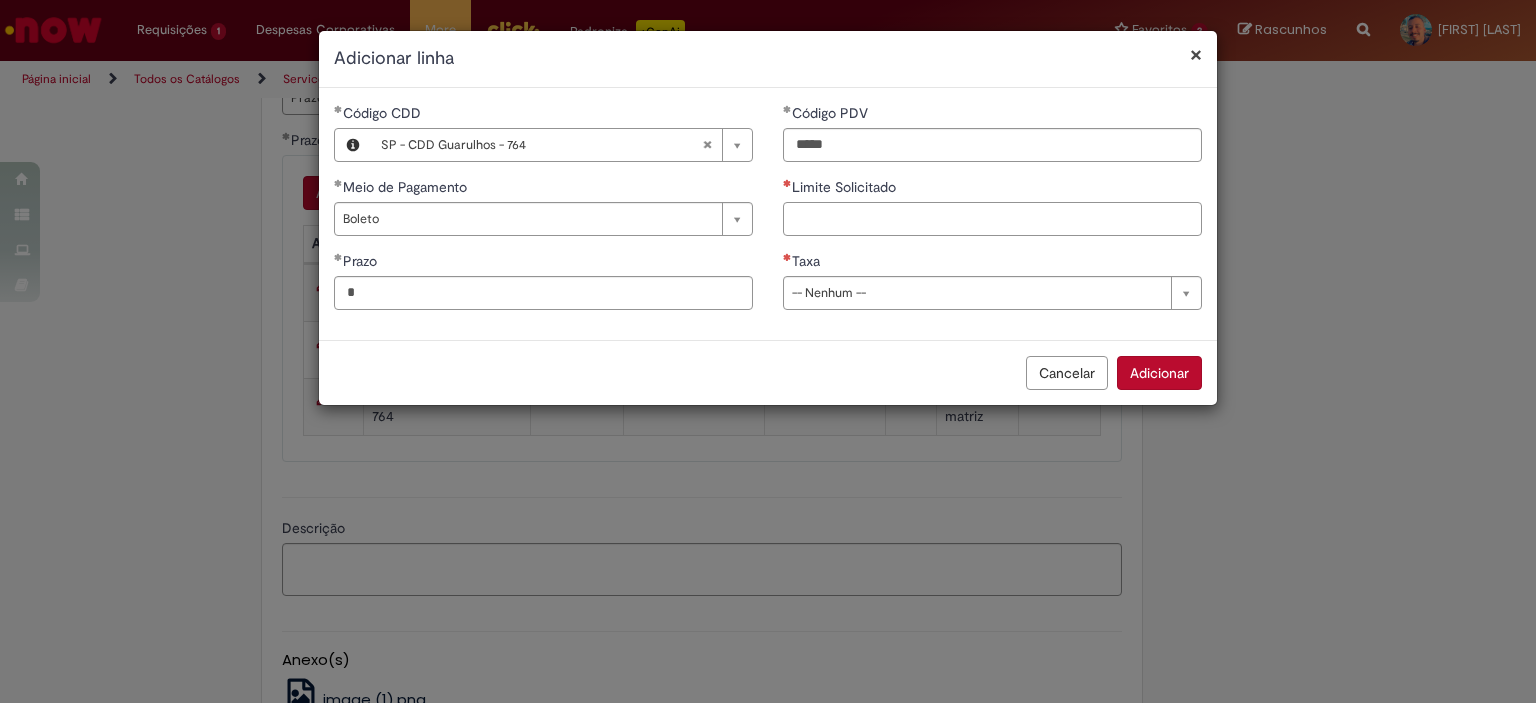 click on "Limite Solicitado" at bounding box center [992, 219] 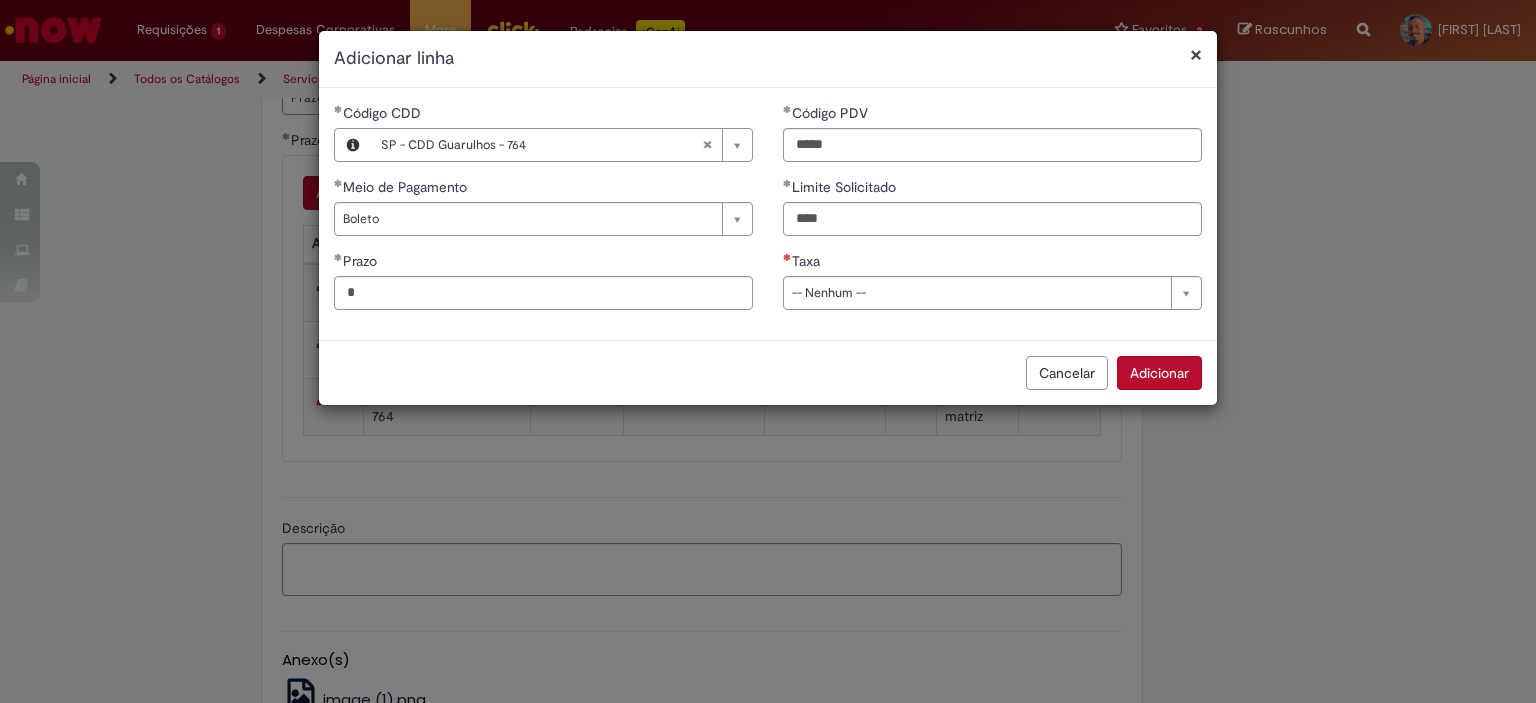 type on "********" 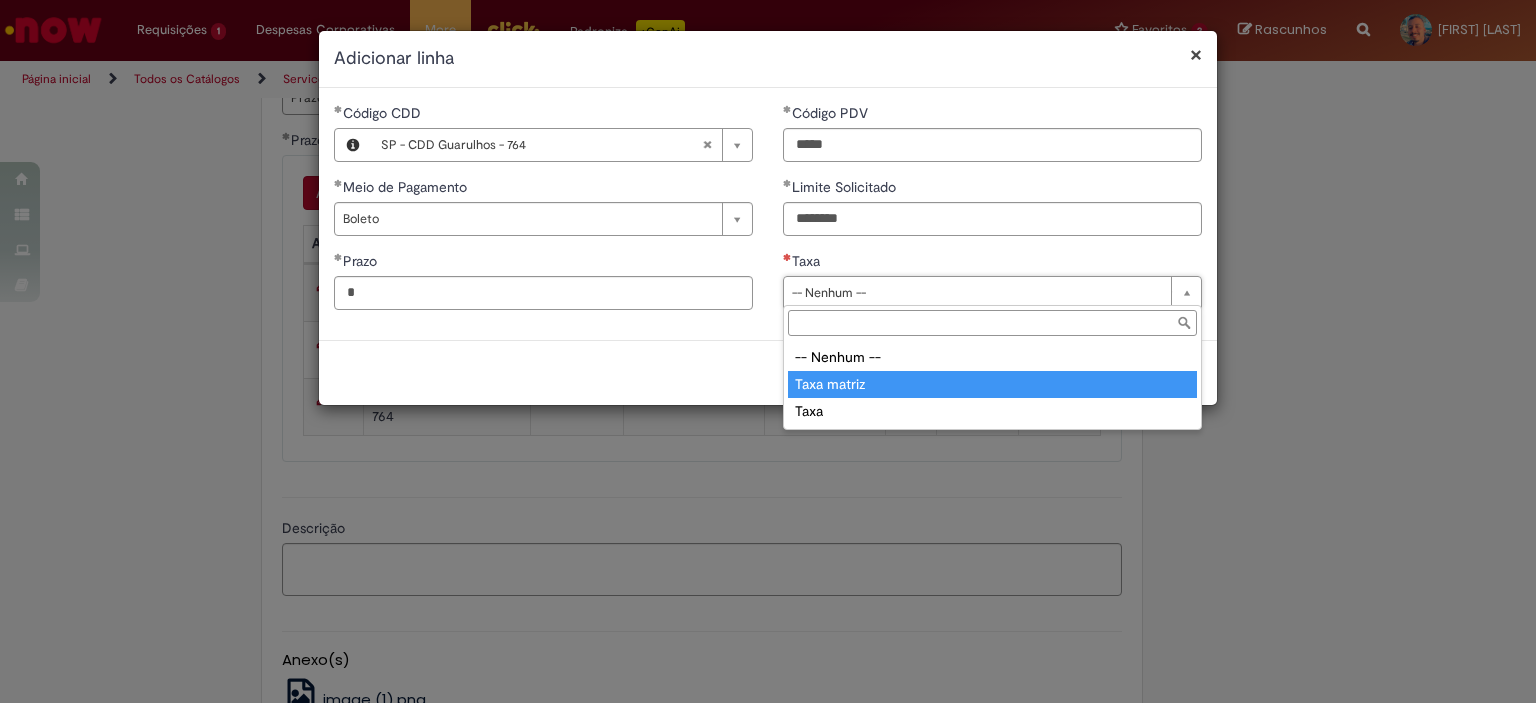type on "**********" 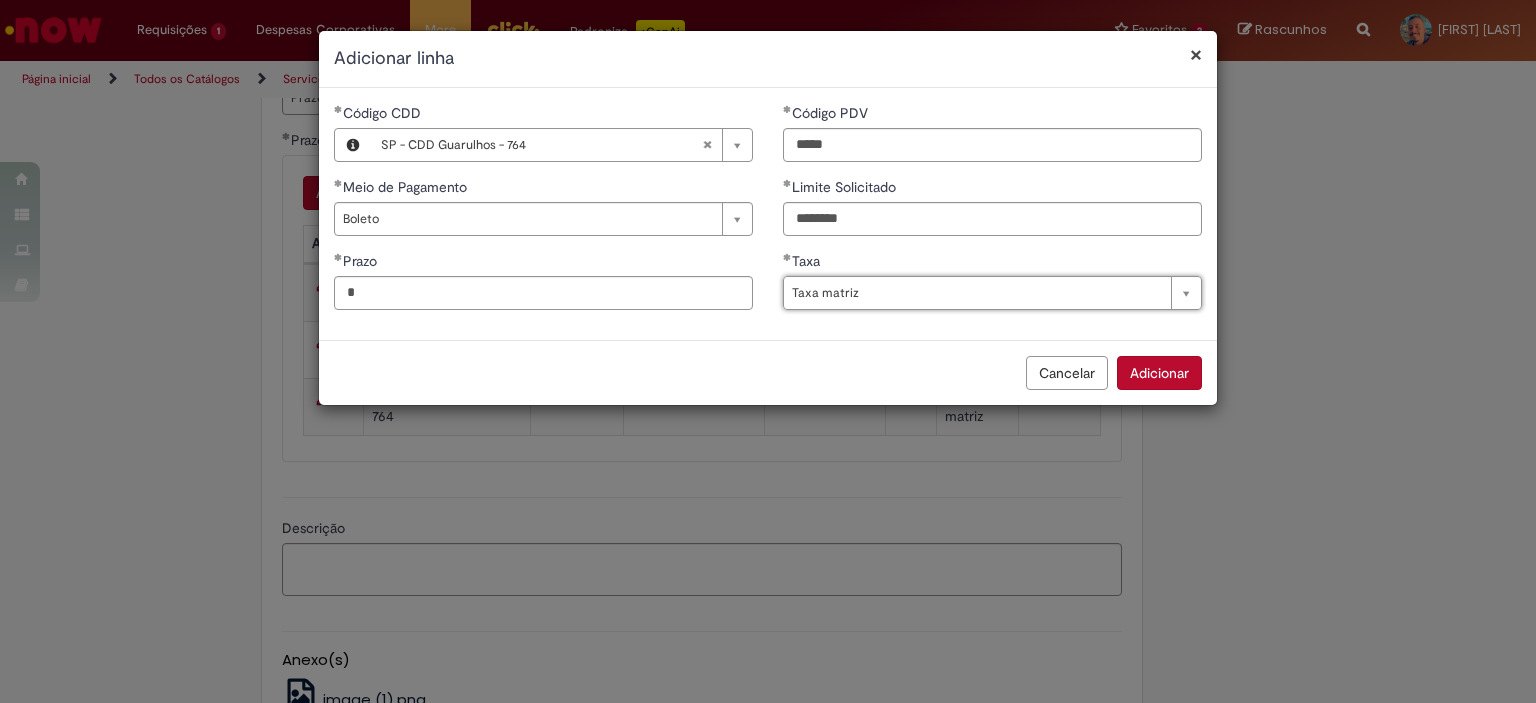 click on "Adicionar" at bounding box center (1159, 373) 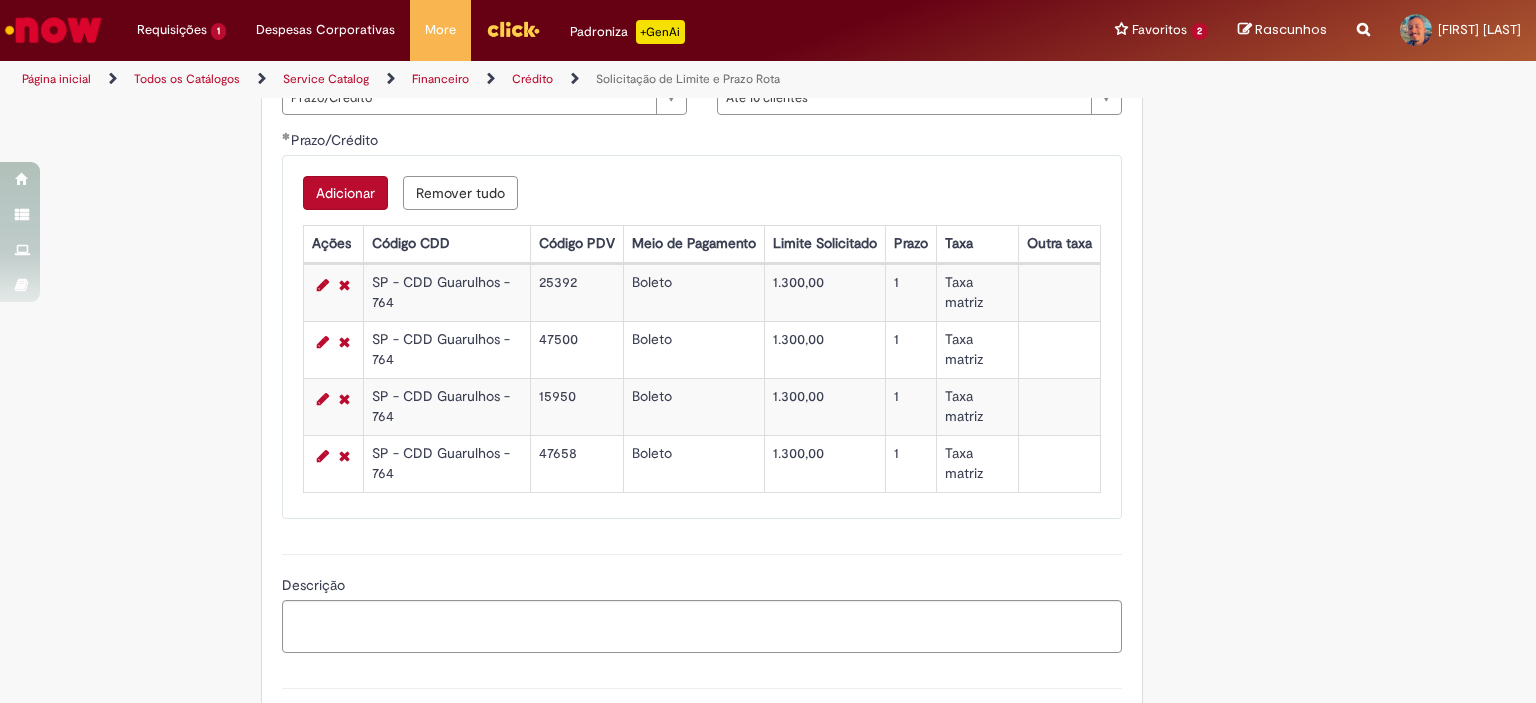 scroll, scrollTop: 1200, scrollLeft: 0, axis: vertical 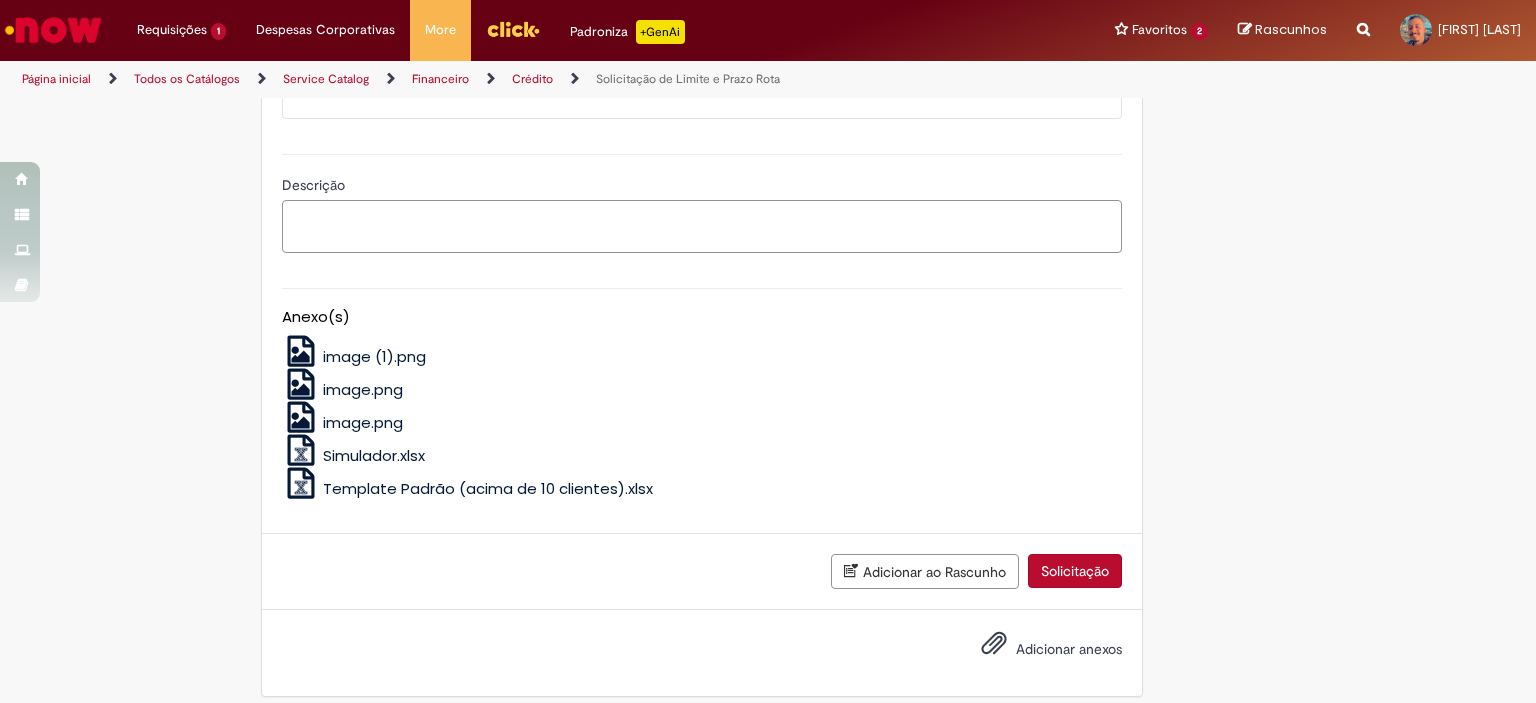 click on "Descrição" at bounding box center (702, 227) 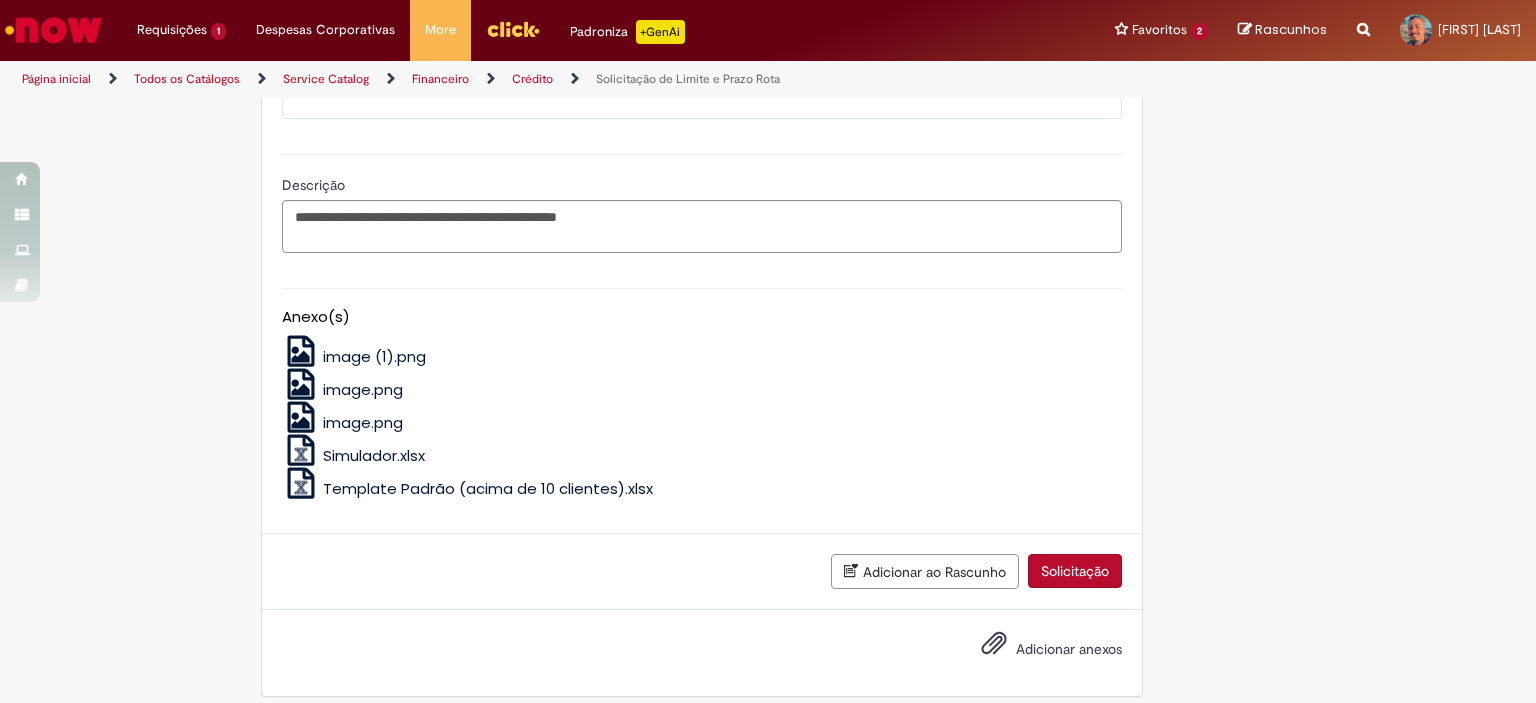 click on "Adicionar anexos" at bounding box center [1069, 649] 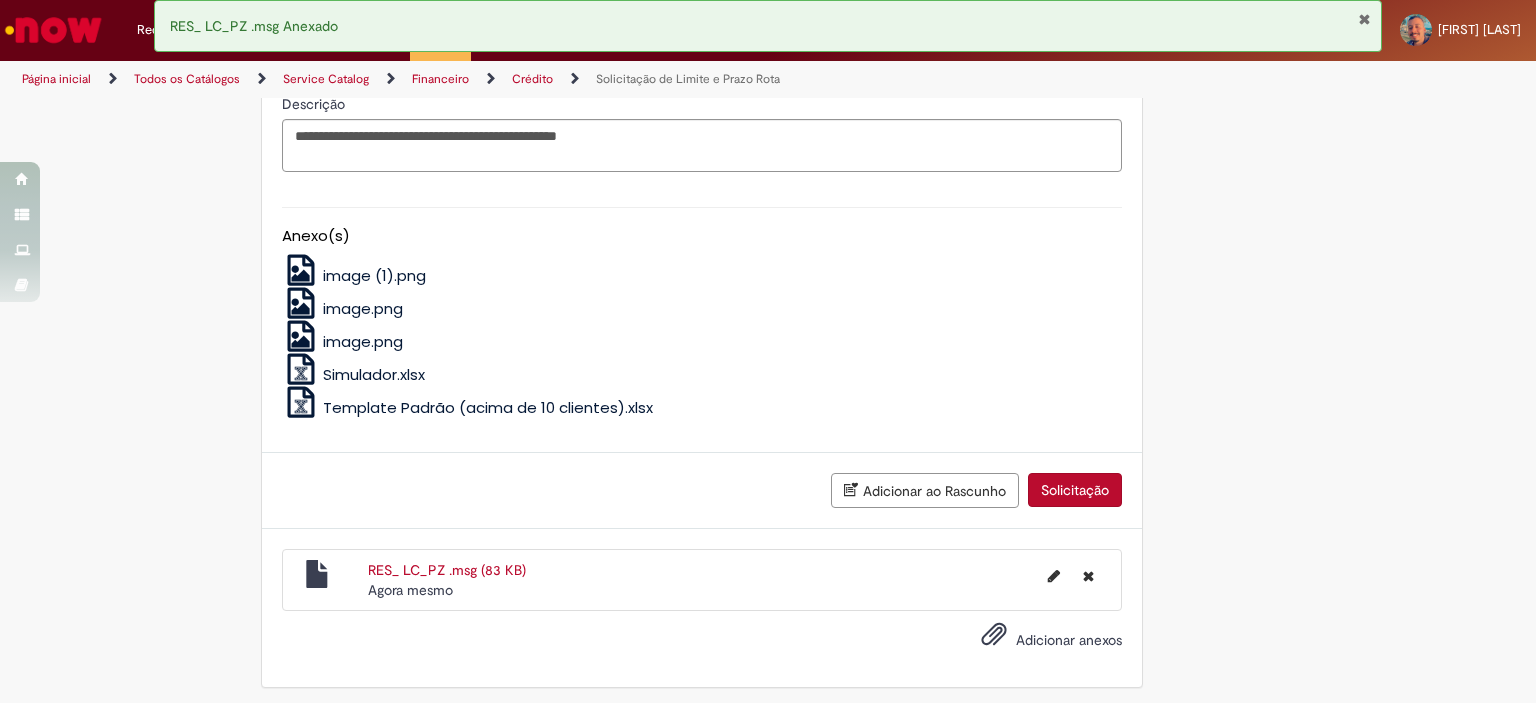 scroll, scrollTop: 1081, scrollLeft: 0, axis: vertical 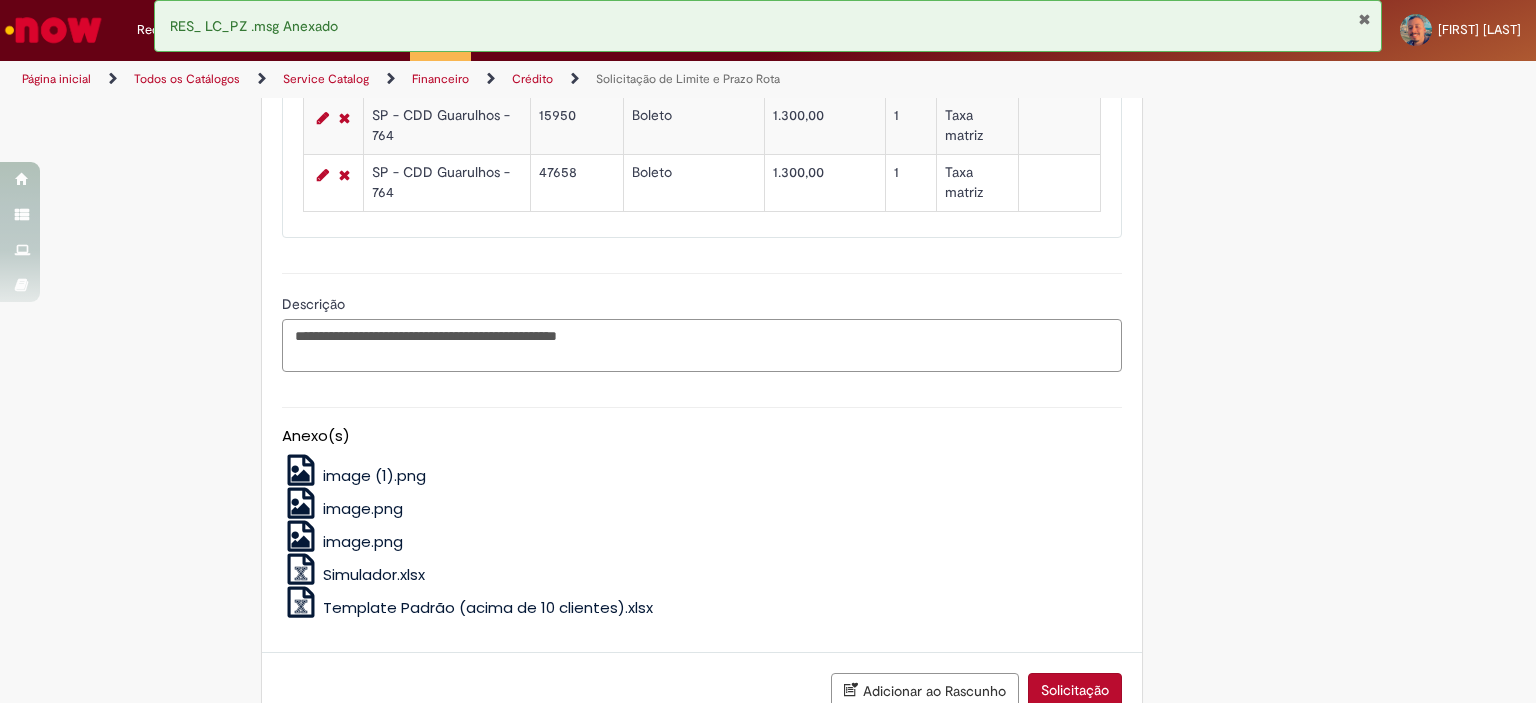 click on "**********" at bounding box center (702, 346) 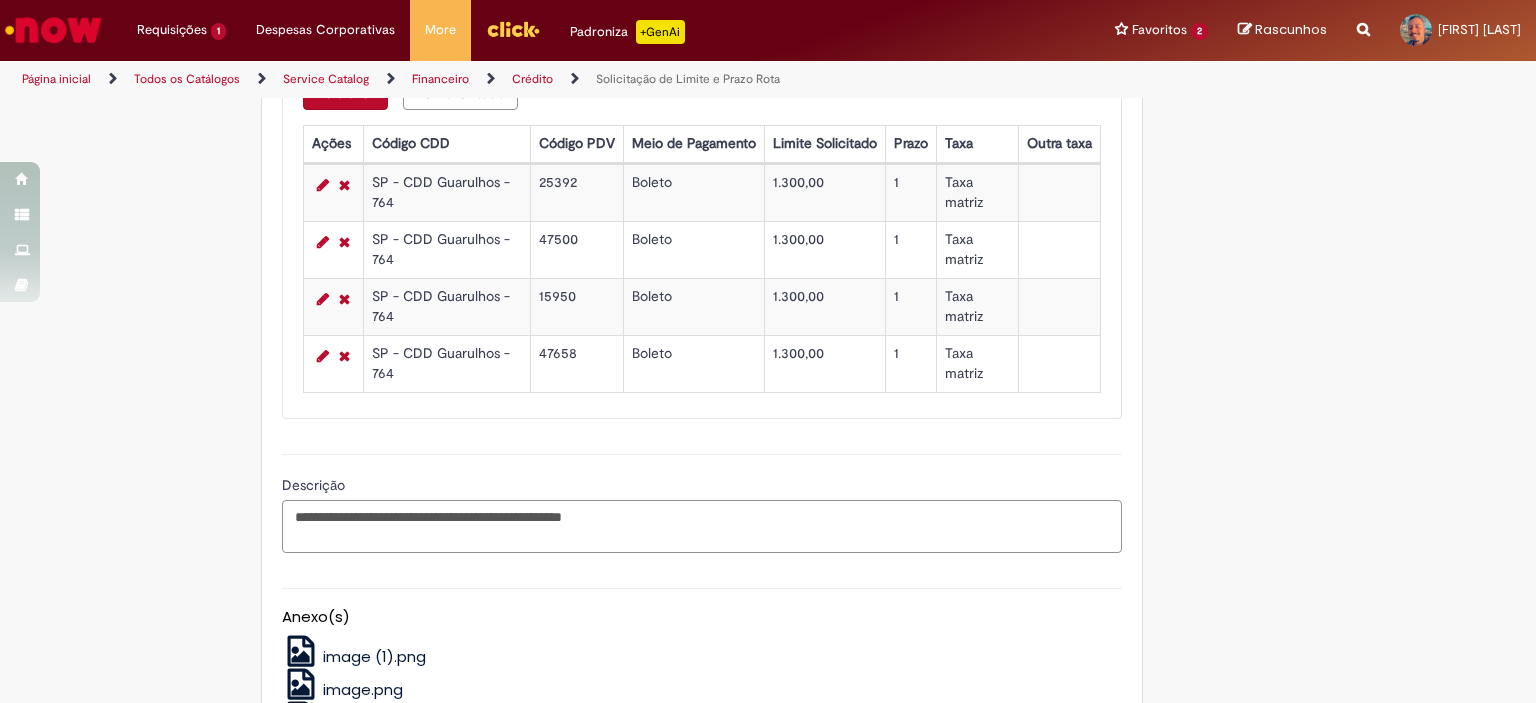 scroll, scrollTop: 1281, scrollLeft: 0, axis: vertical 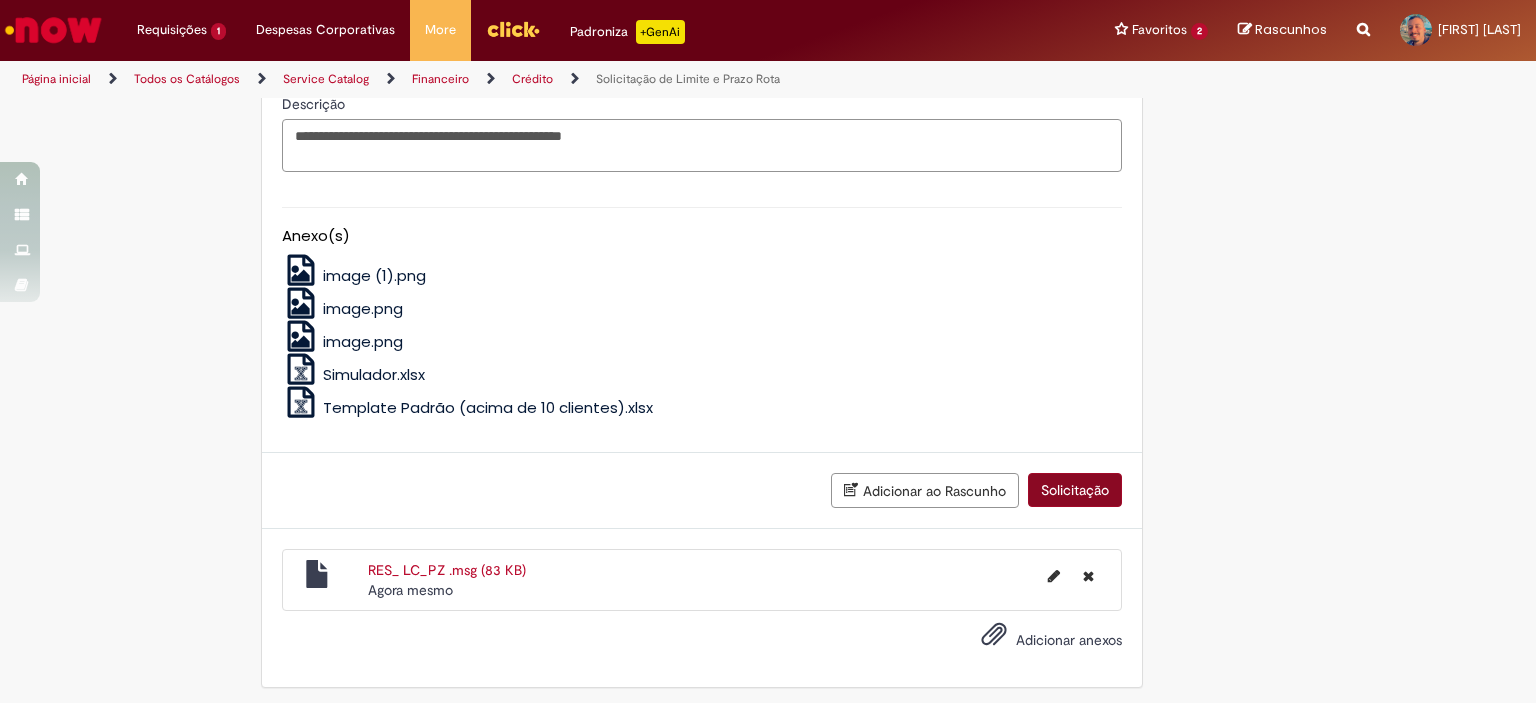 type on "**********" 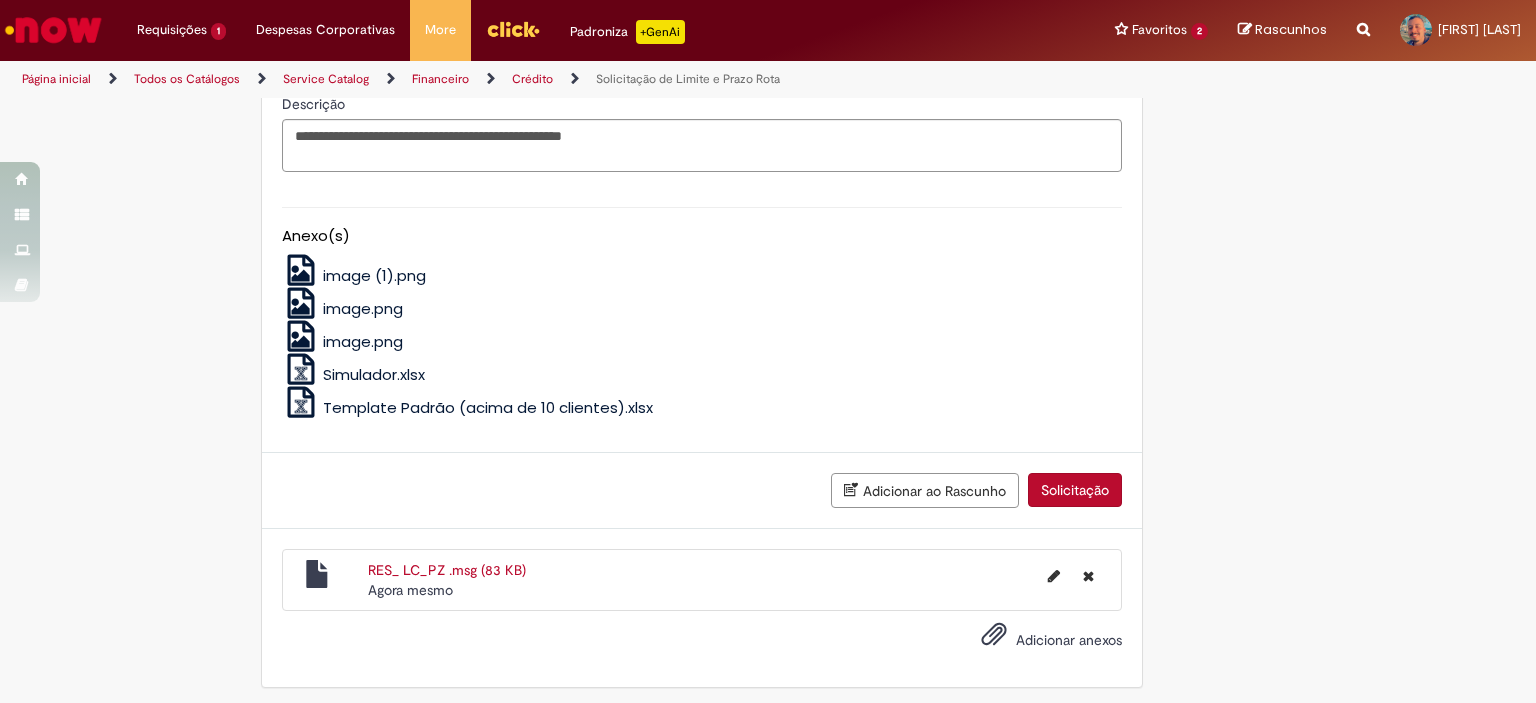 click on "Solicitação" at bounding box center [1075, 490] 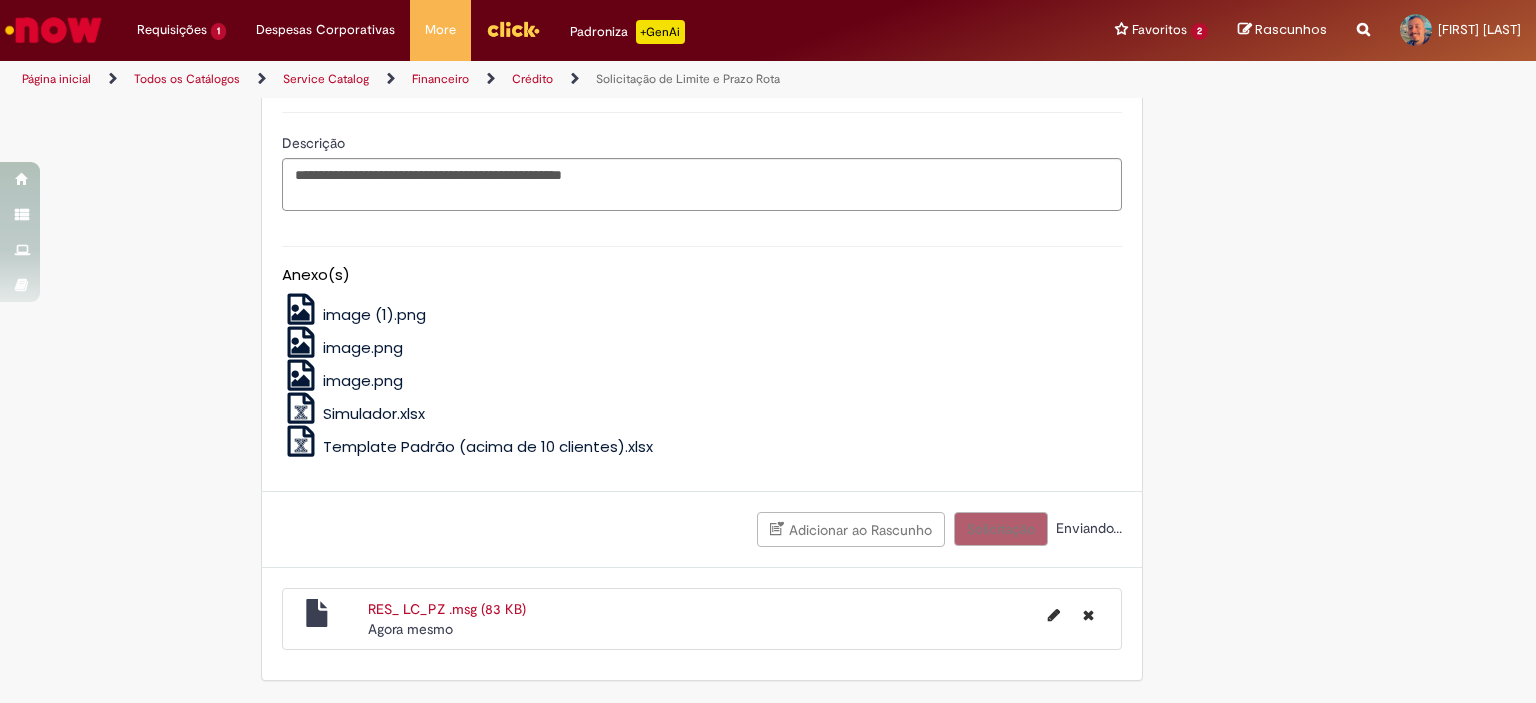 scroll, scrollTop: 1236, scrollLeft: 0, axis: vertical 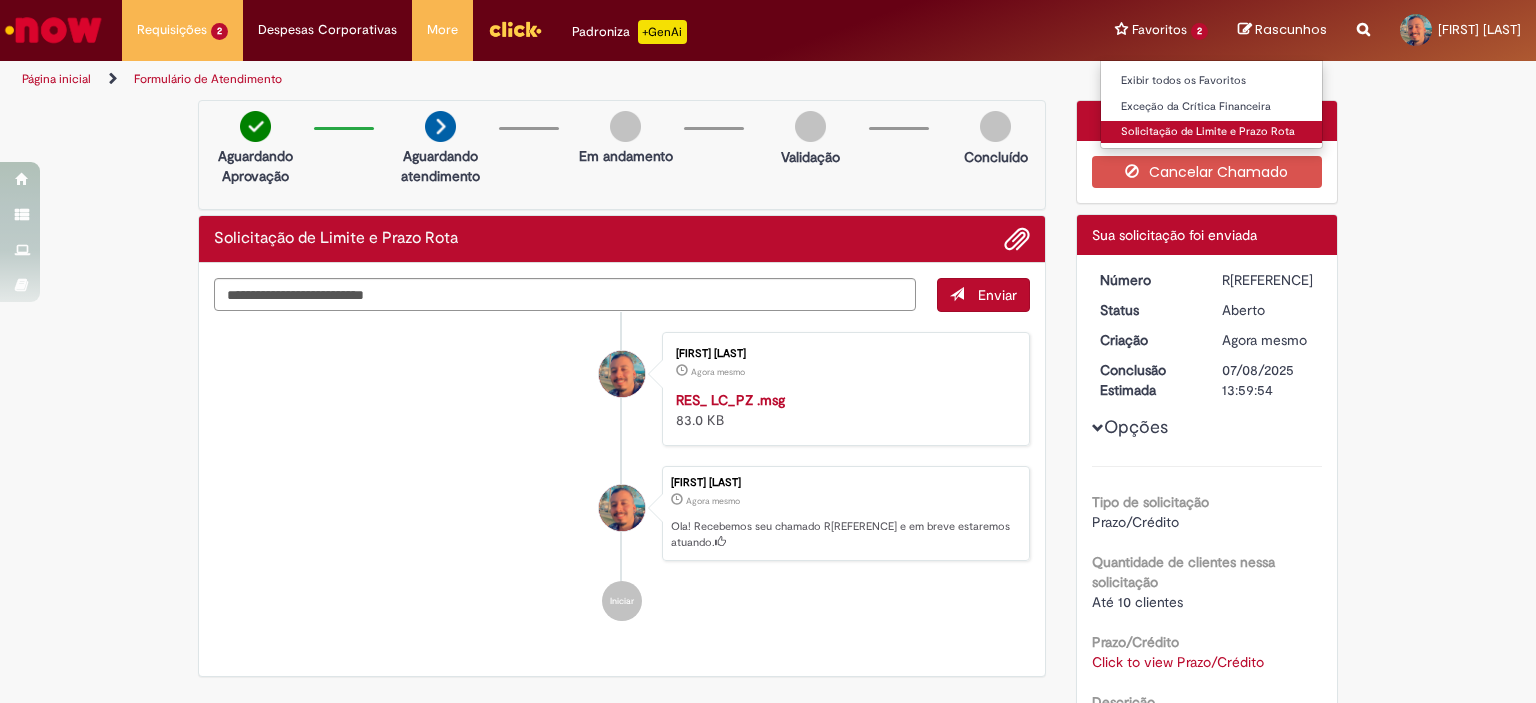 click on "Solicitação de Limite e Prazo Rota" at bounding box center [1211, 132] 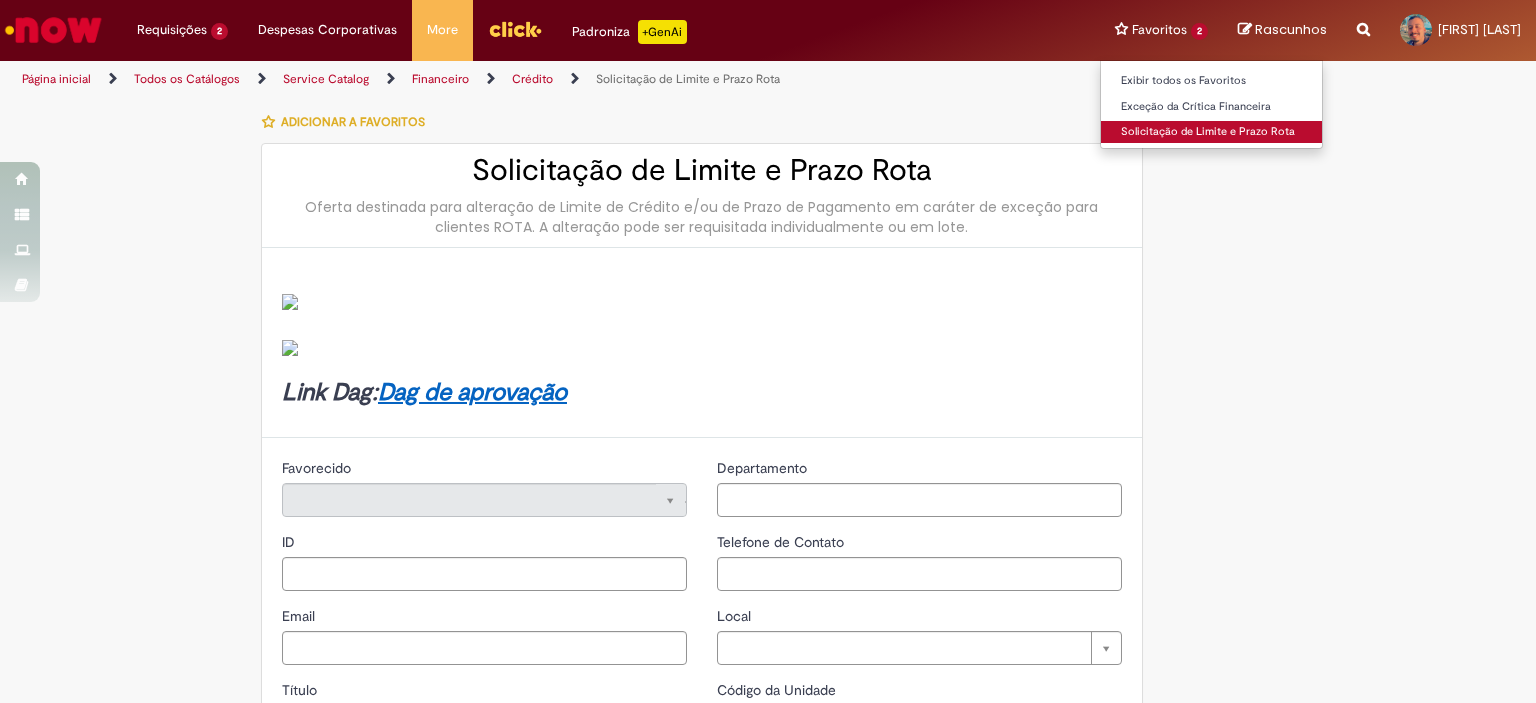 type on "********" 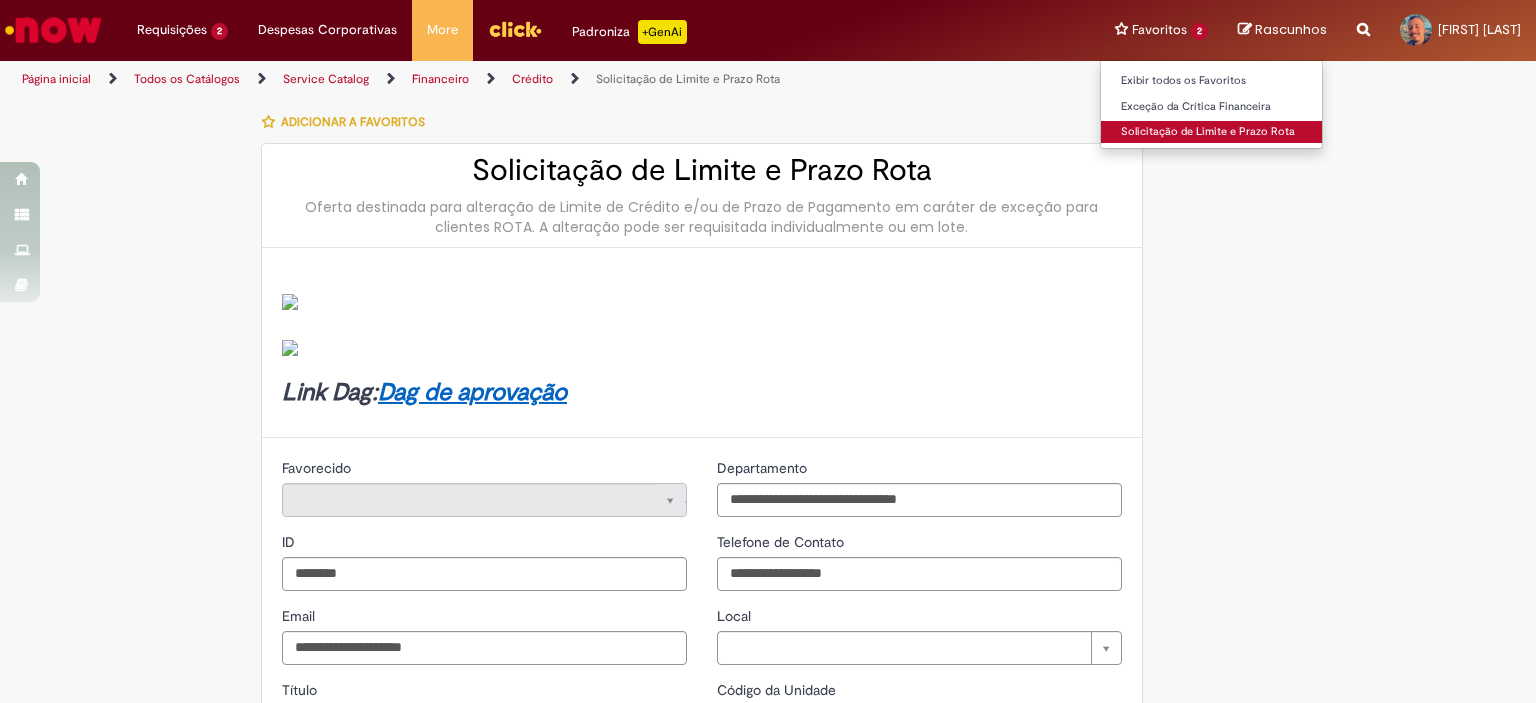type on "**********" 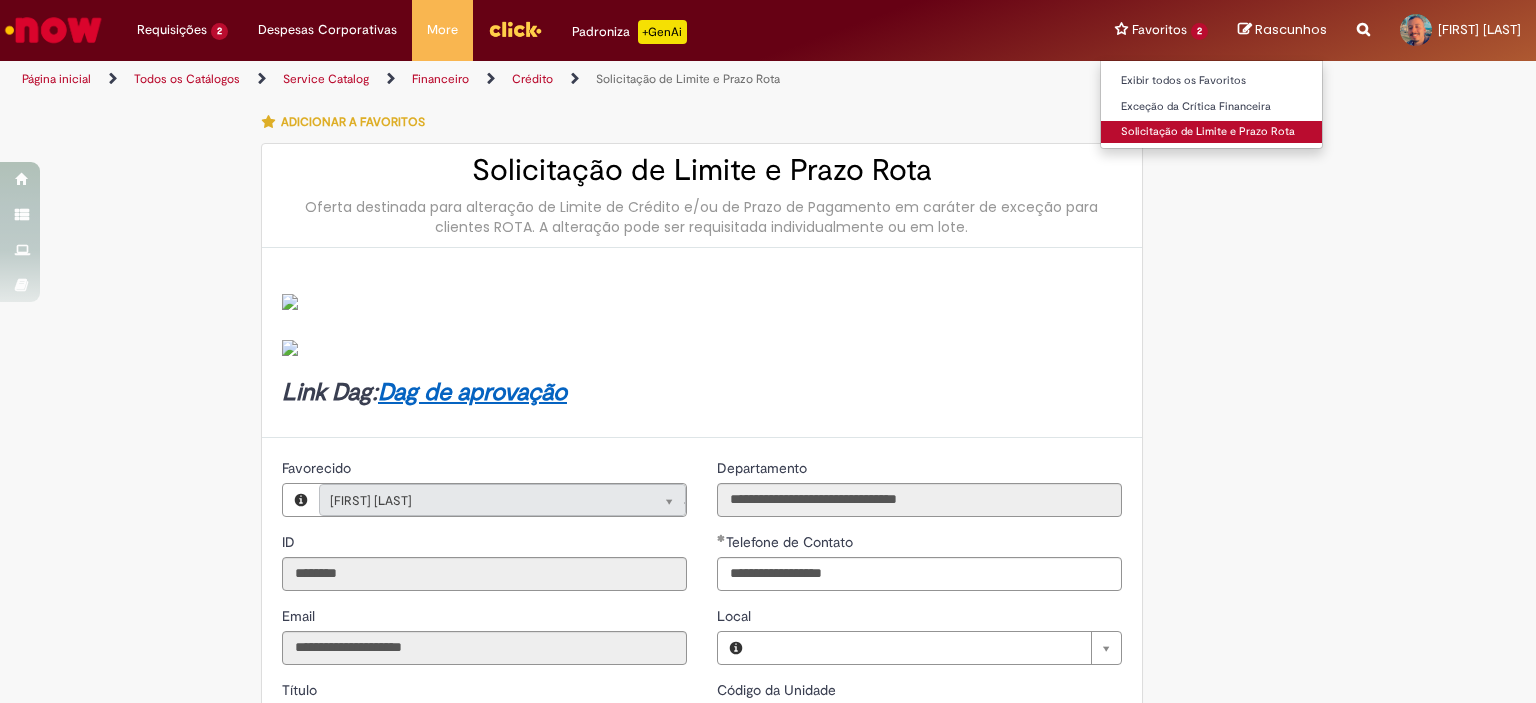 type on "**********" 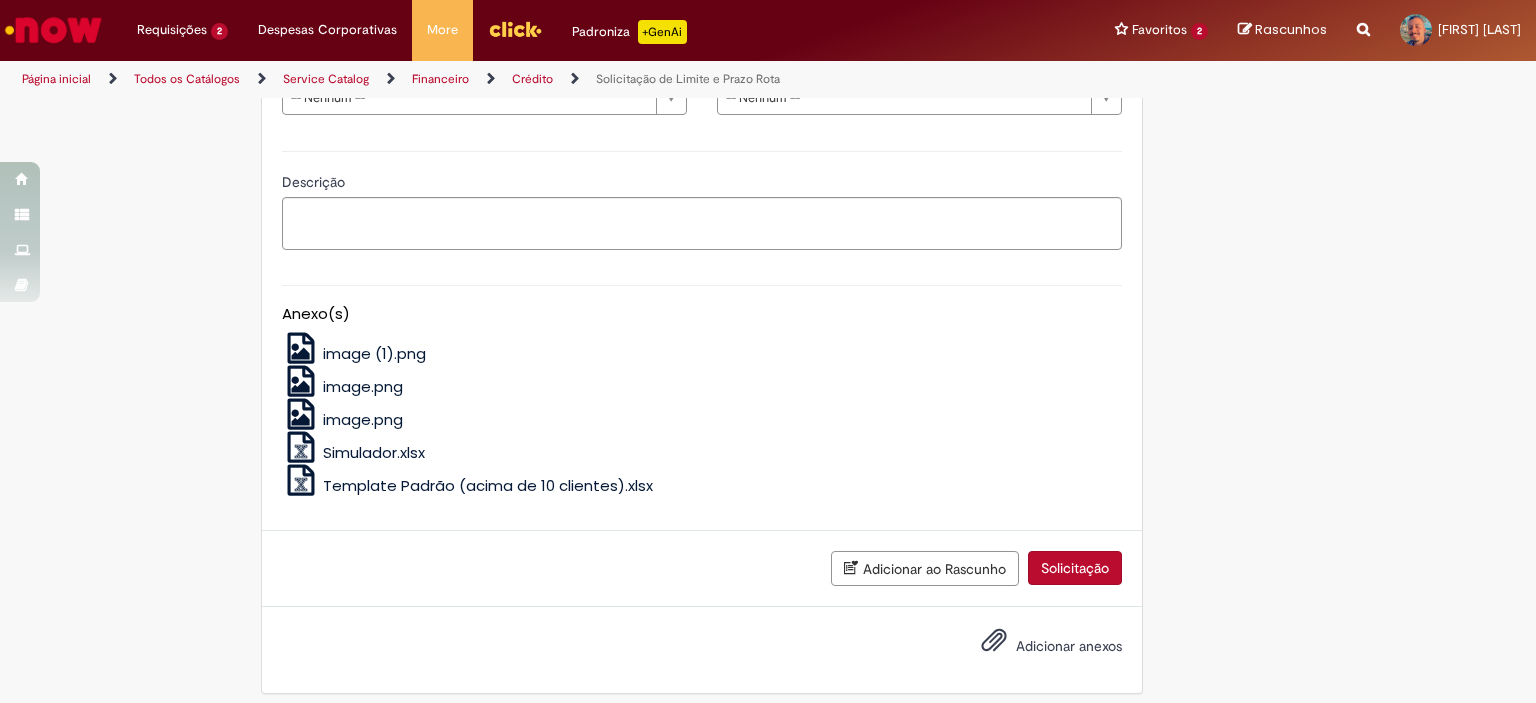 scroll, scrollTop: 500, scrollLeft: 0, axis: vertical 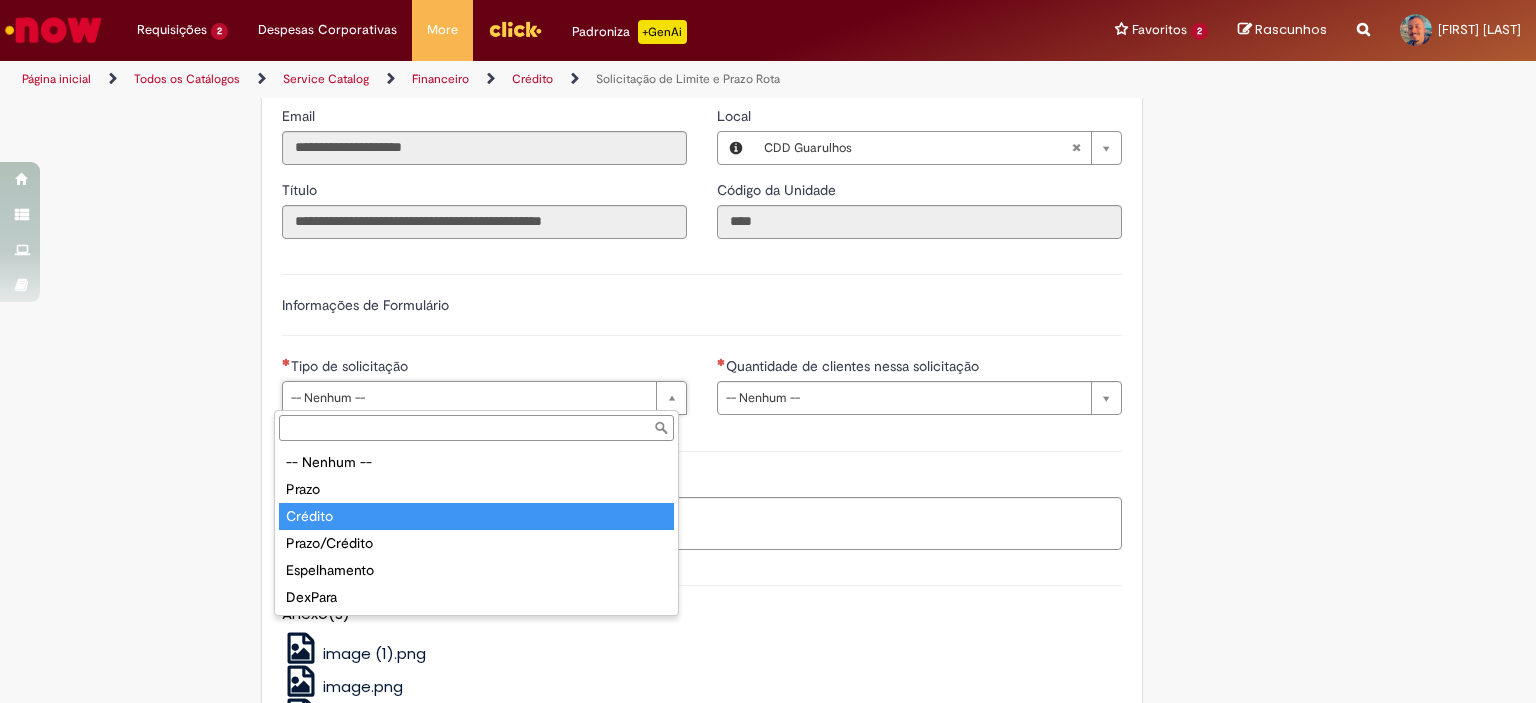 type on "*******" 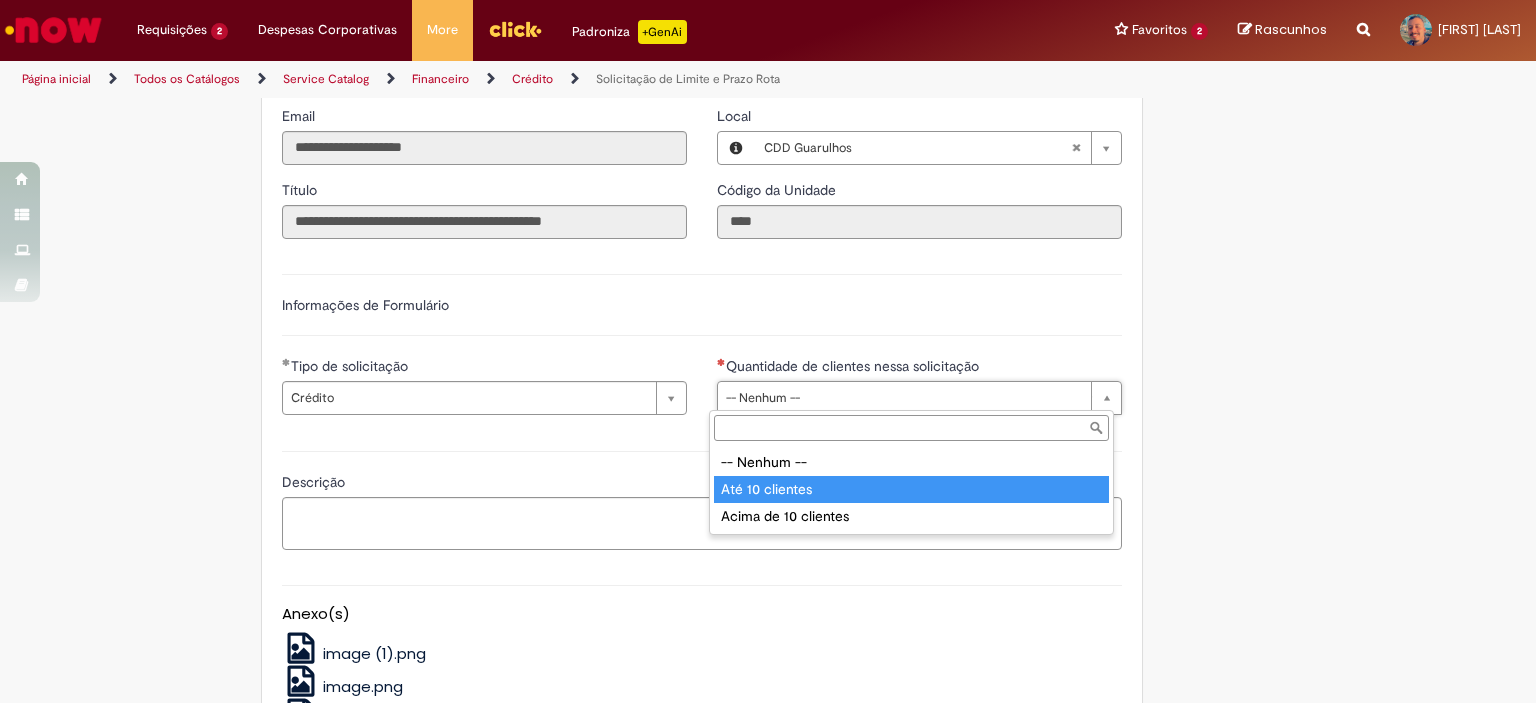 type on "**********" 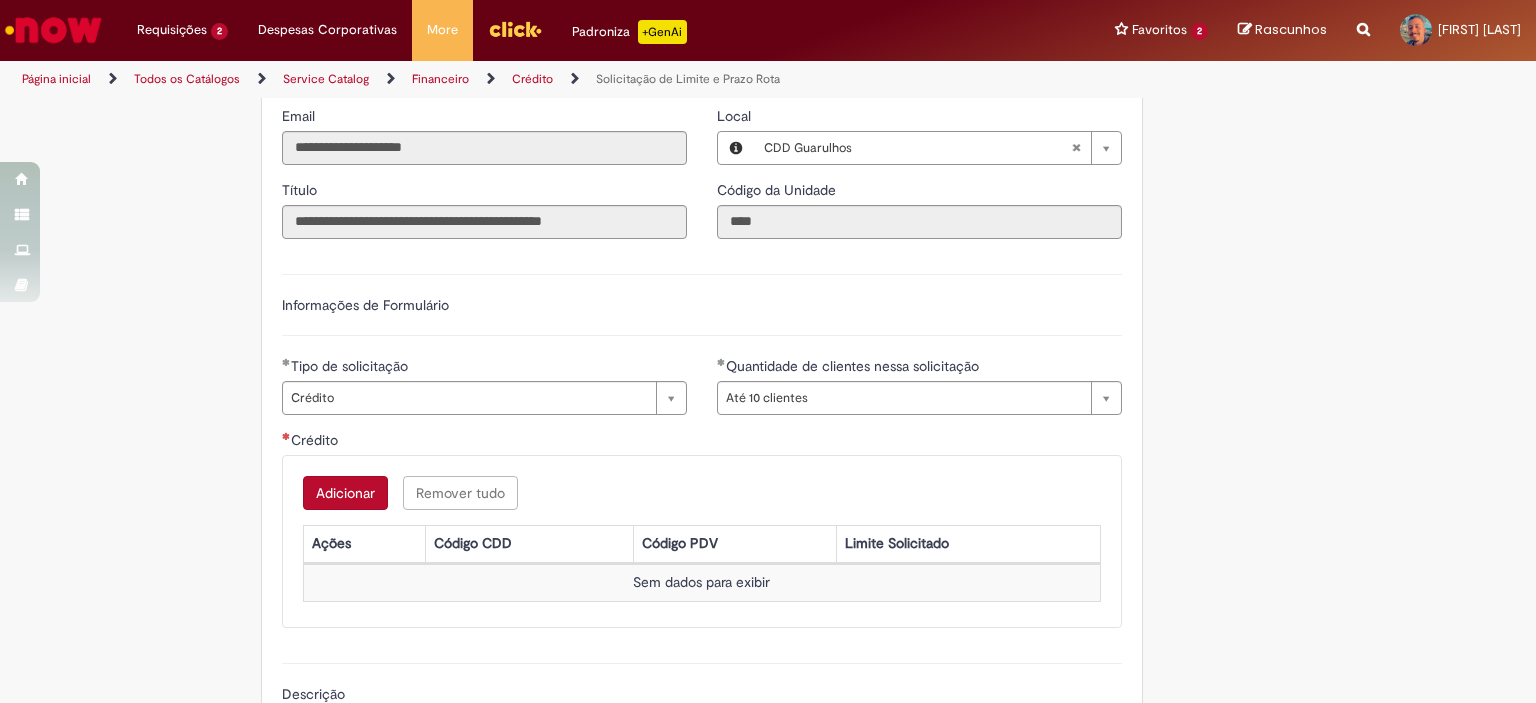 click on "Adicionar" at bounding box center (345, 493) 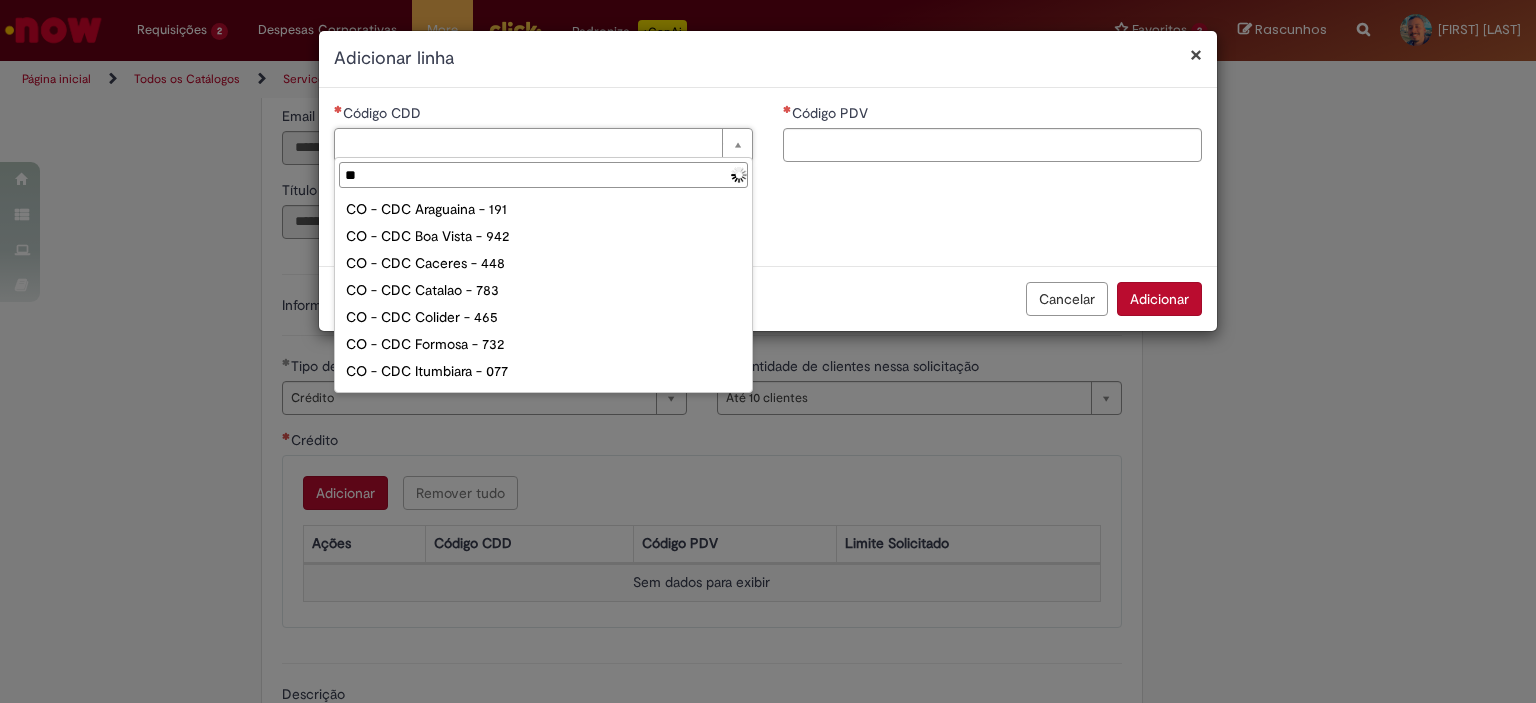 type on "***" 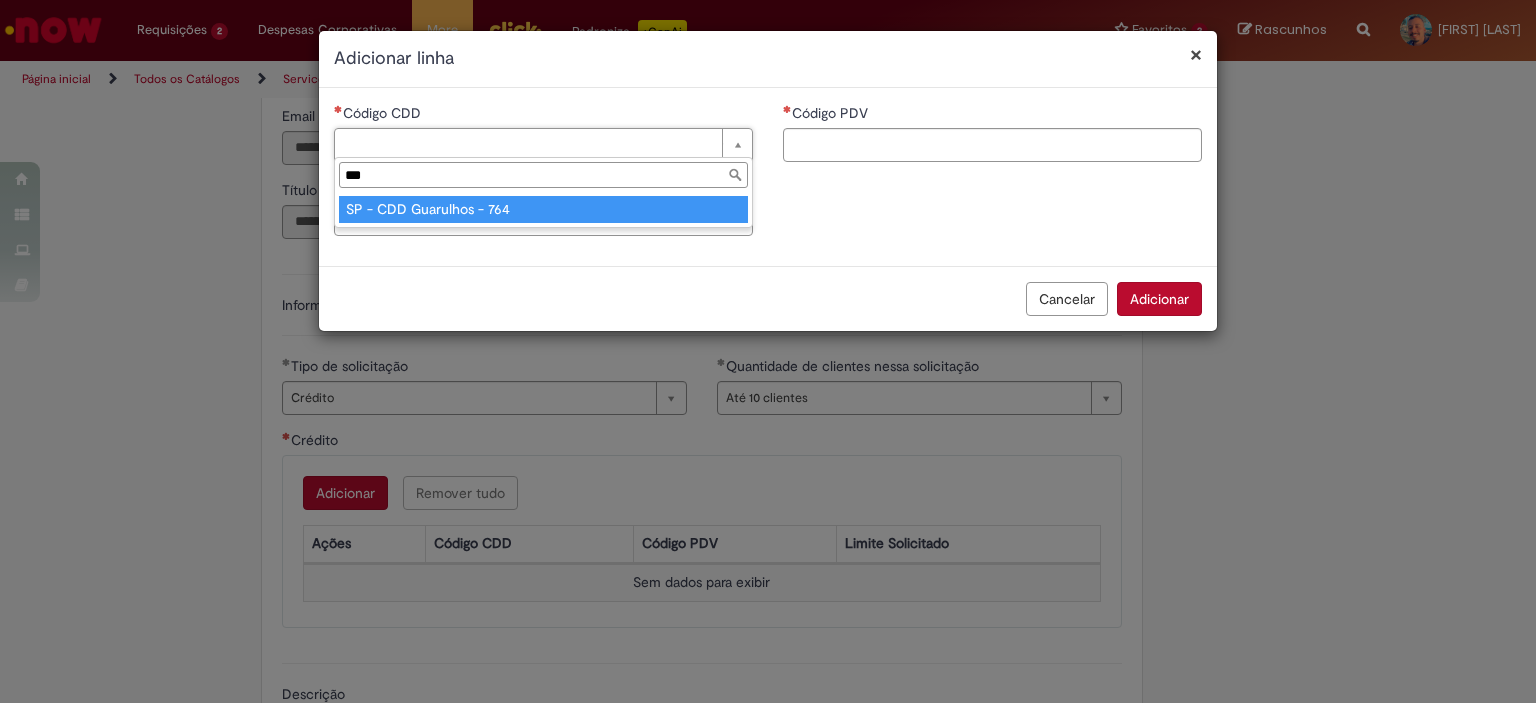 type on "**********" 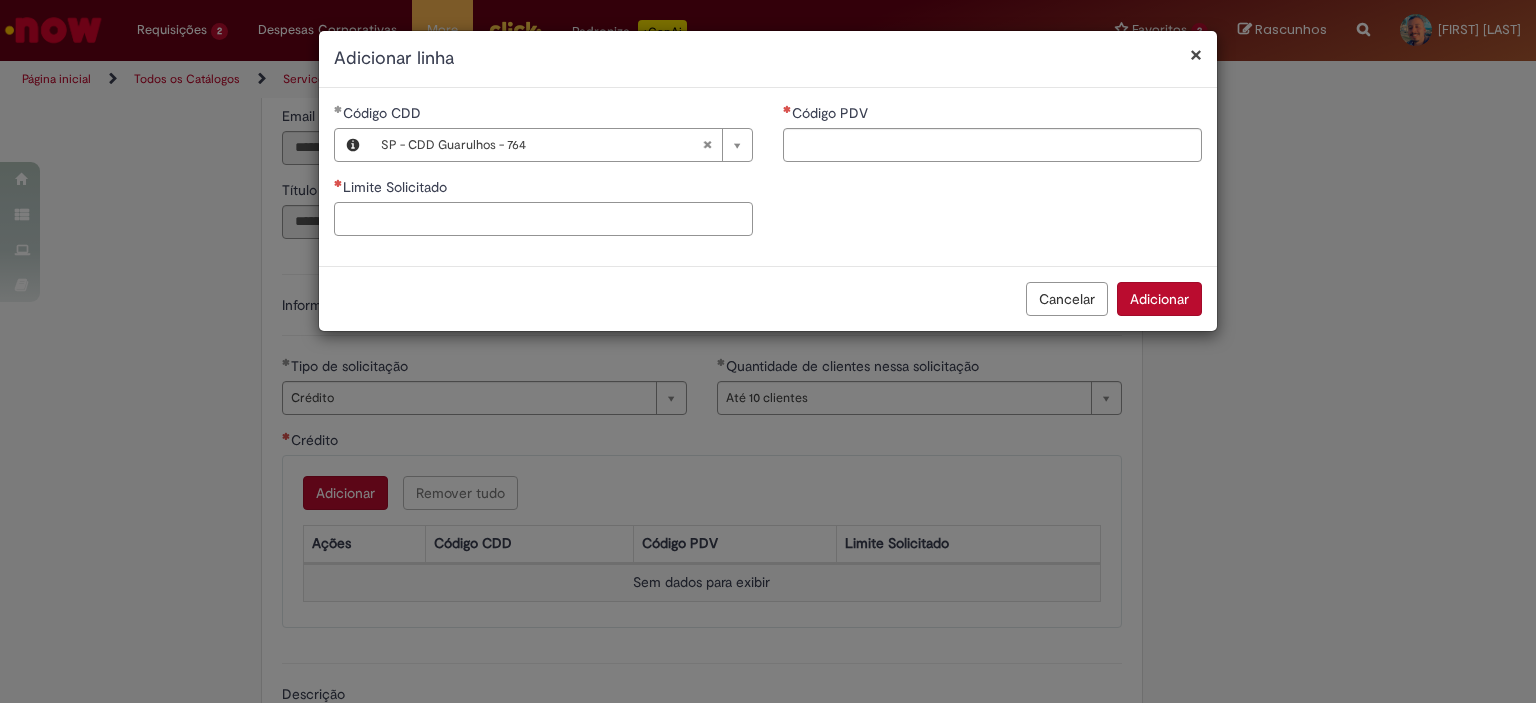 click on "Limite Solicitado" at bounding box center [543, 219] 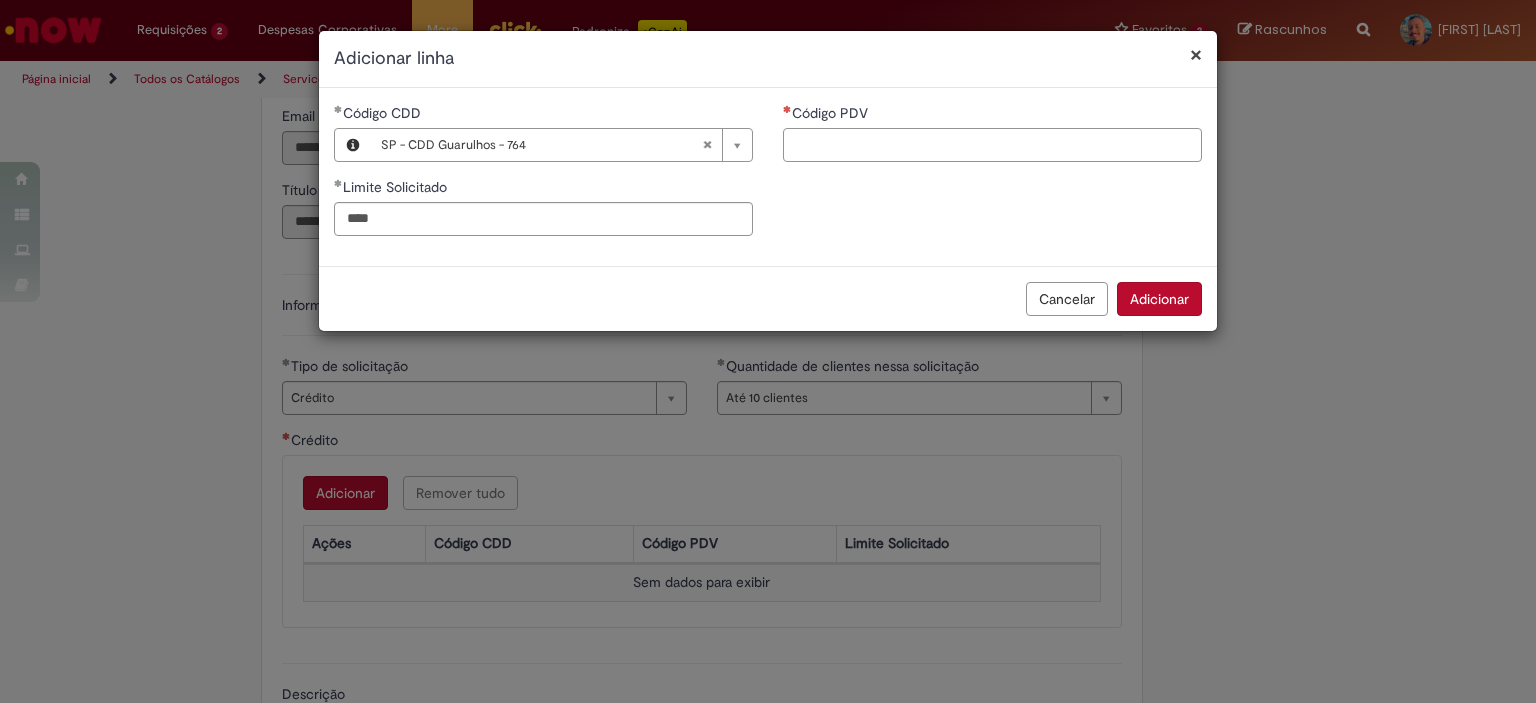 type on "********" 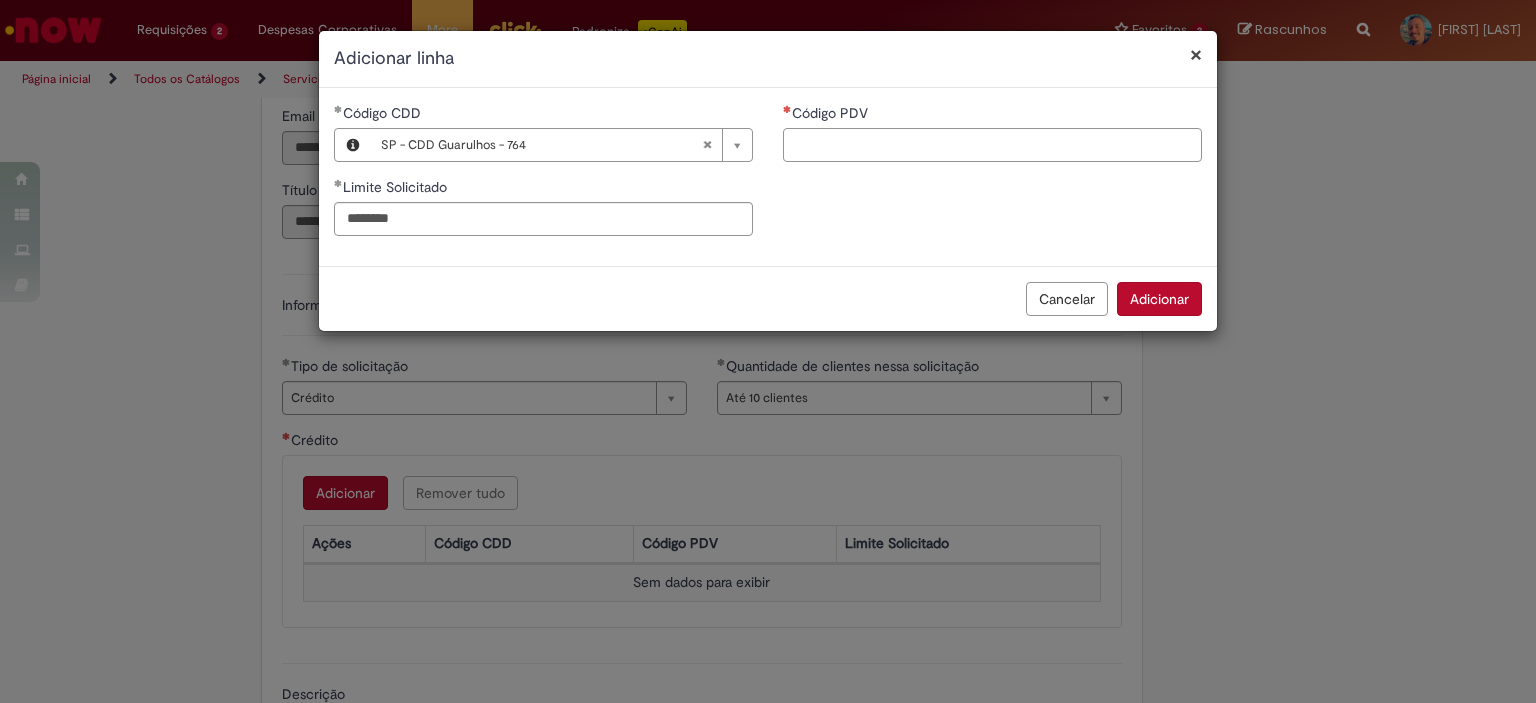 click on "Código PDV" at bounding box center (992, 145) 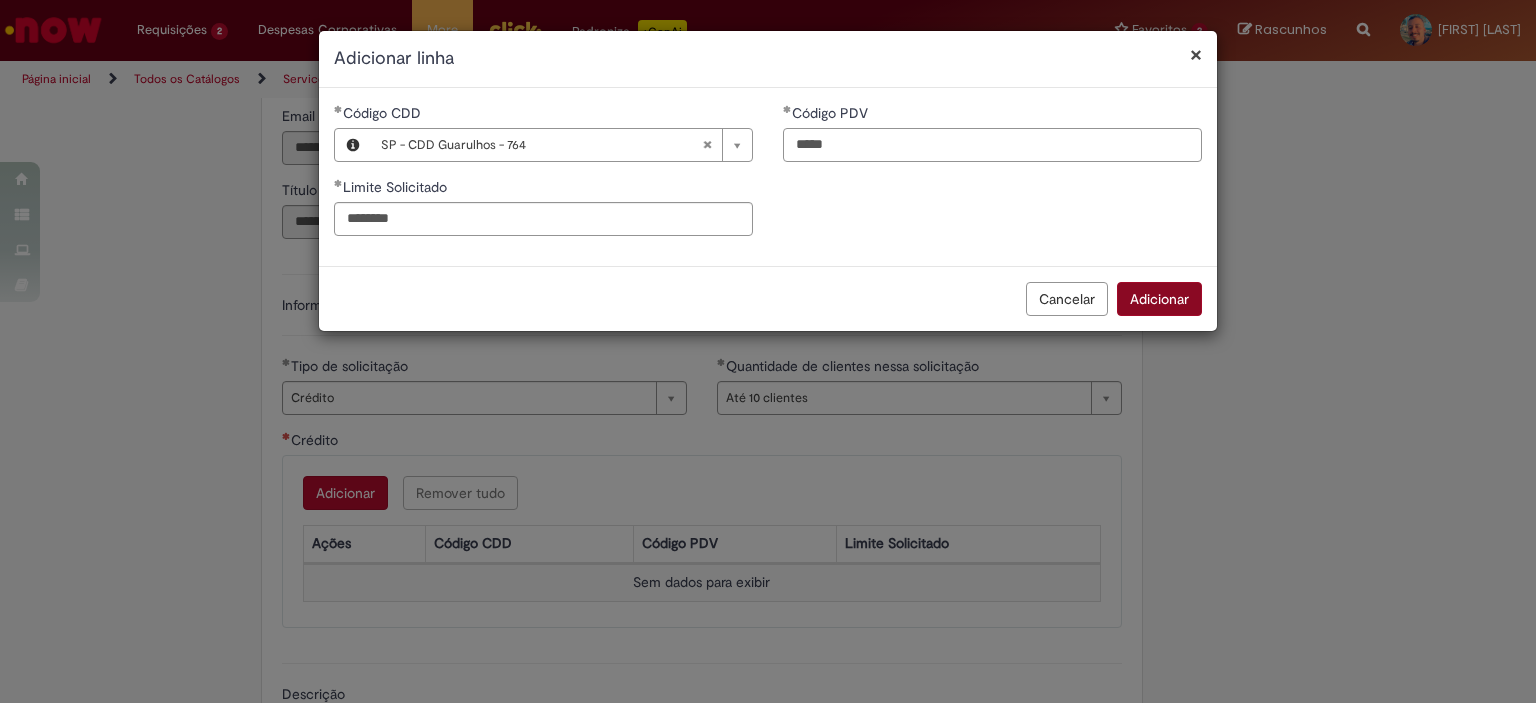 type on "*****" 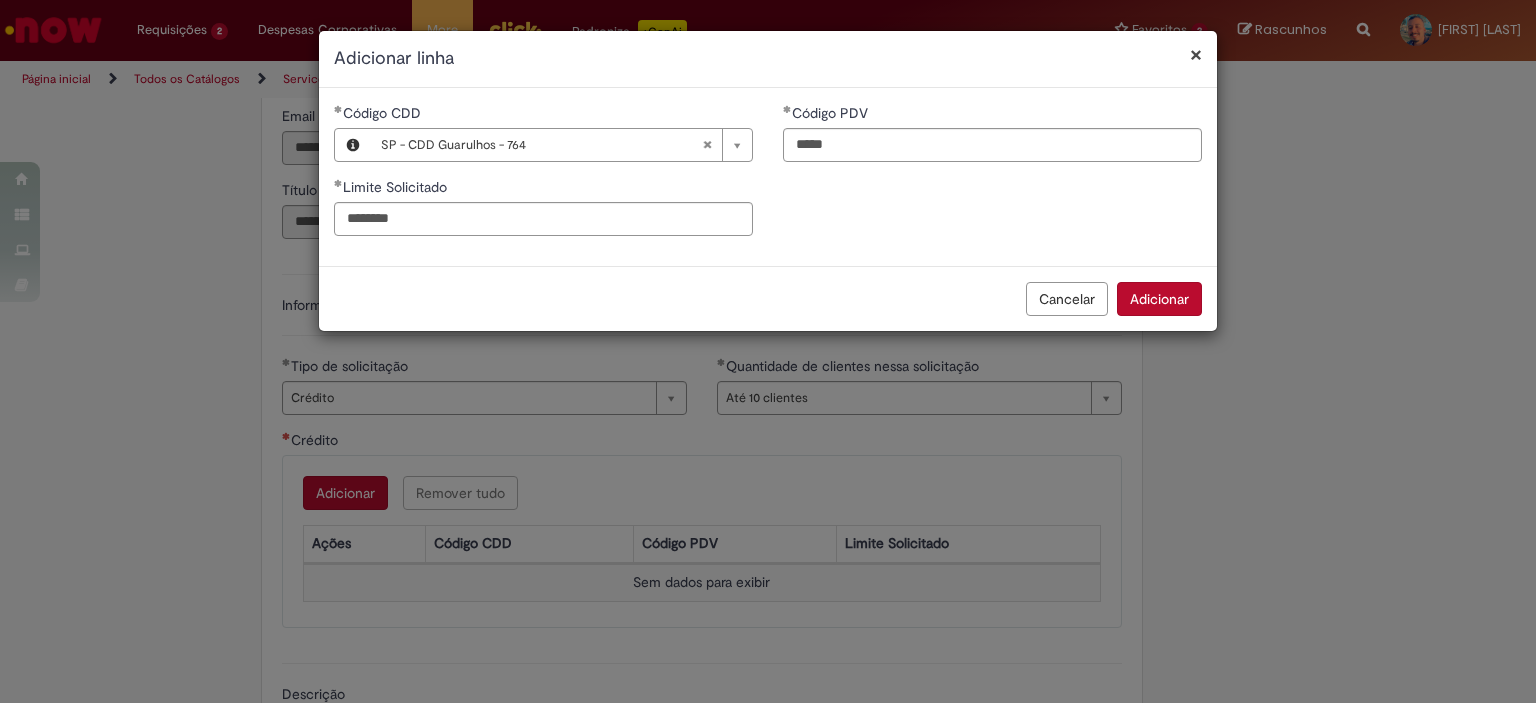click on "Adicionar" at bounding box center [1159, 299] 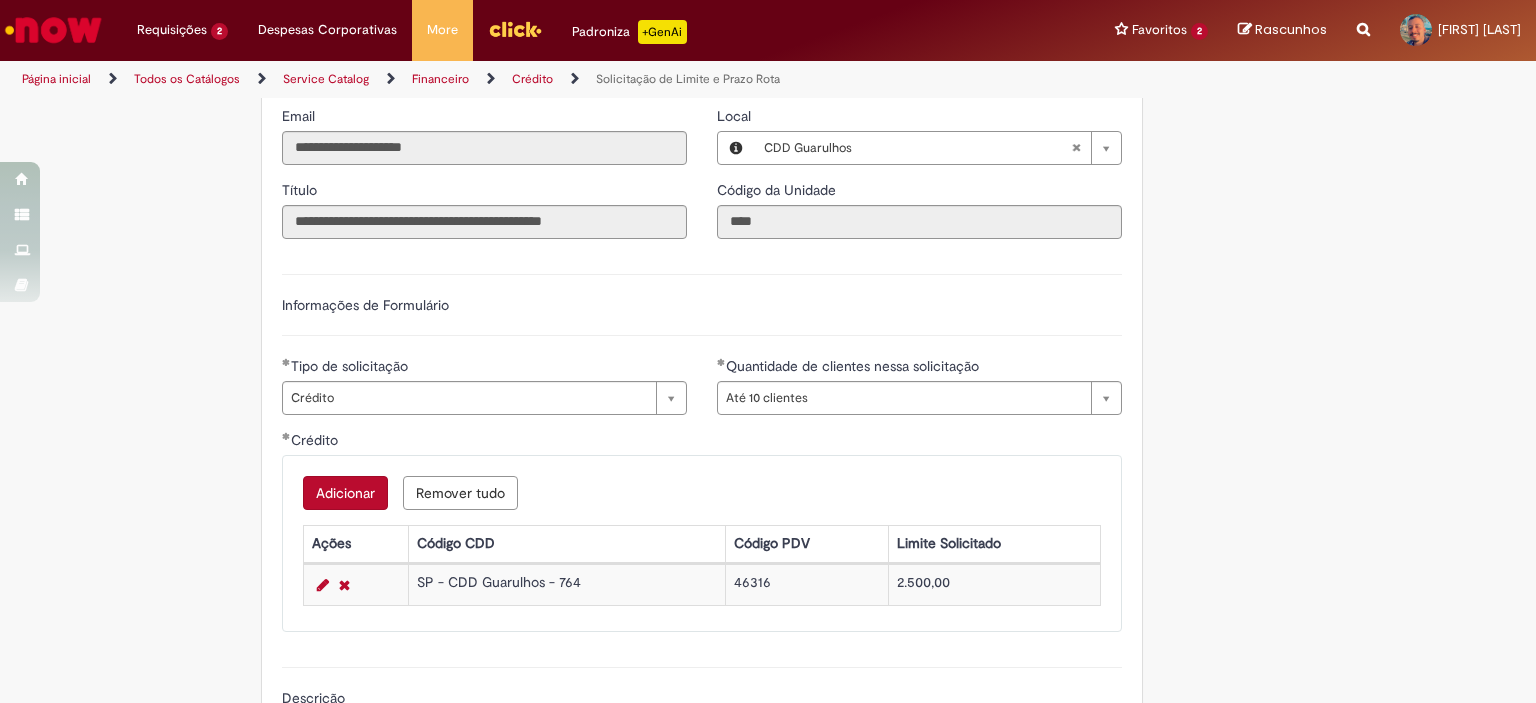 click on "Adicionar" at bounding box center (345, 493) 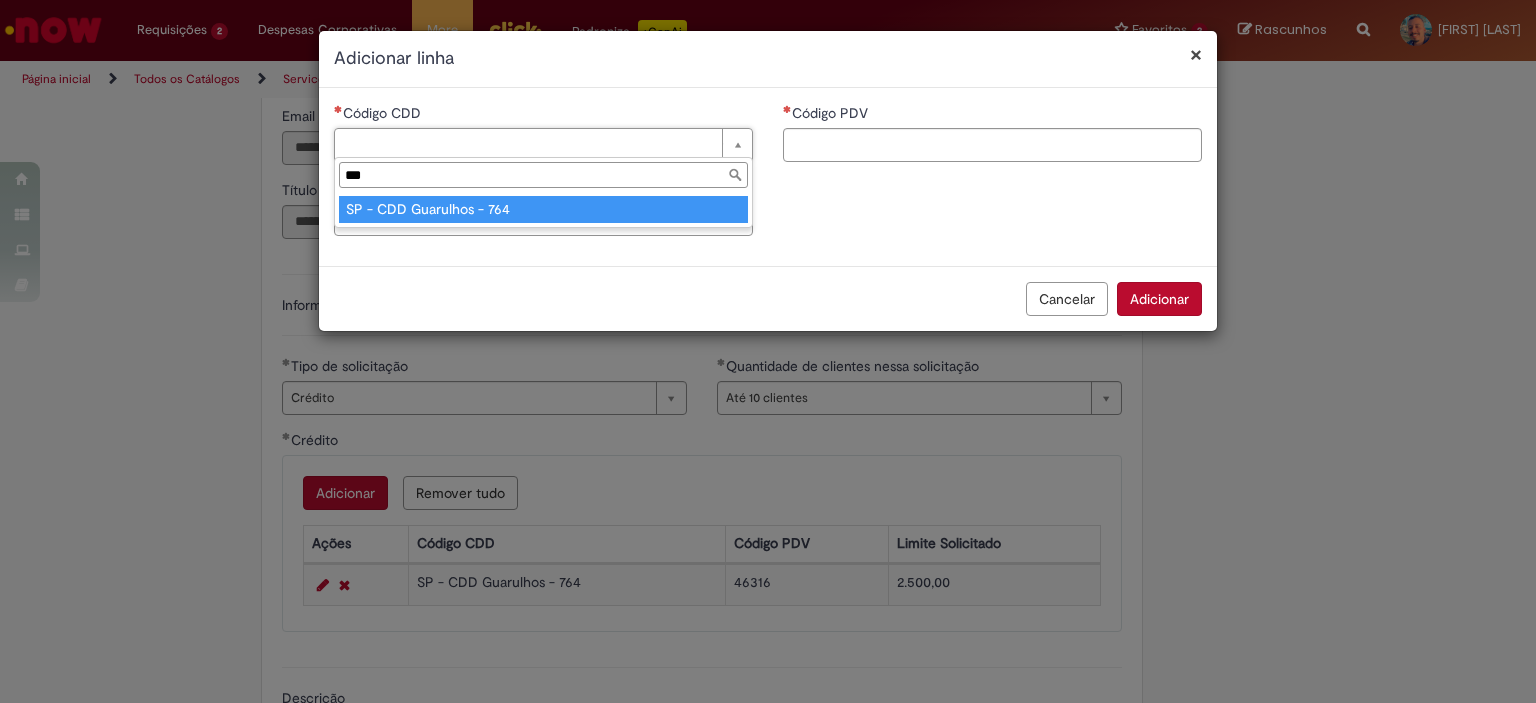 type on "***" 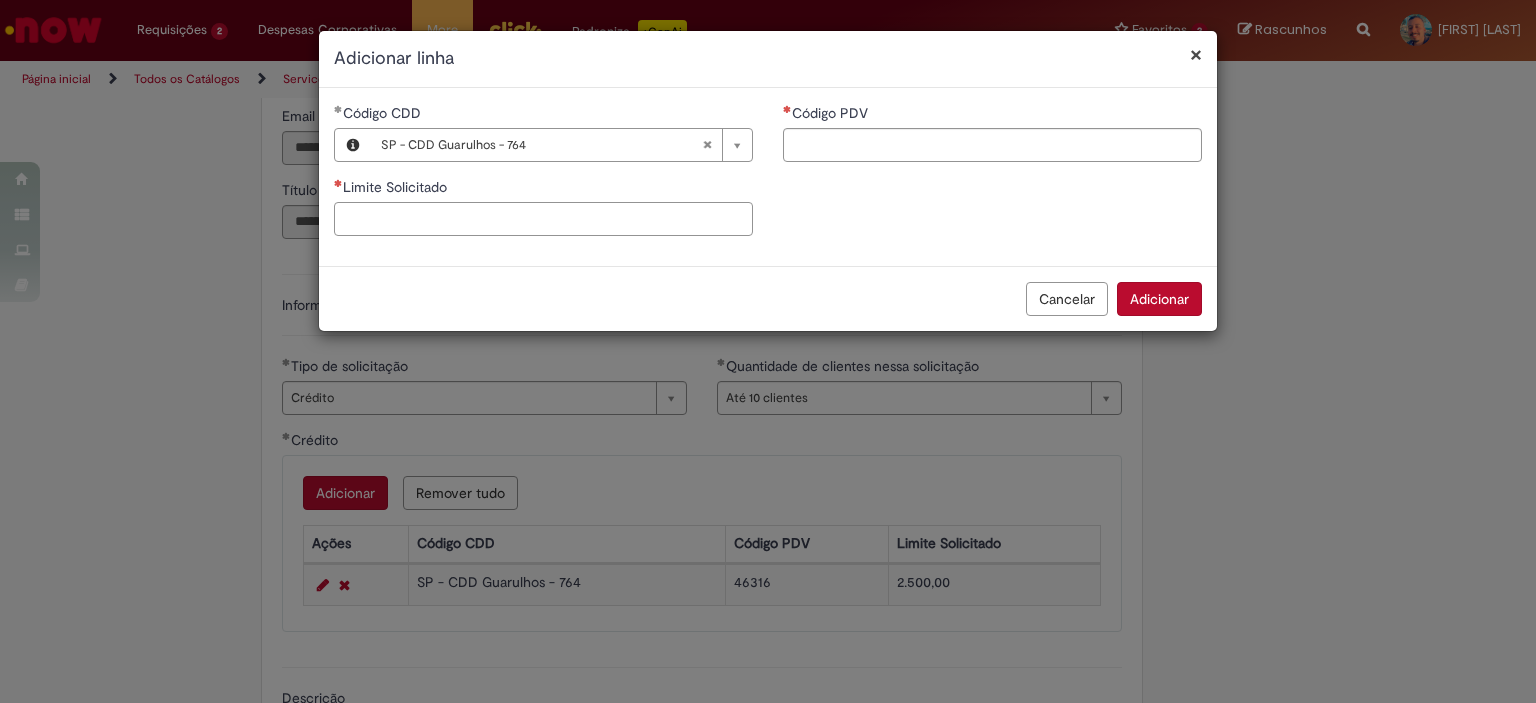 click on "Limite Solicitado" at bounding box center (543, 219) 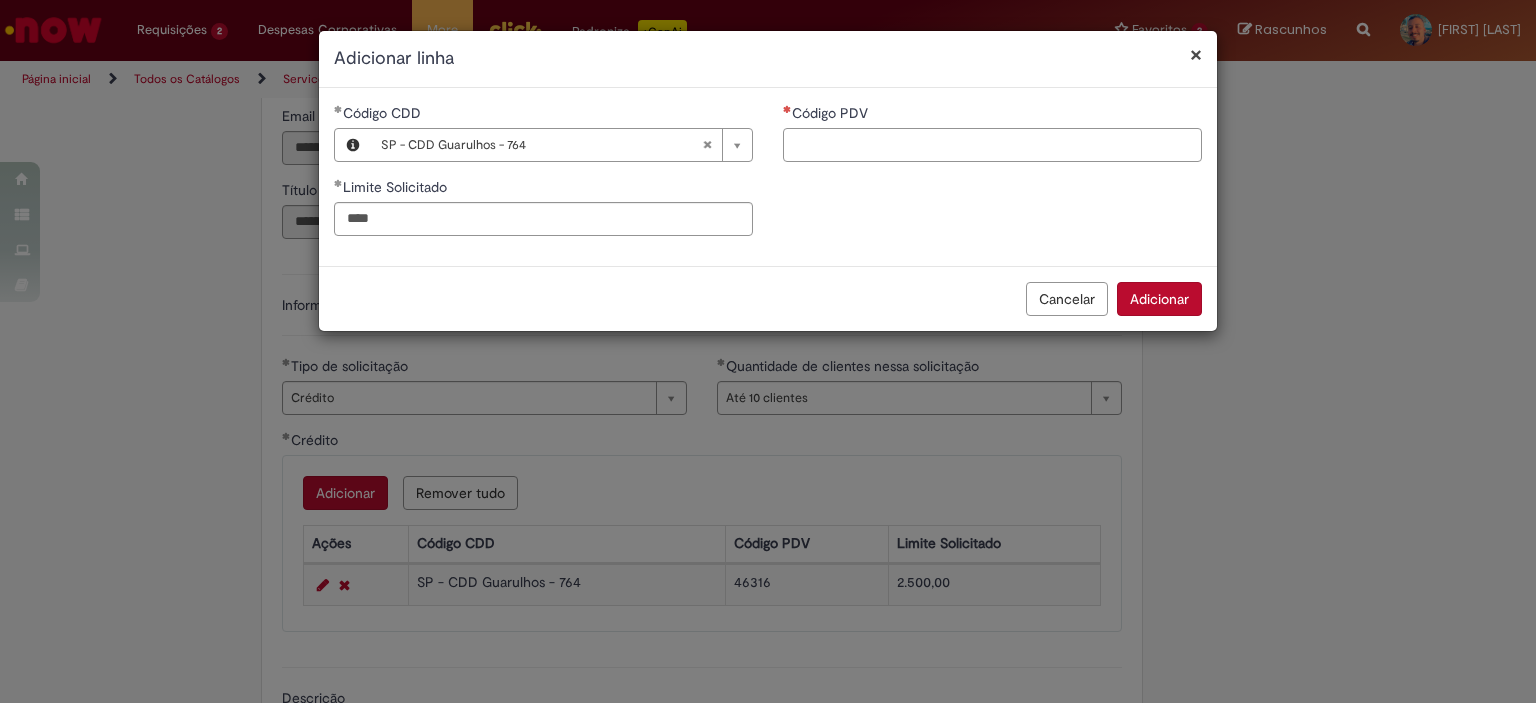 type on "********" 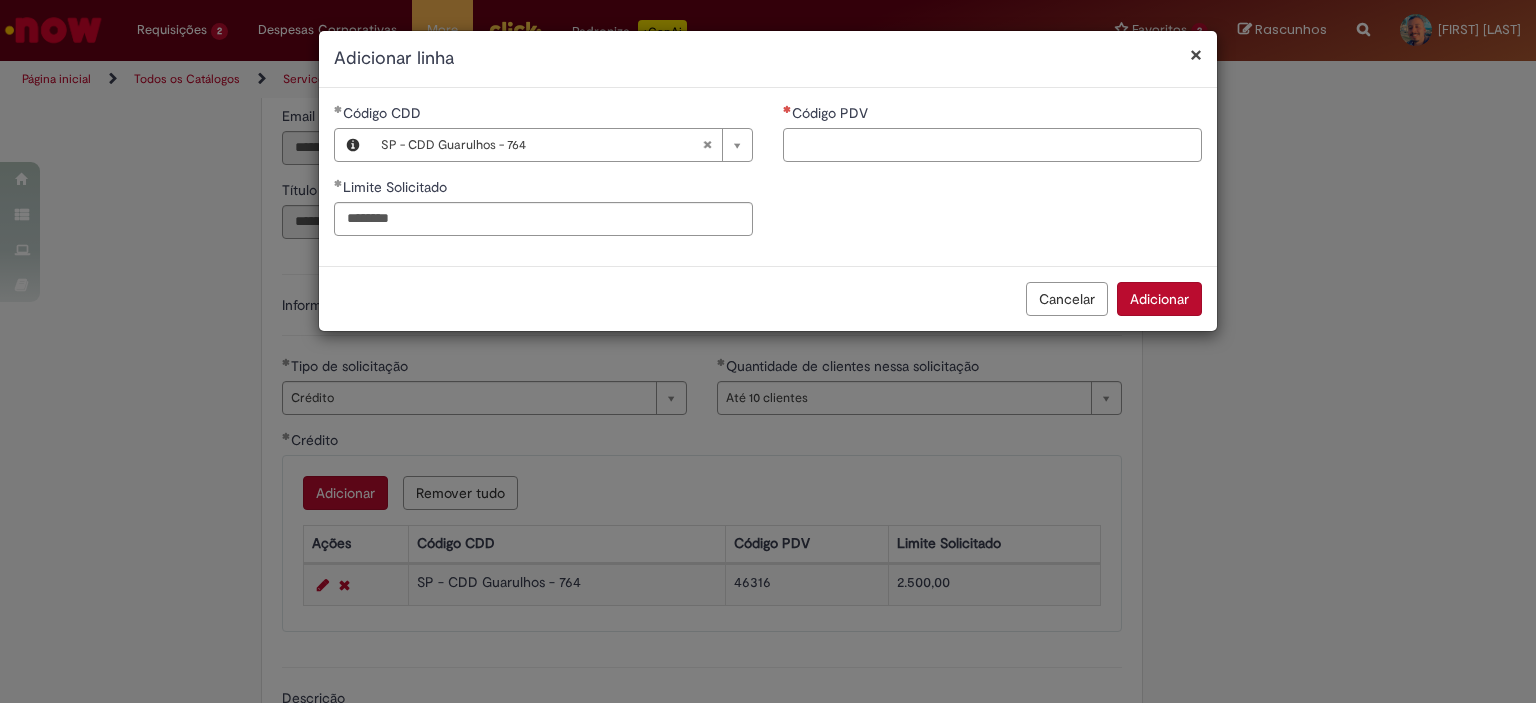 click on "Código PDV" at bounding box center [992, 145] 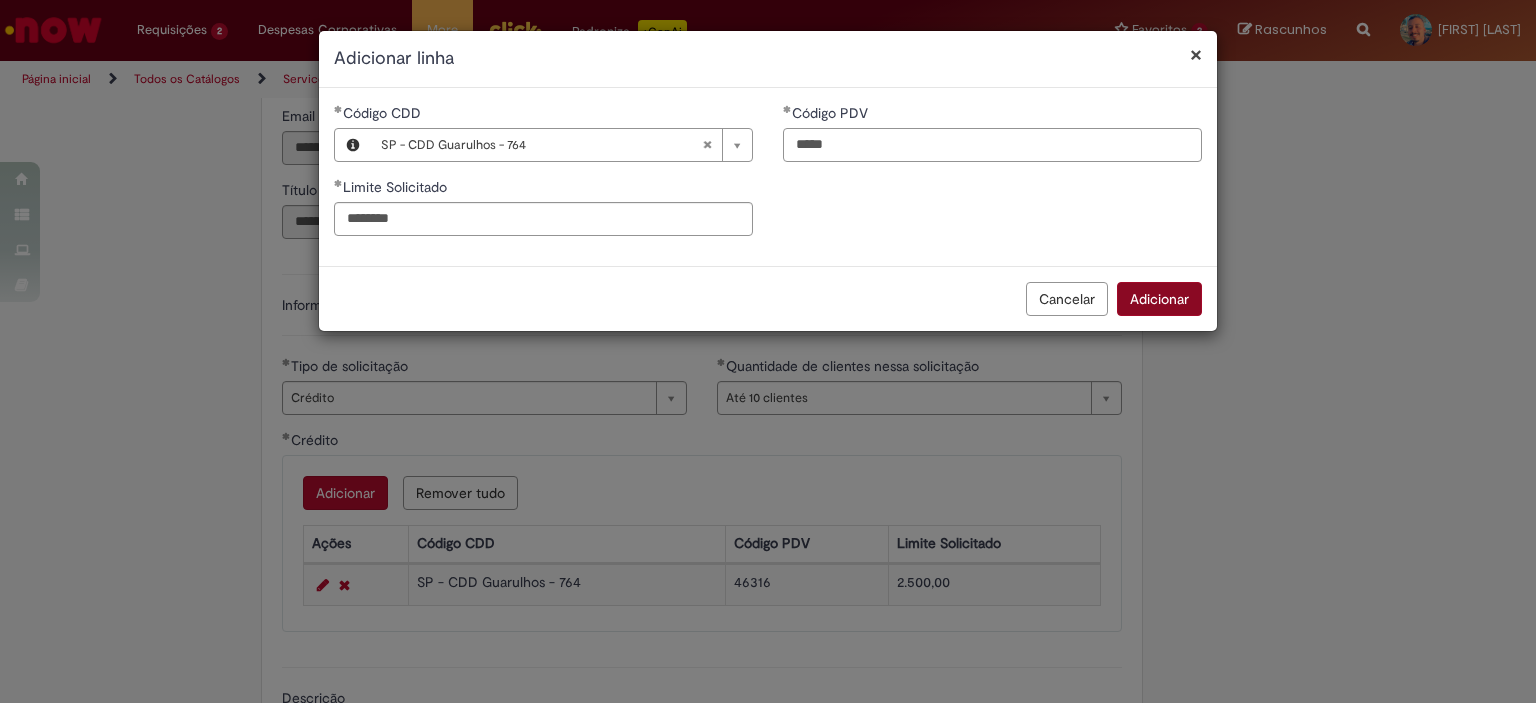 type on "*****" 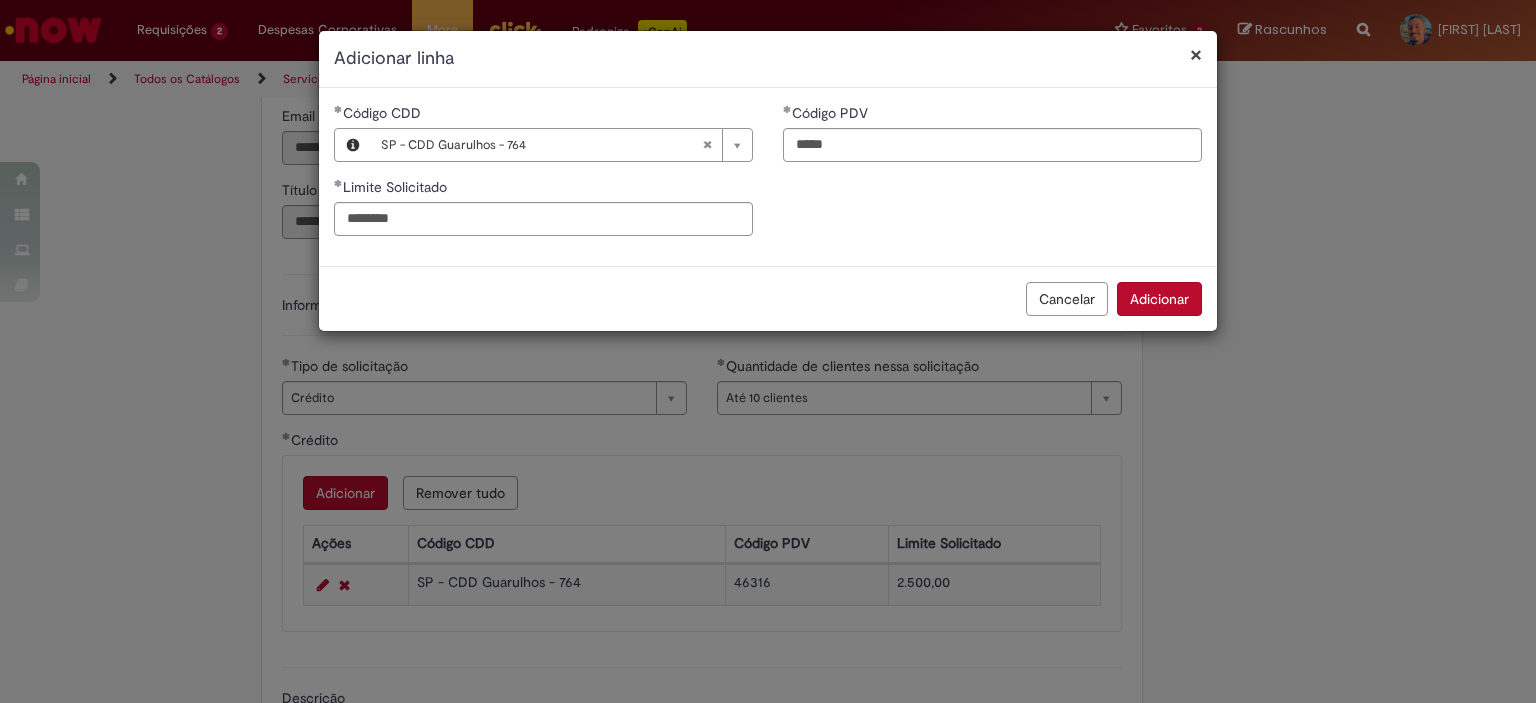 click on "Adicionar" at bounding box center (1159, 299) 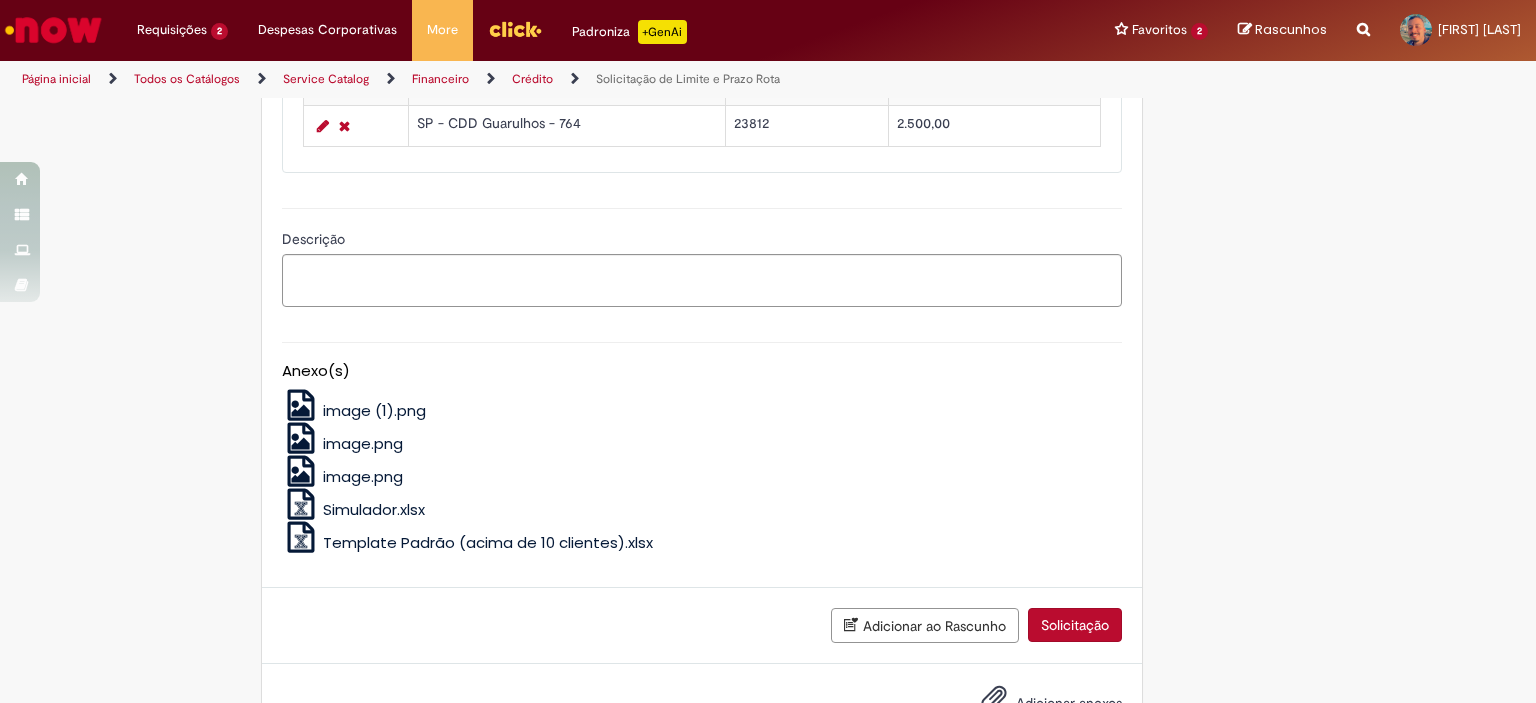scroll, scrollTop: 800, scrollLeft: 0, axis: vertical 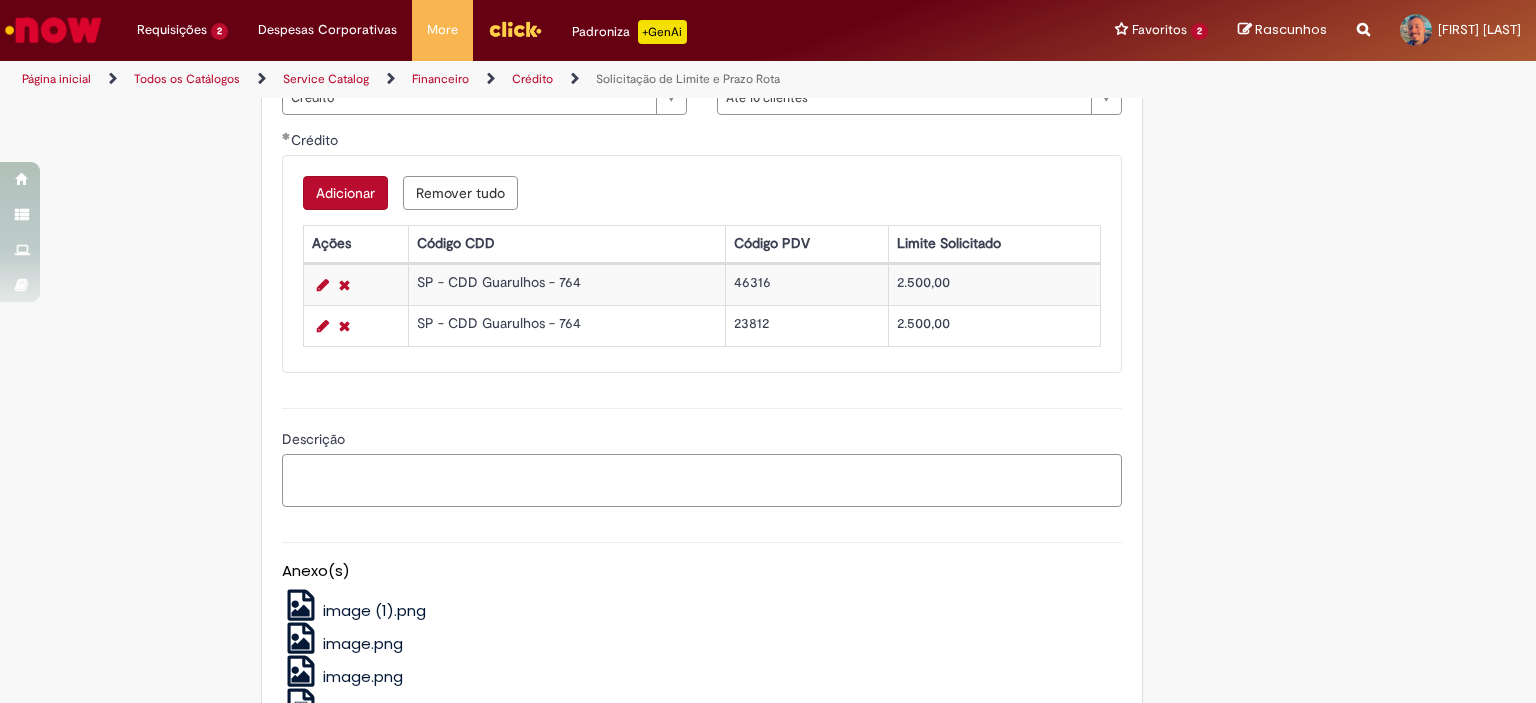 click on "Descrição" at bounding box center [702, 481] 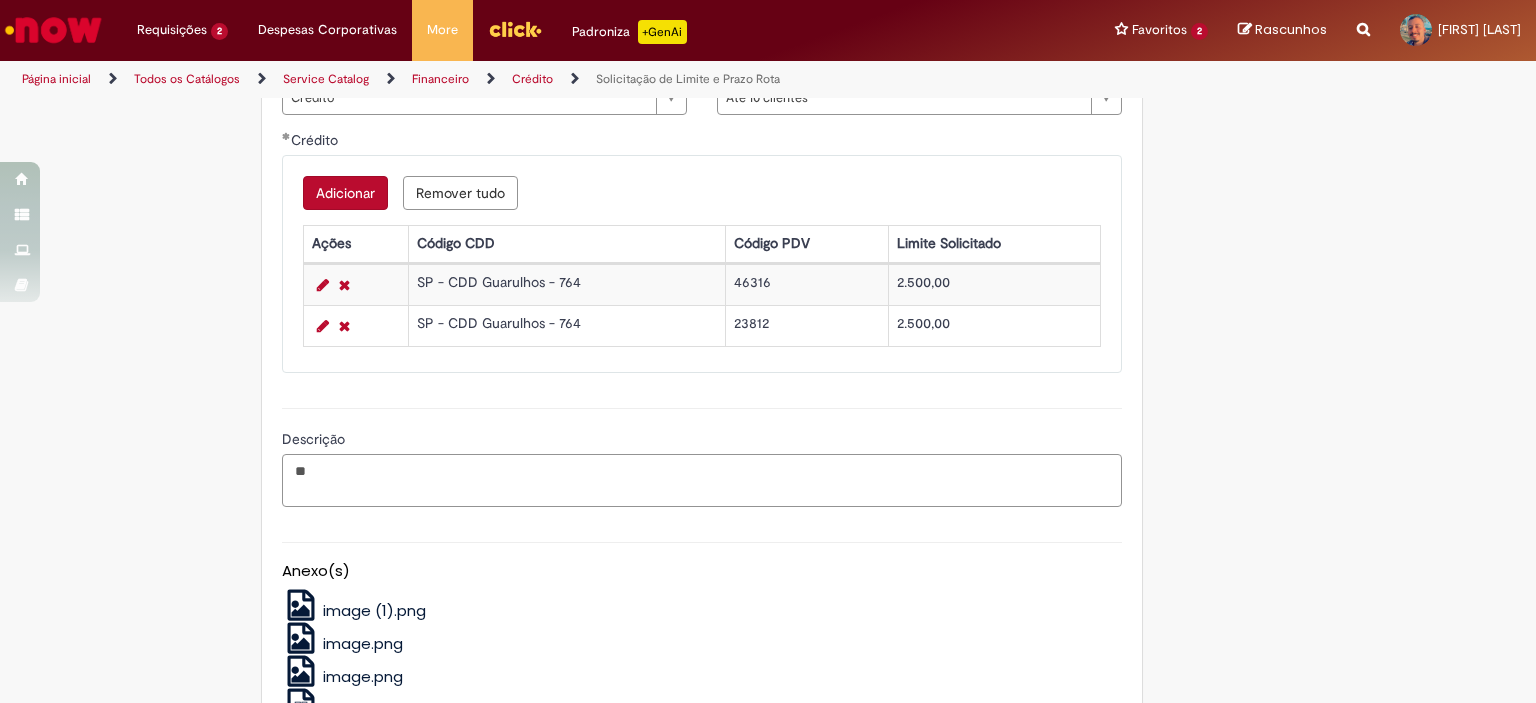 type on "*" 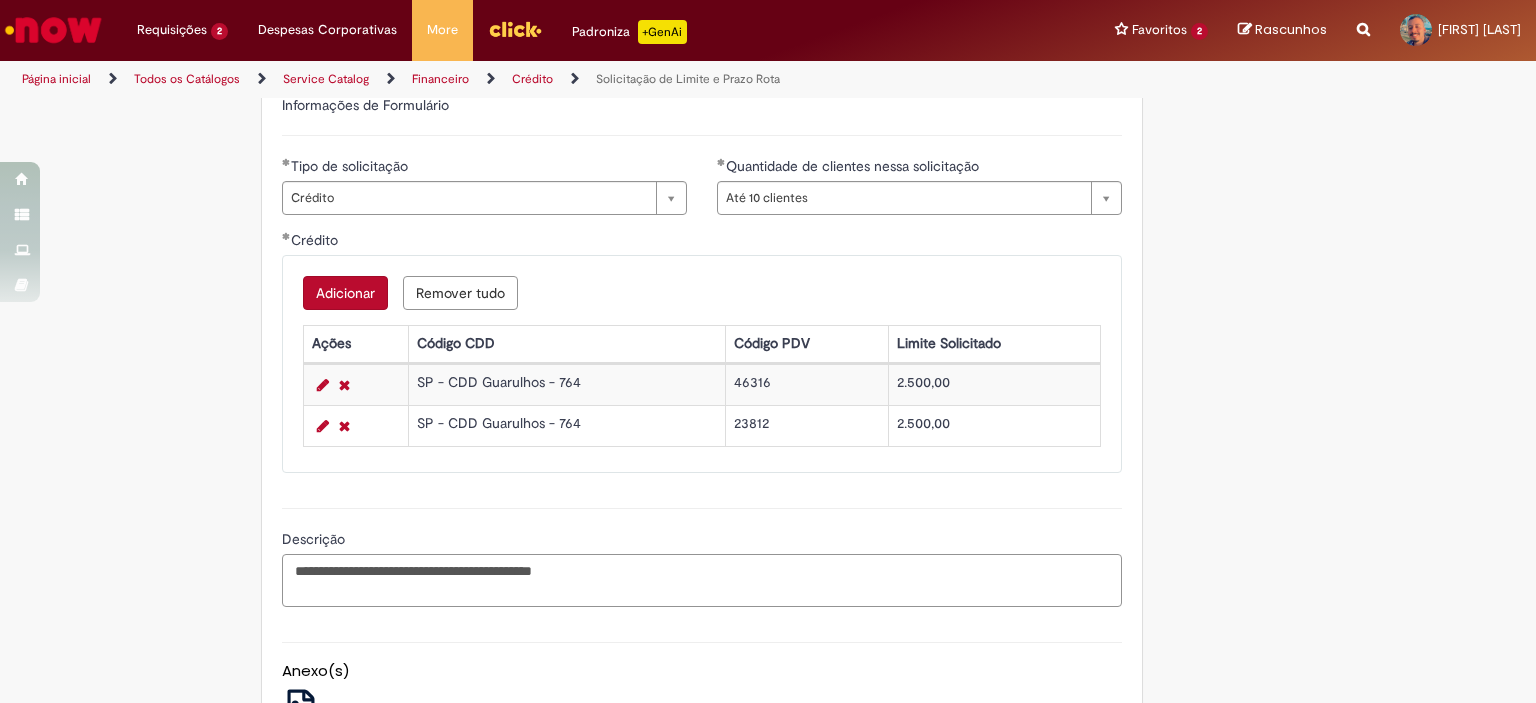 scroll, scrollTop: 1066, scrollLeft: 0, axis: vertical 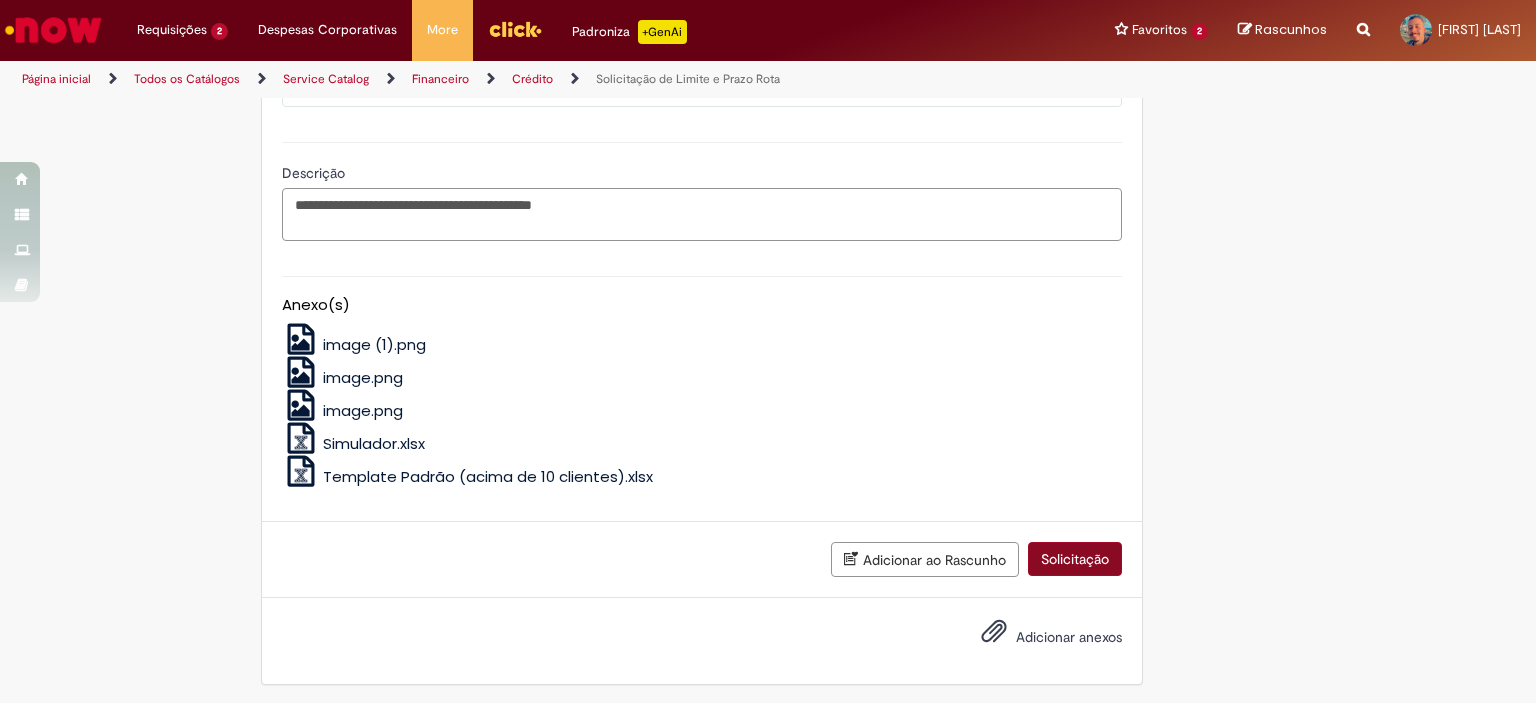 type on "**********" 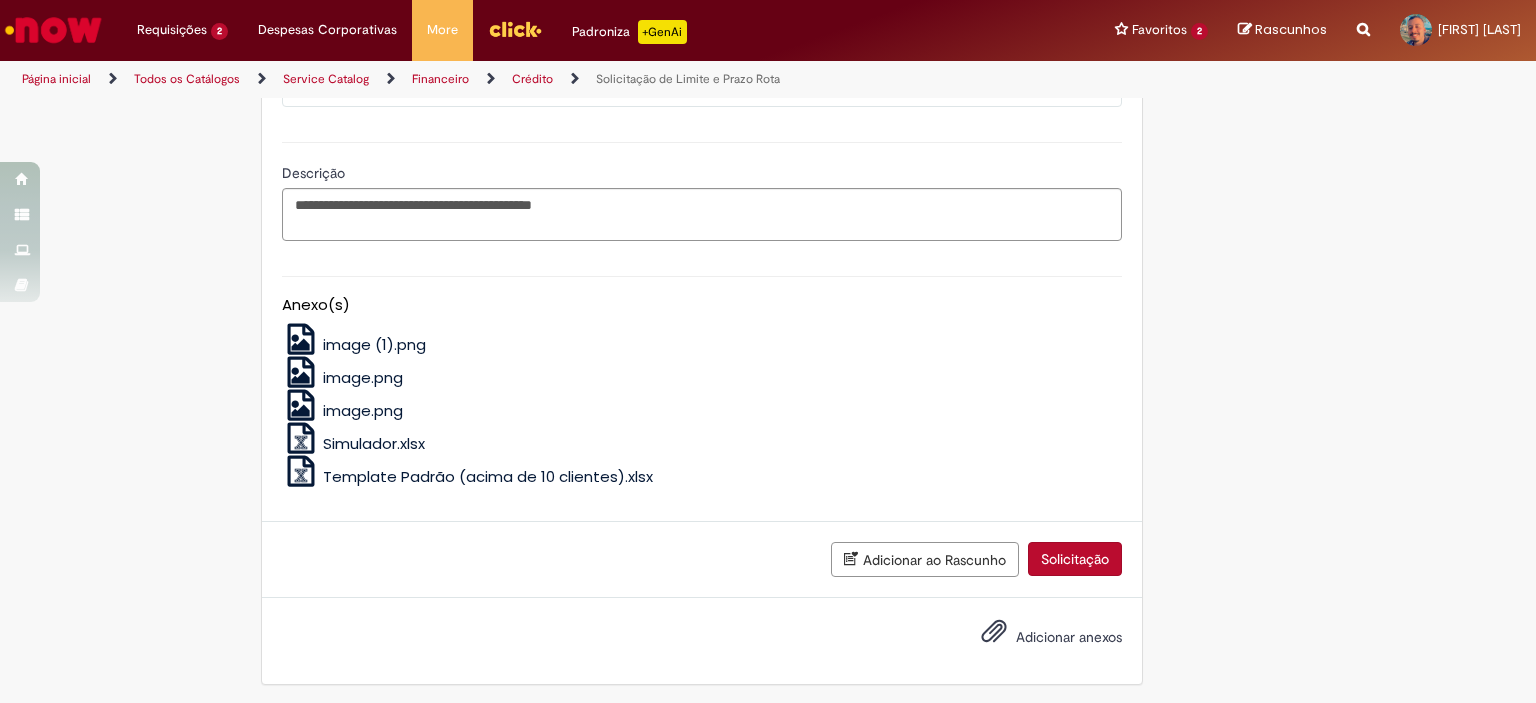 click on "Solicitação" at bounding box center [1075, 559] 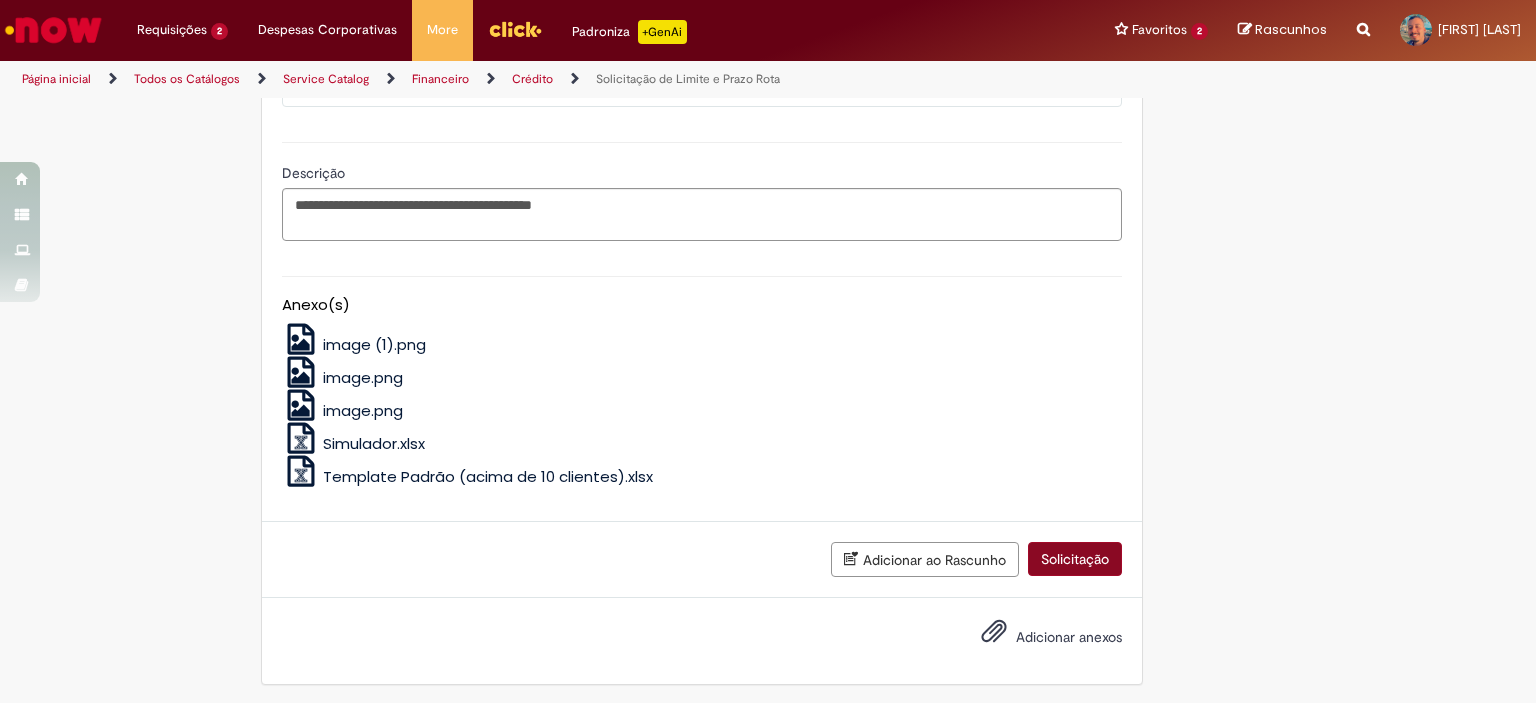 scroll, scrollTop: 1020, scrollLeft: 0, axis: vertical 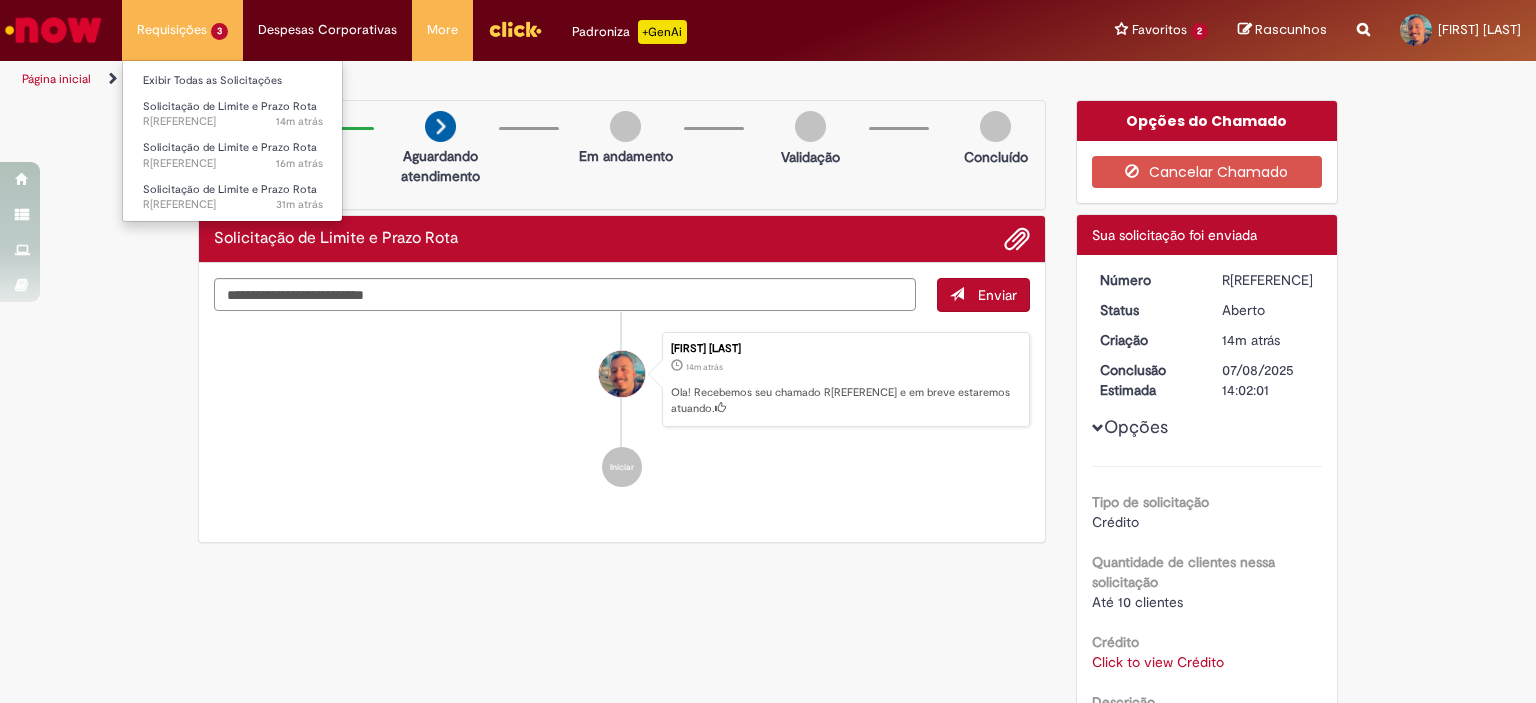 click on "Requisições   3
Exibir Todas as Solicitações
Solicitação de Limite e Prazo Rota
14m atrás 14 minutos atrás  R[REFERENCE]
Solicitação de Limite e Prazo Rota
16m atrás 16 minutos atrás  R[REFERENCE]
Solicitação de Limite e Prazo Rota
31m atrás 31 minutos atrás  R[REFERENCE]" at bounding box center (182, 30) 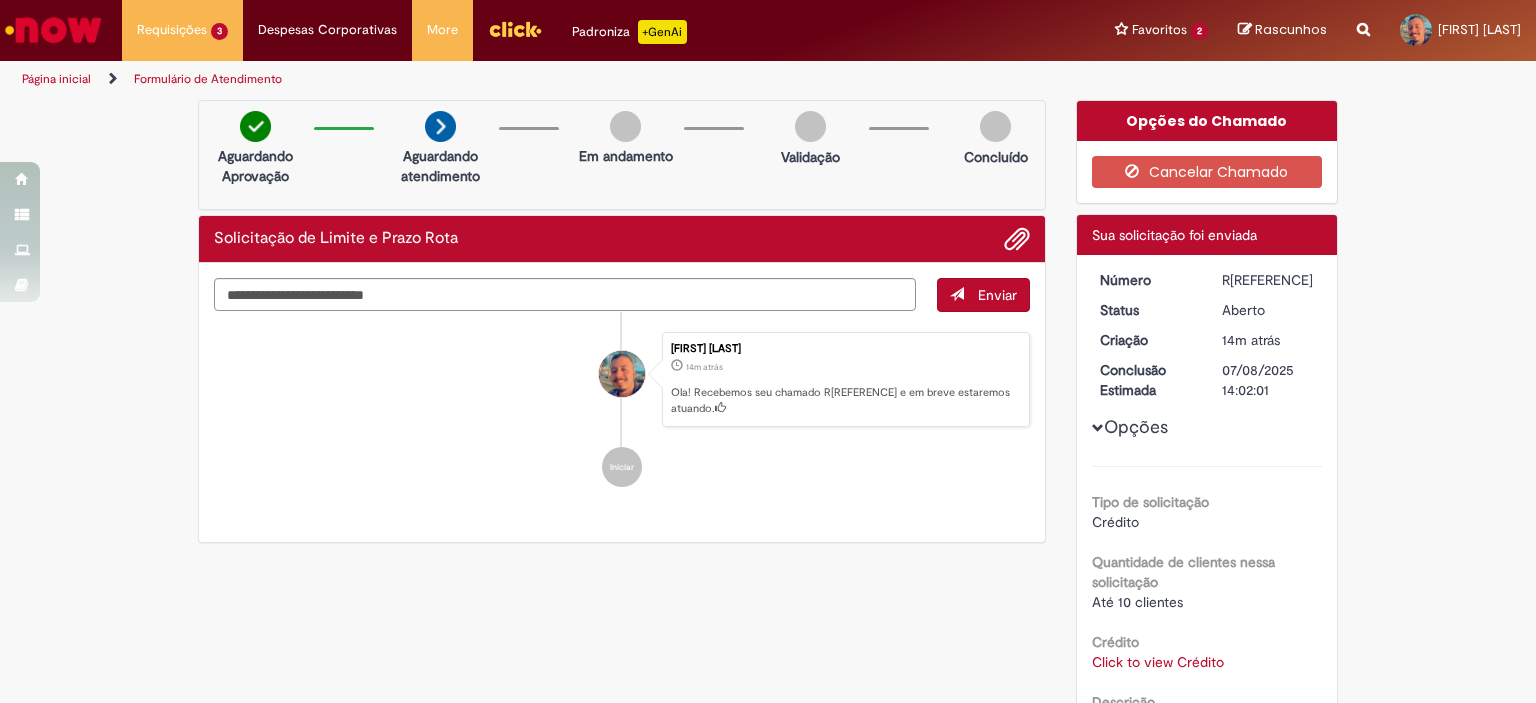 click on "Verificar Código de Barras
Aguardando Aprovação
Aguardando atendimento
Em andamento
Validação
Concluído
Solicitação de Limite e Prazo Rota
Enviar
[FIRST] [LAST]
14m atrás 14 minutos atrás
Ola! Recebemos seu chamado R[REFERENCE] e em breve estaremos atuando.
Iniciar
Opções do Chamado" at bounding box center (768, 529) 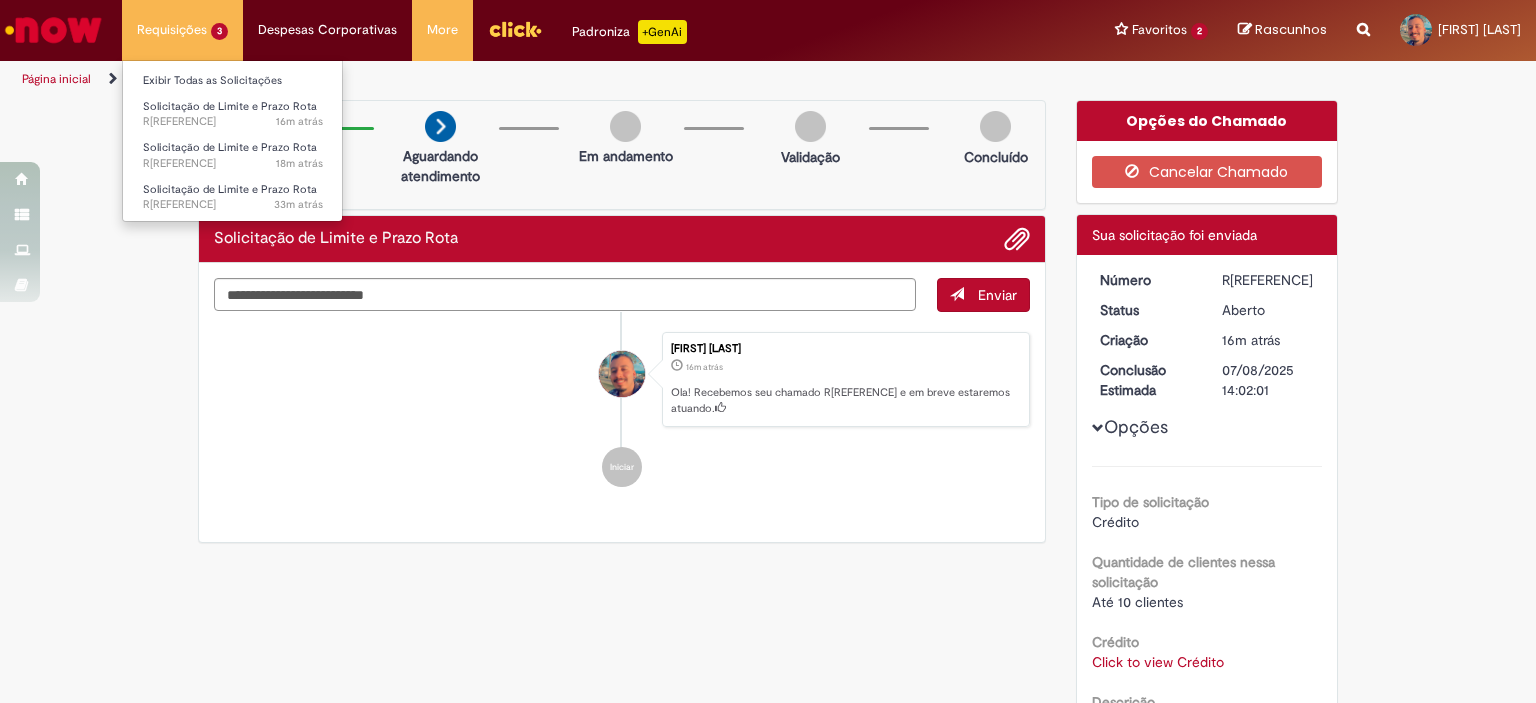 click on "Requisições   3
Exibir Todas as Solicitações
Solicitação de Limite e Prazo Rota
16m atrás 16 minutos atrás  R[REFERENCE]
Solicitação de Limite e Prazo Rota
18m atrás 18 minutos atrás  R[REFERENCE]
Solicitação de Limite e Prazo Rota
33m atrás 33 minutos atrás  R[REFERENCE]" at bounding box center (182, 30) 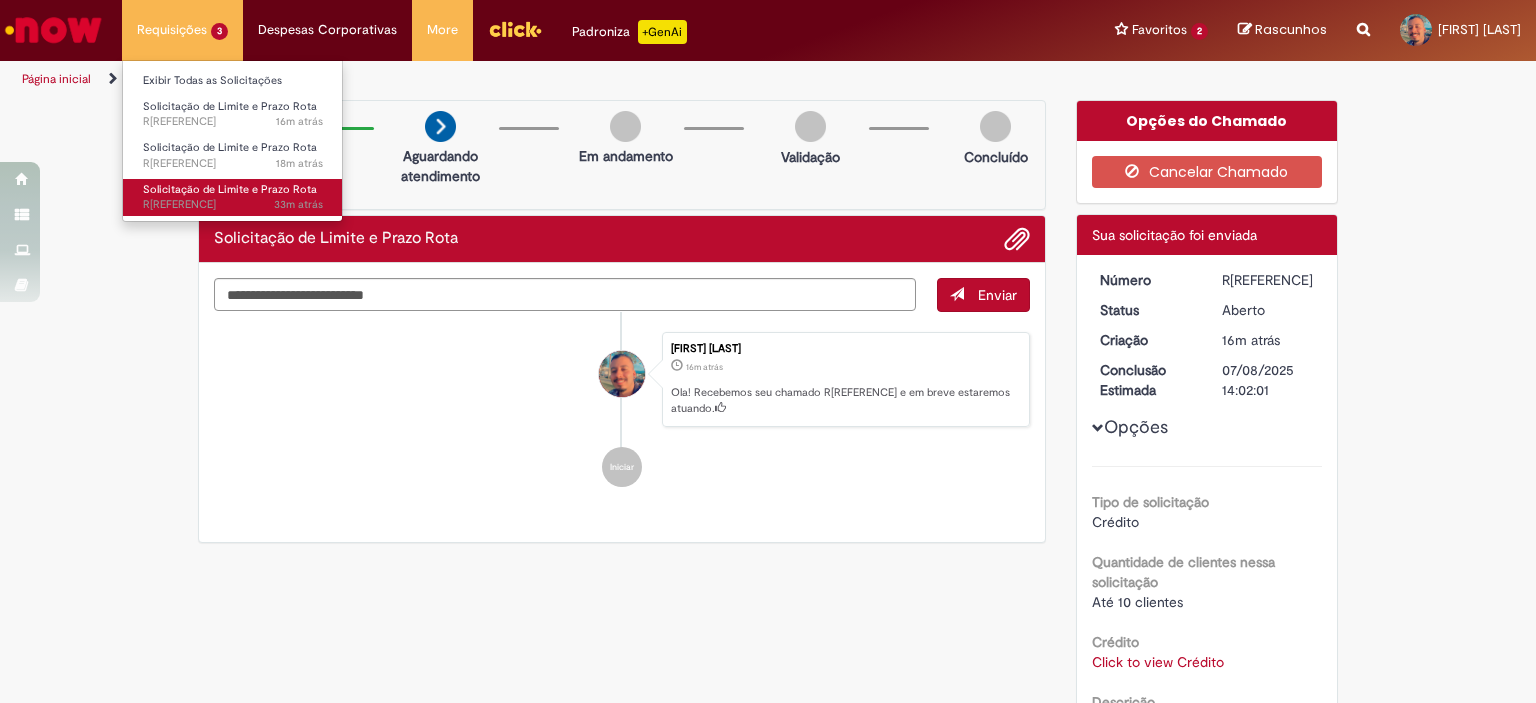 click on "Solicitação de Limite e Prazo Rota" at bounding box center [230, 189] 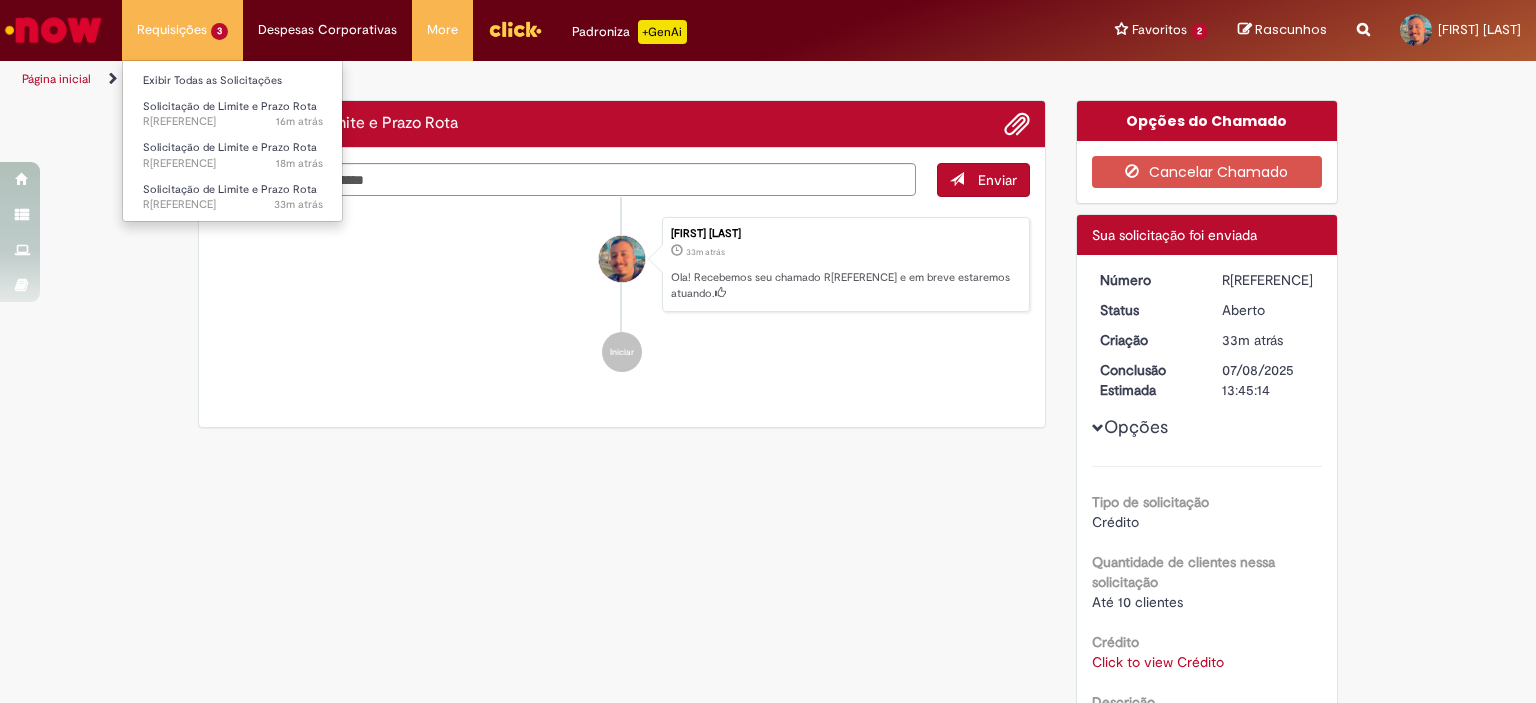 click on "Requisições   3
Exibir Todas as Solicitações
Solicitação de Limite e Prazo Rota
16m atrás 16 minutos atrás  R[REFERENCE]
Solicitação de Limite e Prazo Rota
18m atrás 18 minutos atrás  R[REFERENCE]
Solicitação de Limite e Prazo Rota
33m atrás 33 minutos atrás  R[REFERENCE]" at bounding box center [182, 30] 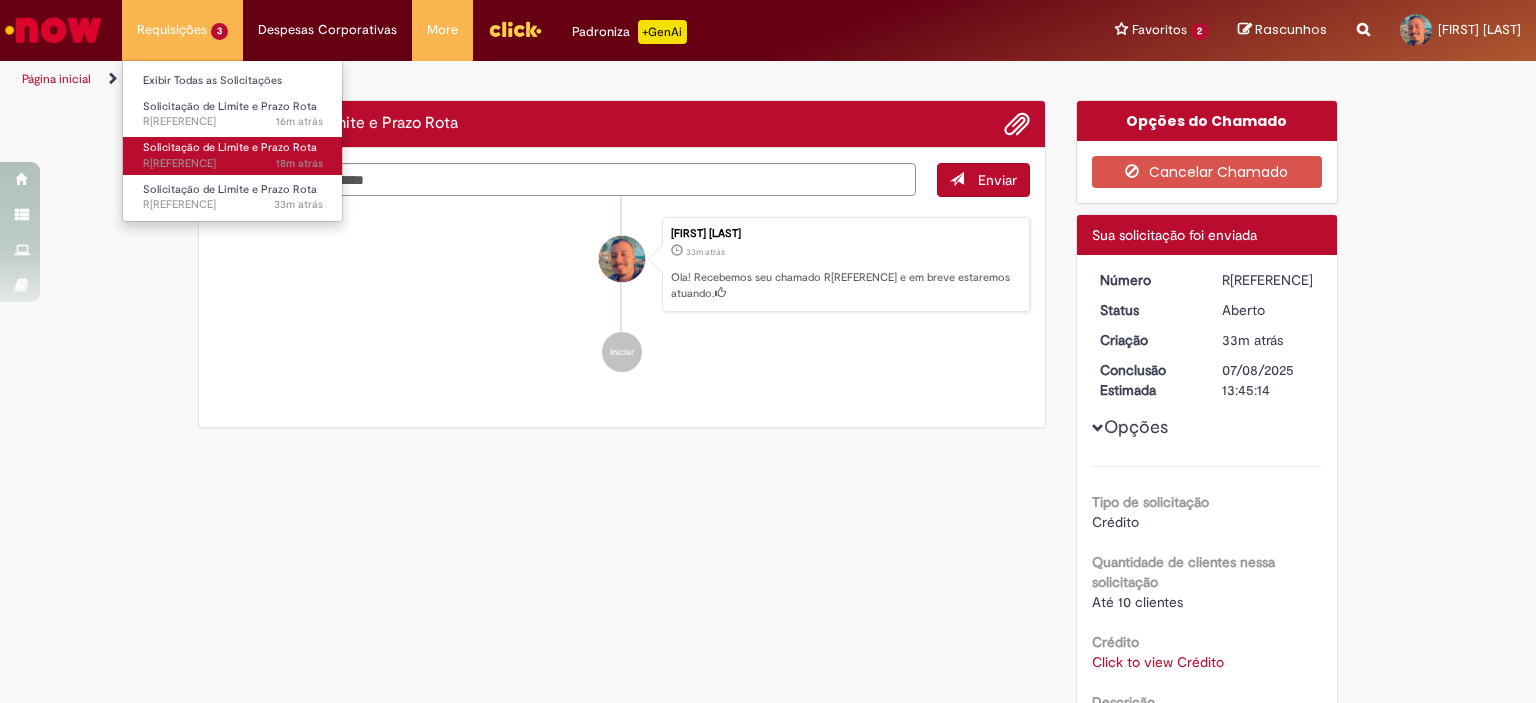 click on "Solicitação de Limite e Prazo Rota" at bounding box center [230, 147] 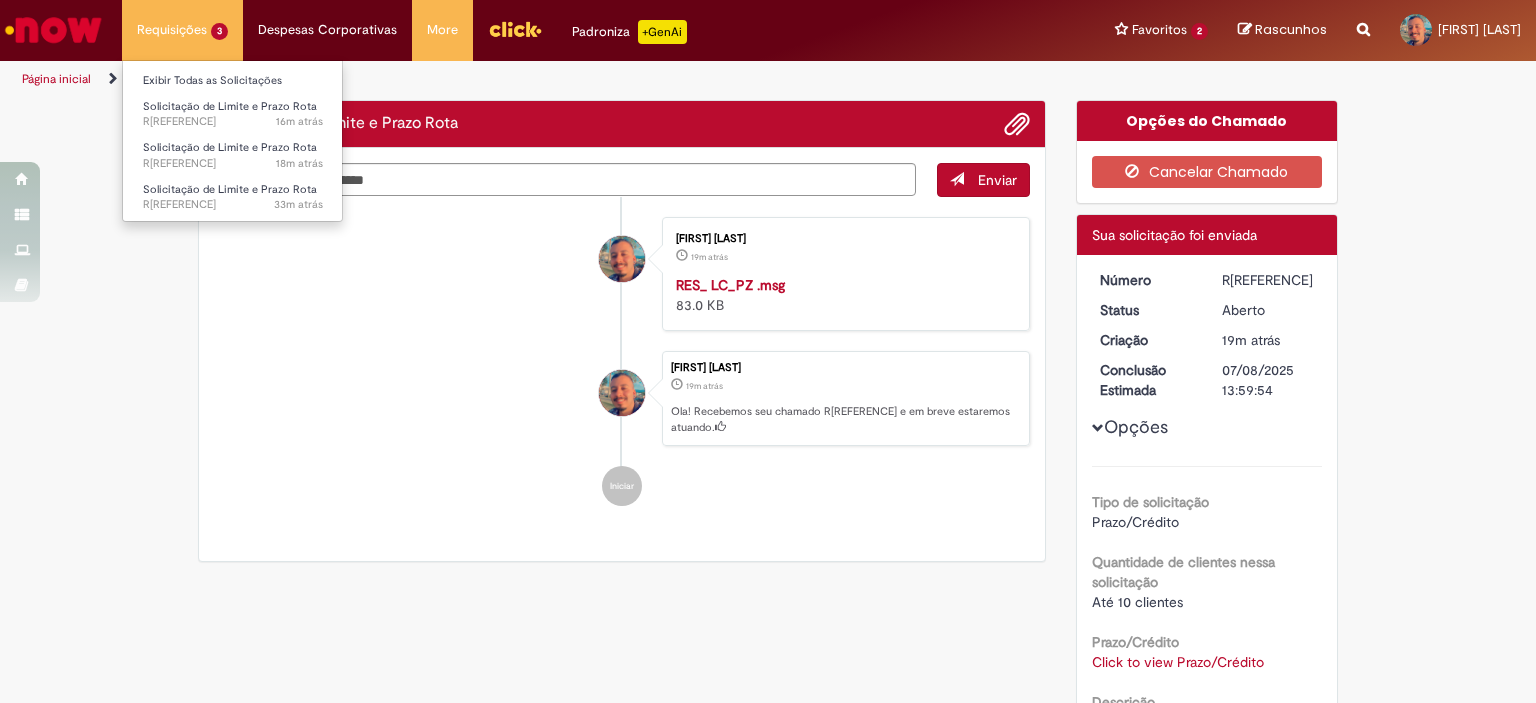 click on "Requisições   3
Exibir Todas as Solicitações
Solicitação de Limite e Prazo Rota
16m atrás 16 minutos atrás  R[REFERENCE]
Solicitação de Limite e Prazo Rota
18m atrás 18 minutos atrás  R[REFERENCE]
Solicitação de Limite e Prazo Rota
33m atrás 33 minutos atrás  R[REFERENCE]" at bounding box center (182, 30) 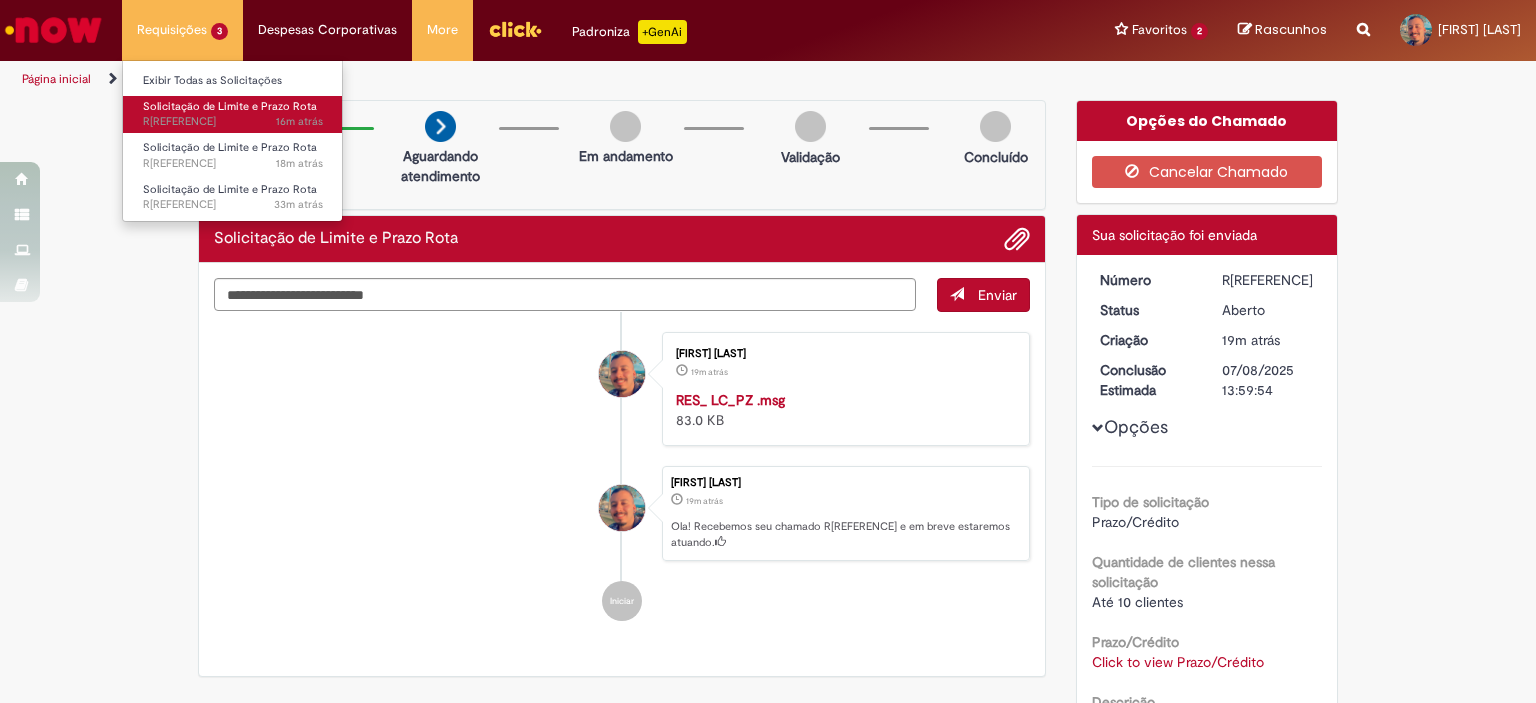 click on "Solicitação de Limite e Prazo Rota" at bounding box center (230, 106) 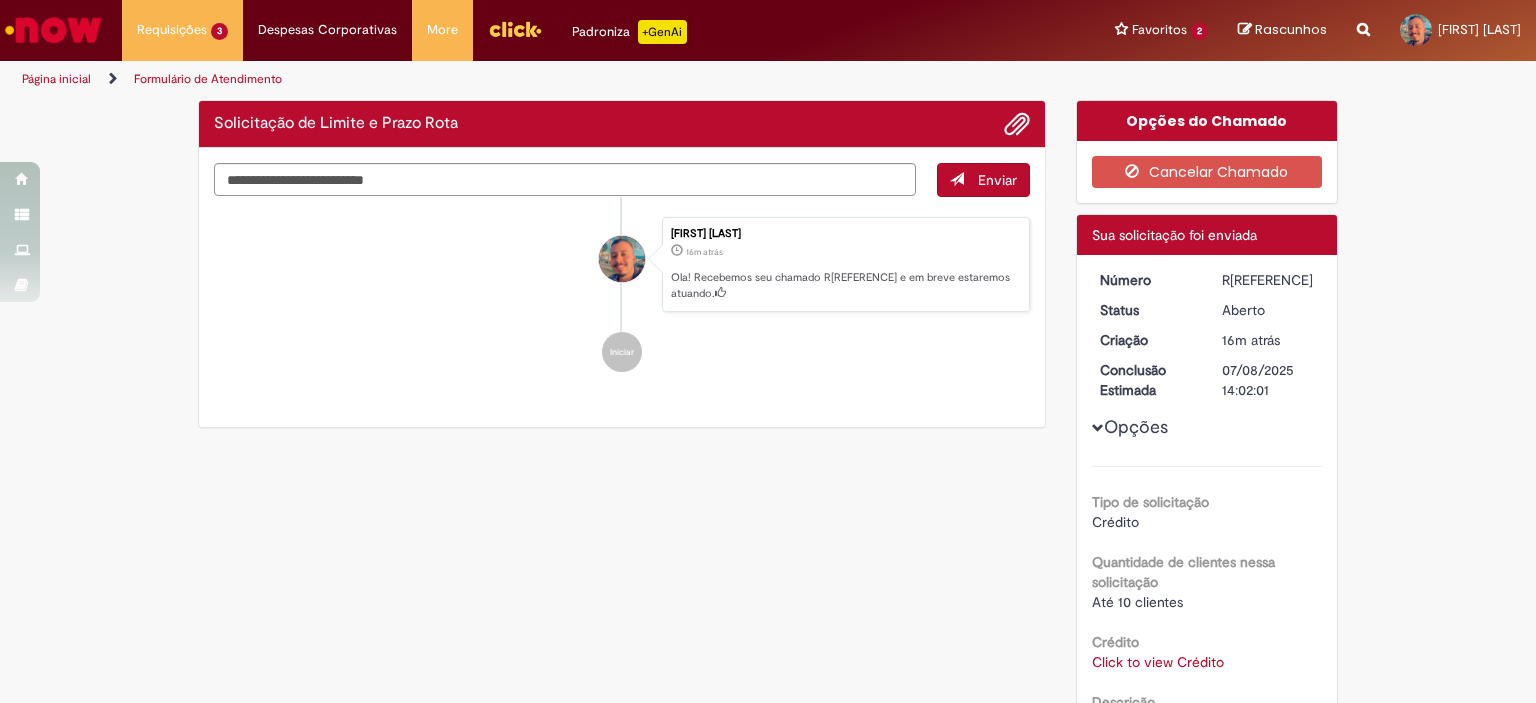 click on "Página inicial
Formulário de Atendimento" at bounding box center (512, 79) 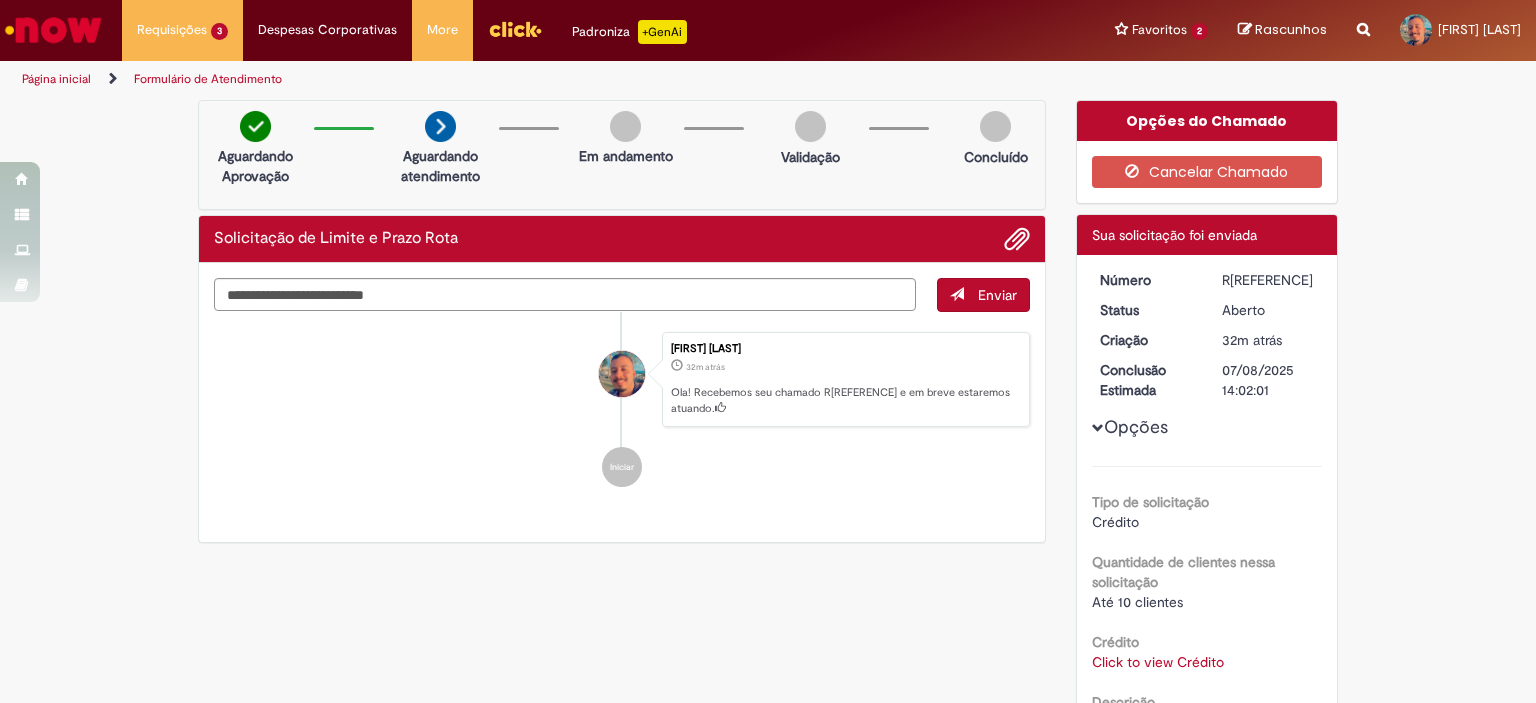 click on "Verificar Código de Barras
Aguardando Aprovação
Aguardando atendimento
Em andamento
Validação
Concluído
Solicitação de Limite e Prazo Rota
Enviar
[FIRST] [LAST]
32m atrás 32 minutos atrás
Ola! Recebemos seu chamado R[REFERENCE] e em breve estaremos atuando.
Iniciar
Opções do Chamado" at bounding box center (768, 529) 